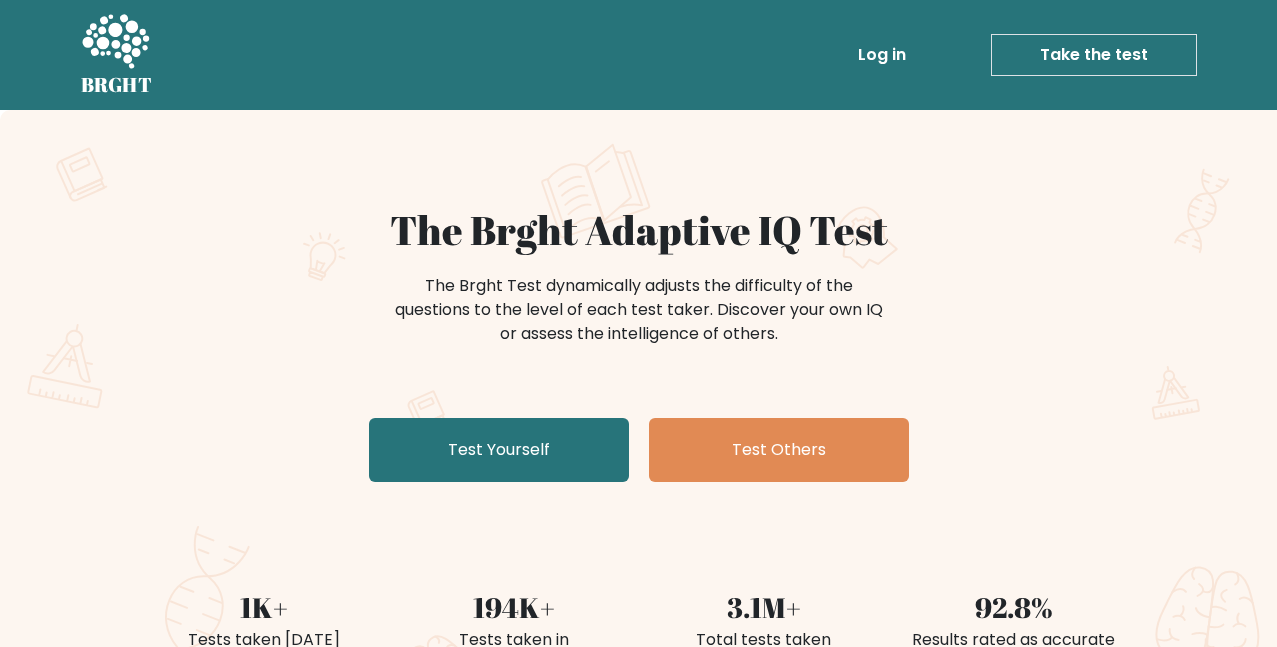 scroll, scrollTop: 200, scrollLeft: 0, axis: vertical 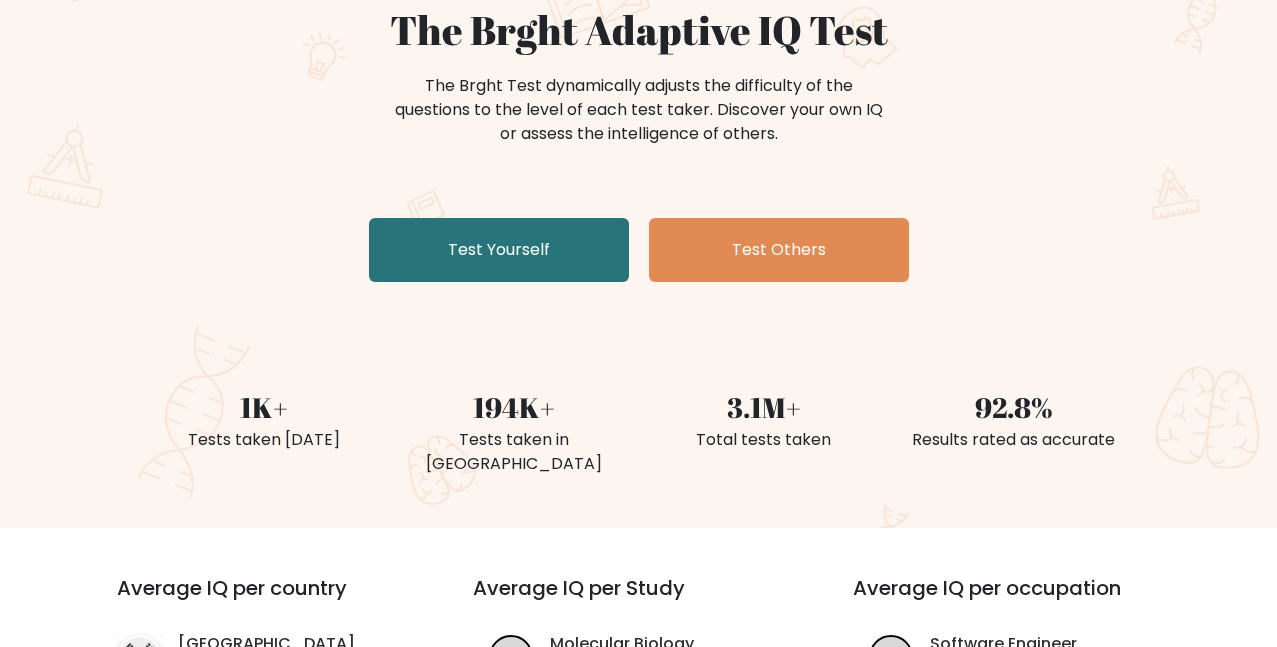 click on "Test Yourself" at bounding box center [499, 250] 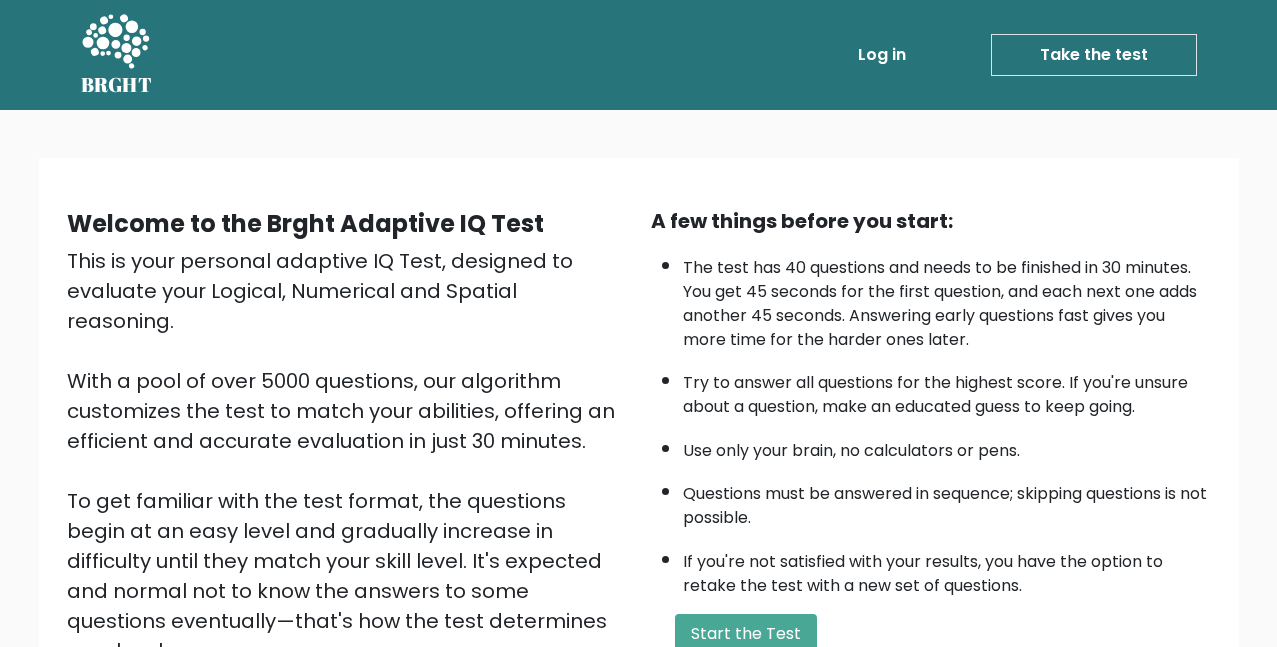 scroll, scrollTop: 269, scrollLeft: 0, axis: vertical 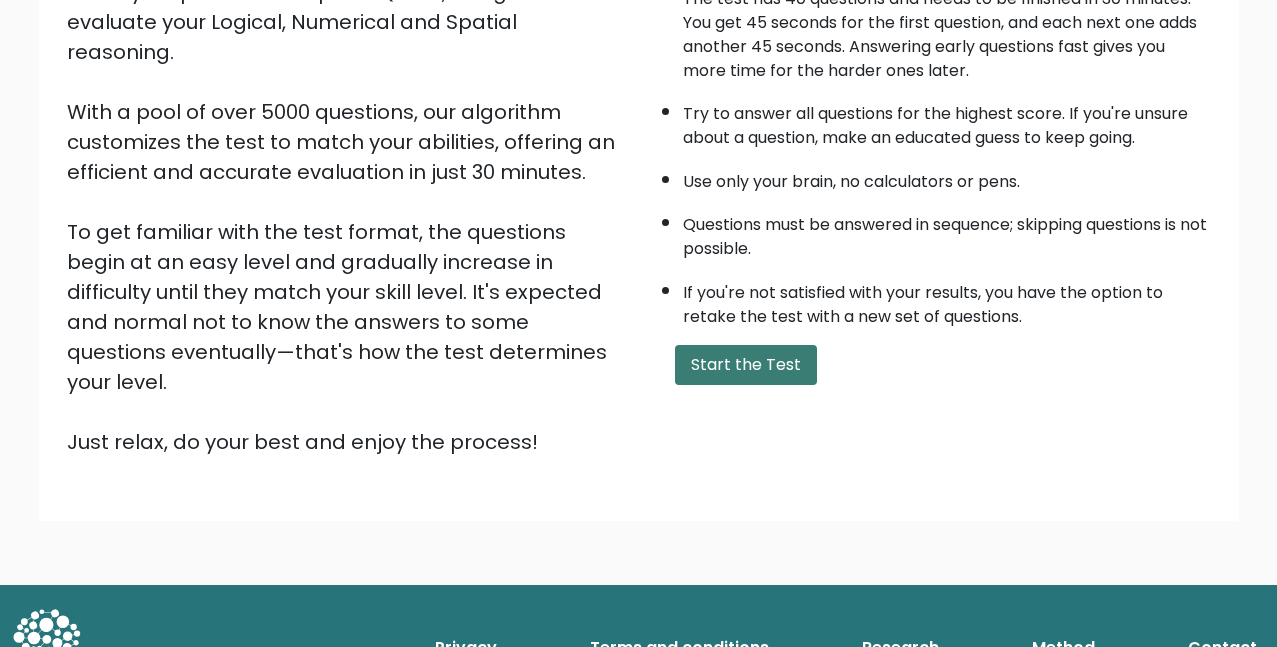 click on "Start the Test" at bounding box center [746, 365] 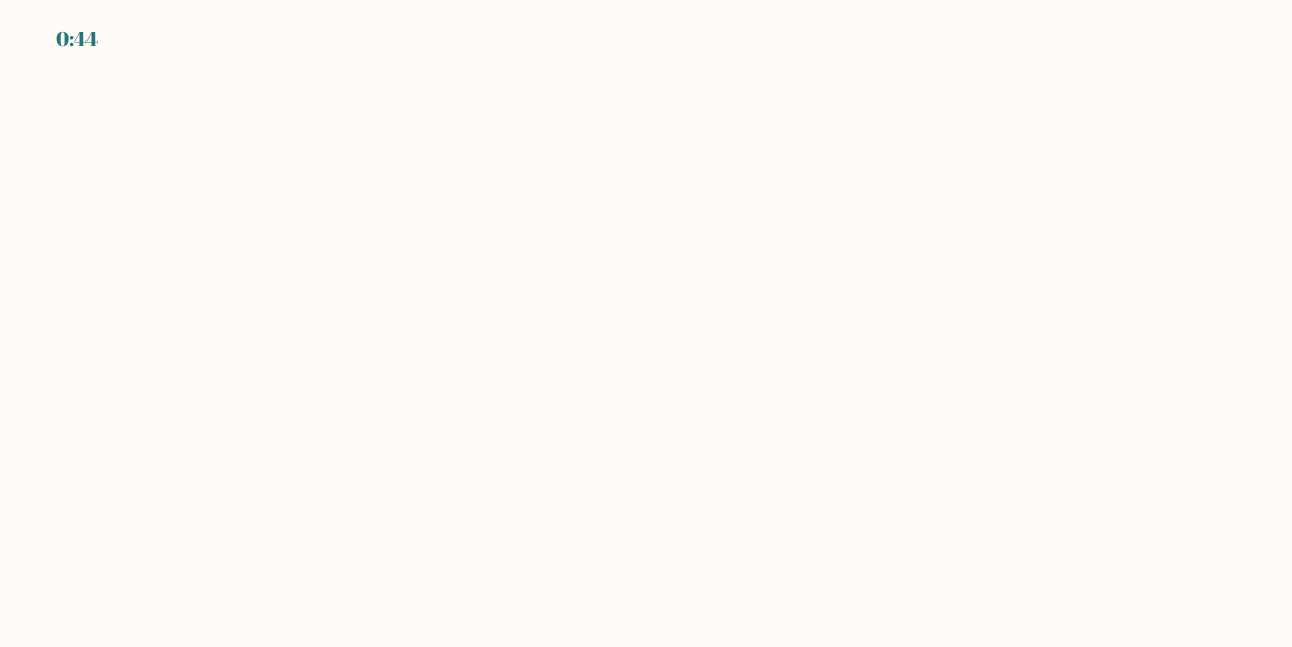 scroll, scrollTop: 0, scrollLeft: 0, axis: both 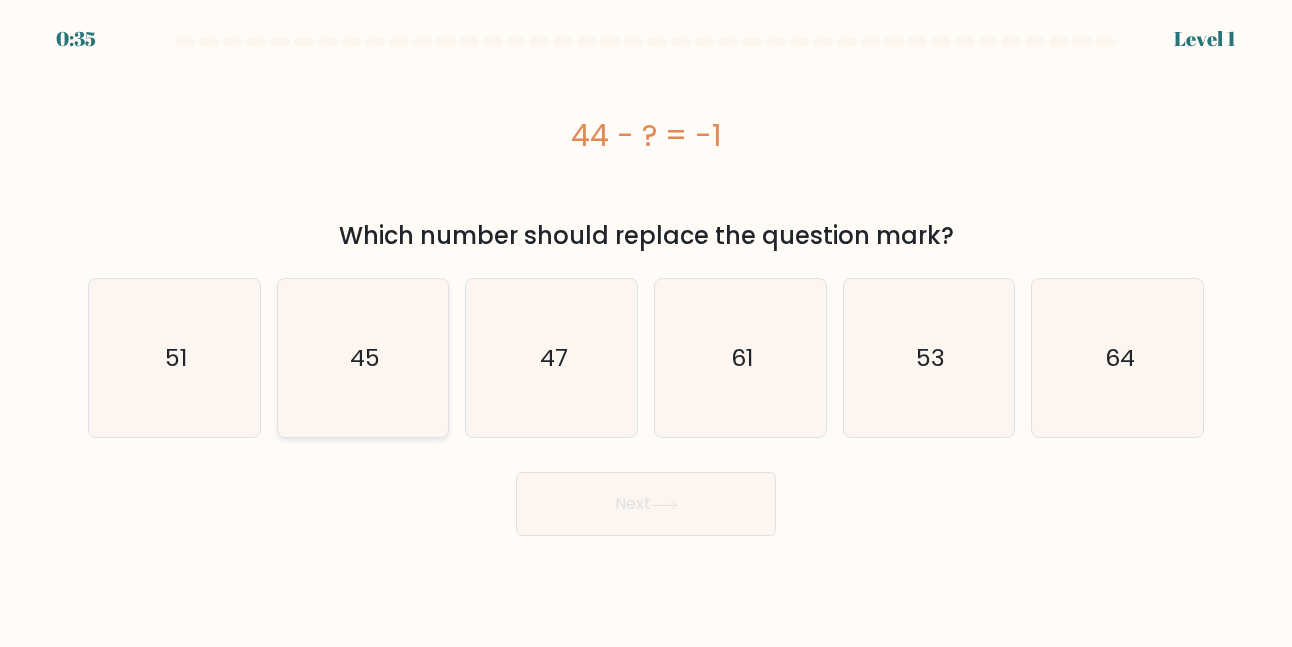 click on "45" 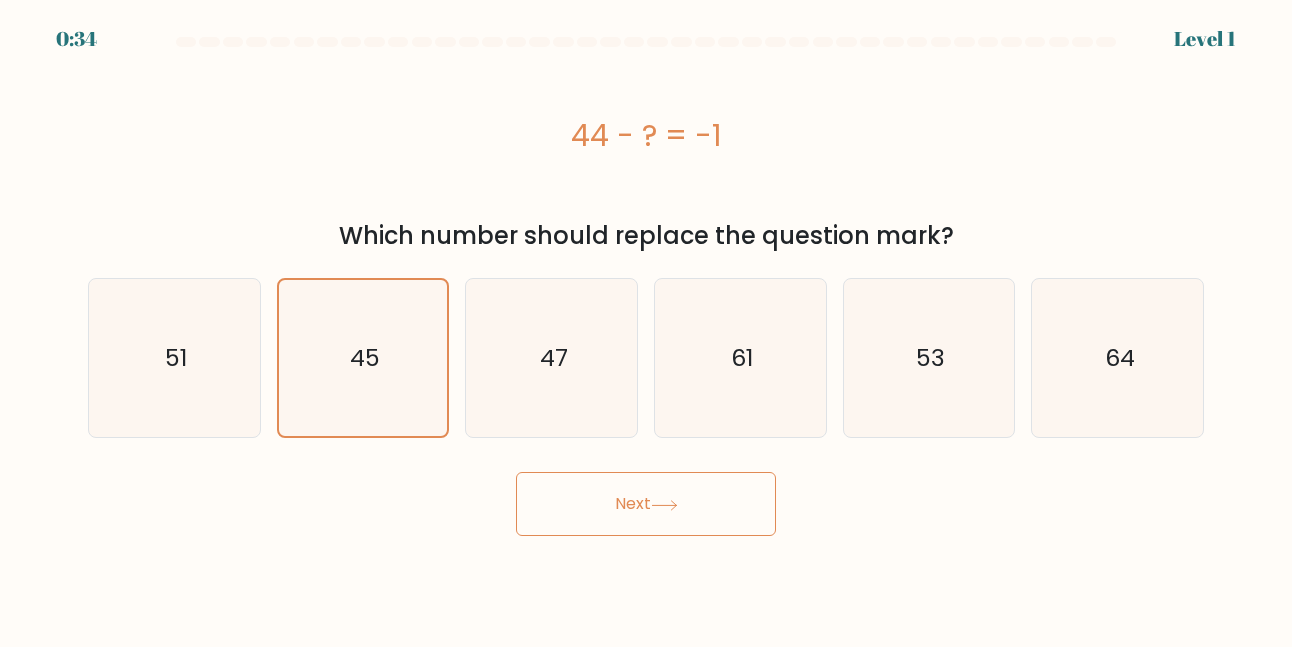 click on "Next" at bounding box center [646, 504] 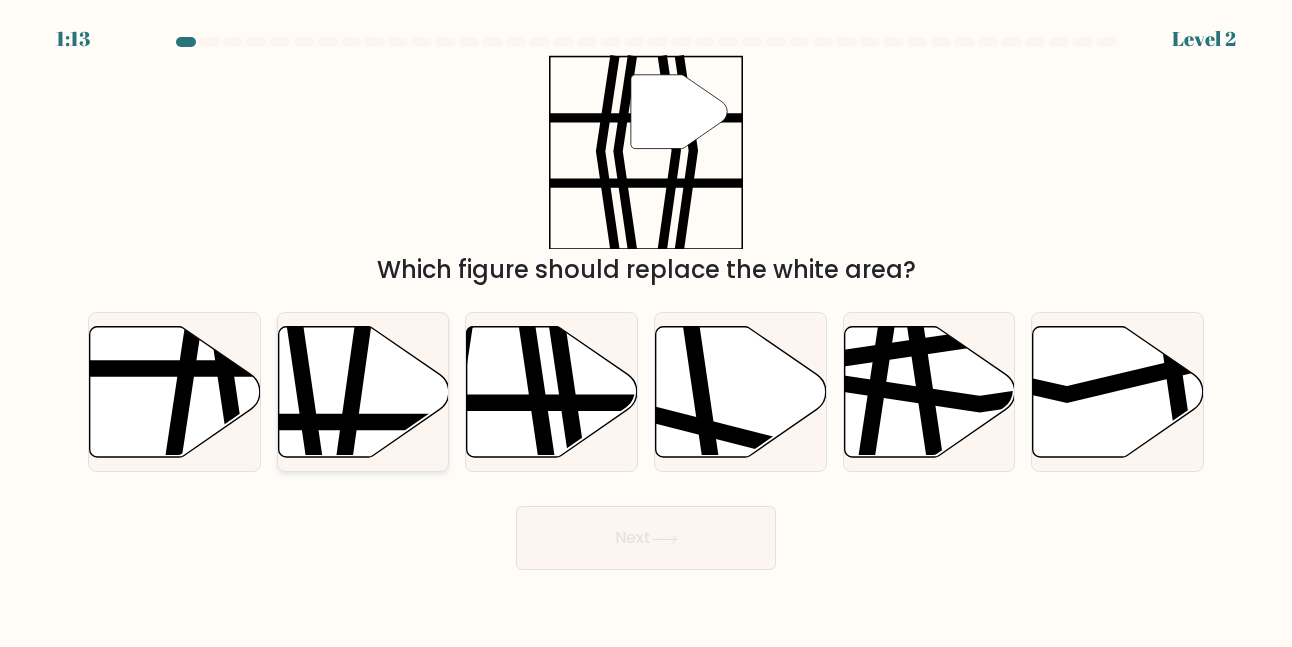 click 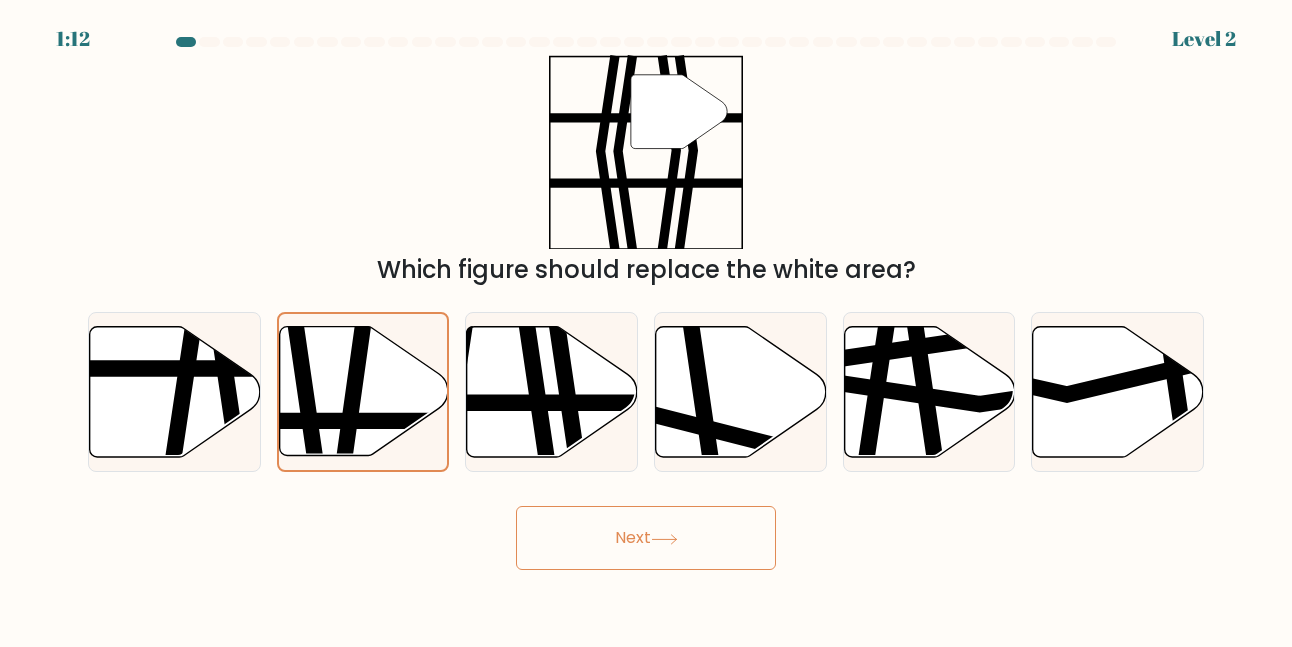 click on "Next" at bounding box center (646, 538) 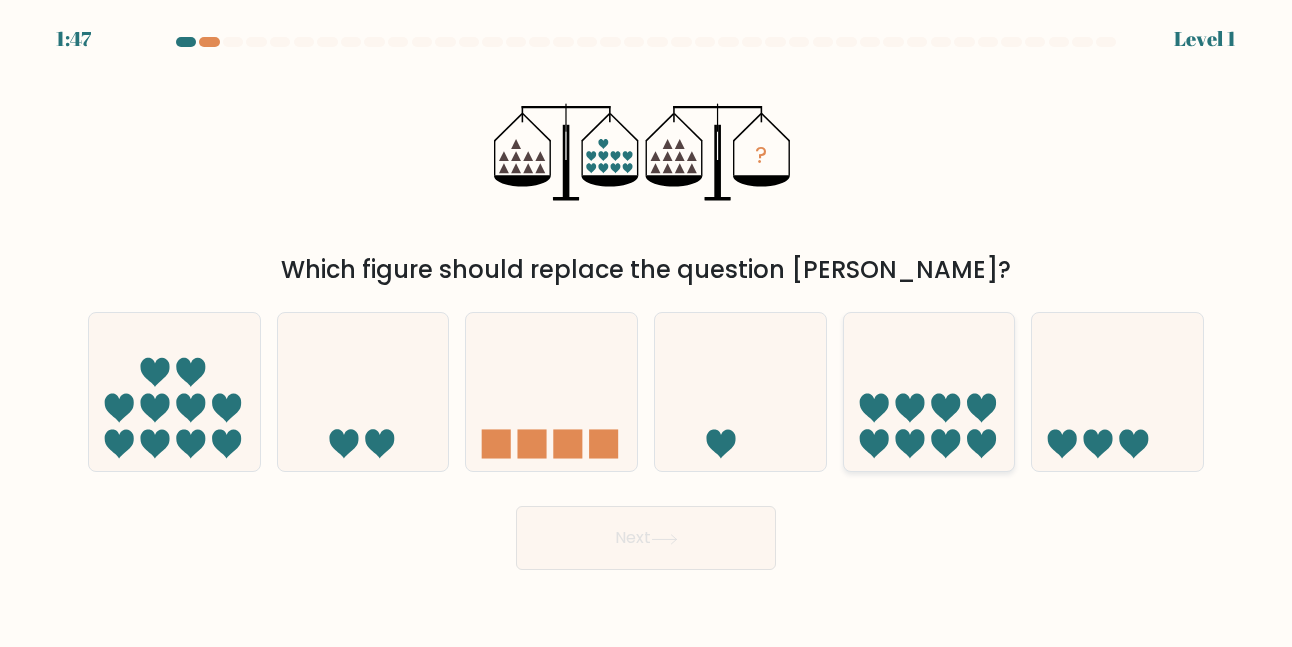 click 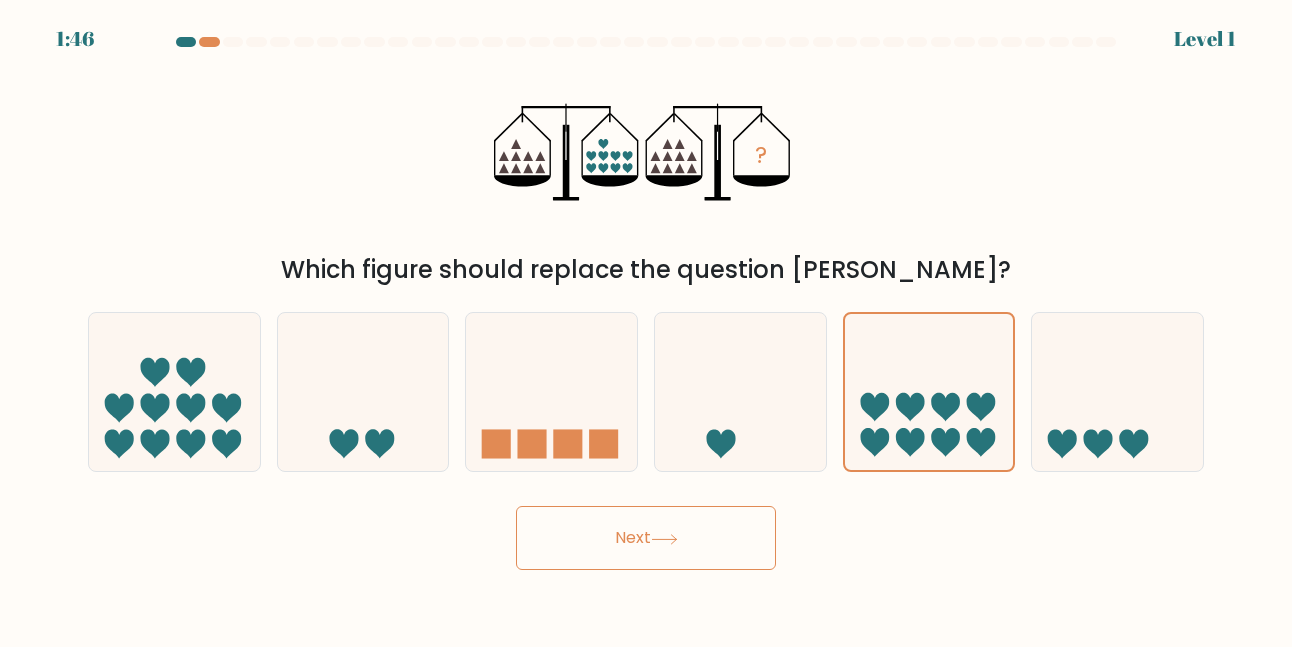 click on "Next" at bounding box center (646, 538) 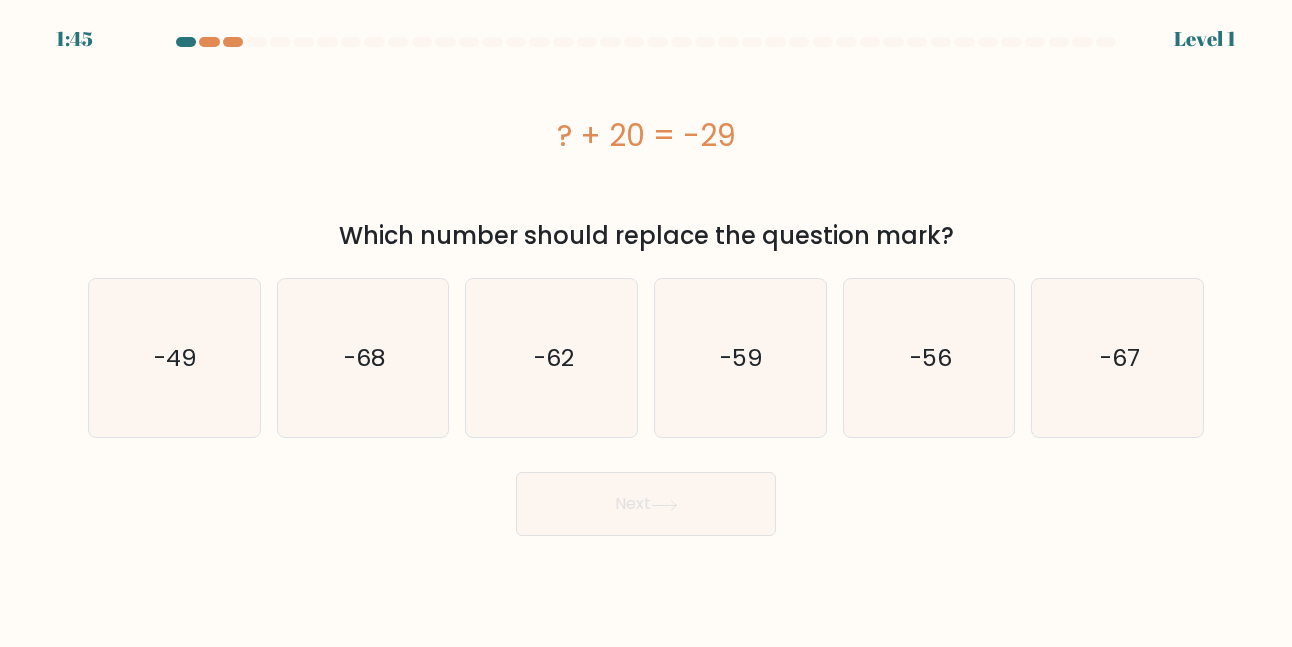 click on "1:45
Level 1
a." at bounding box center [646, 323] 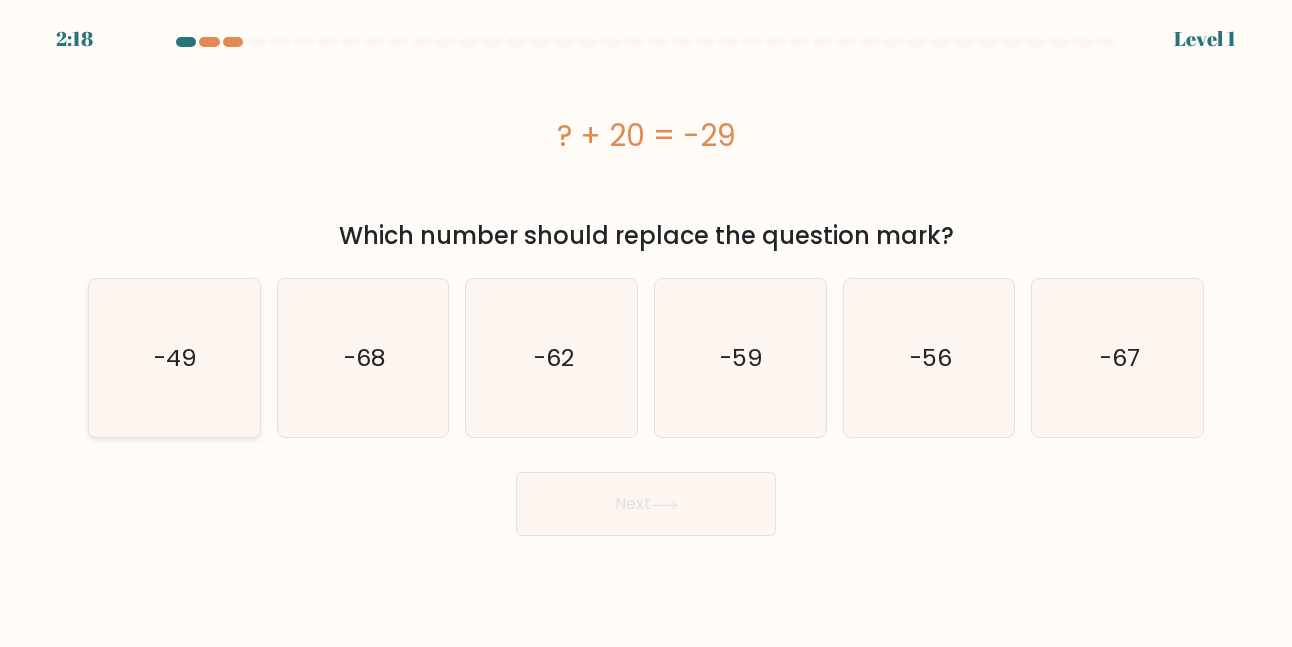 click on "-49" 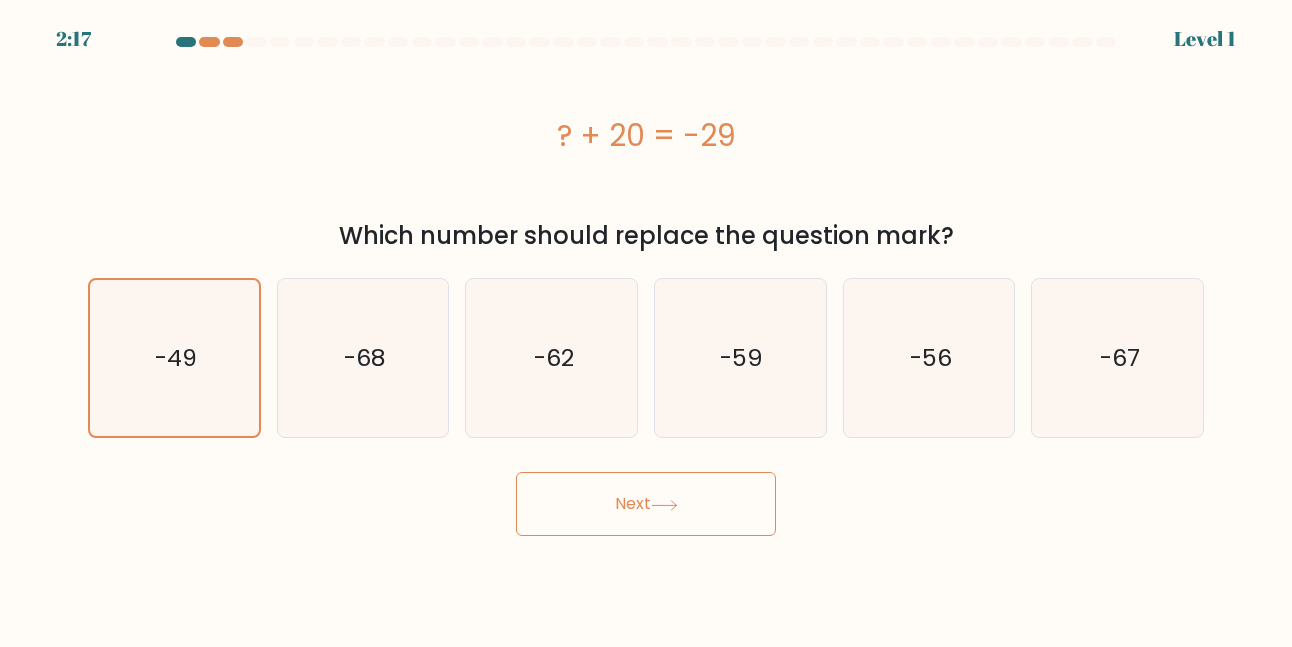 click on "Next" at bounding box center [646, 504] 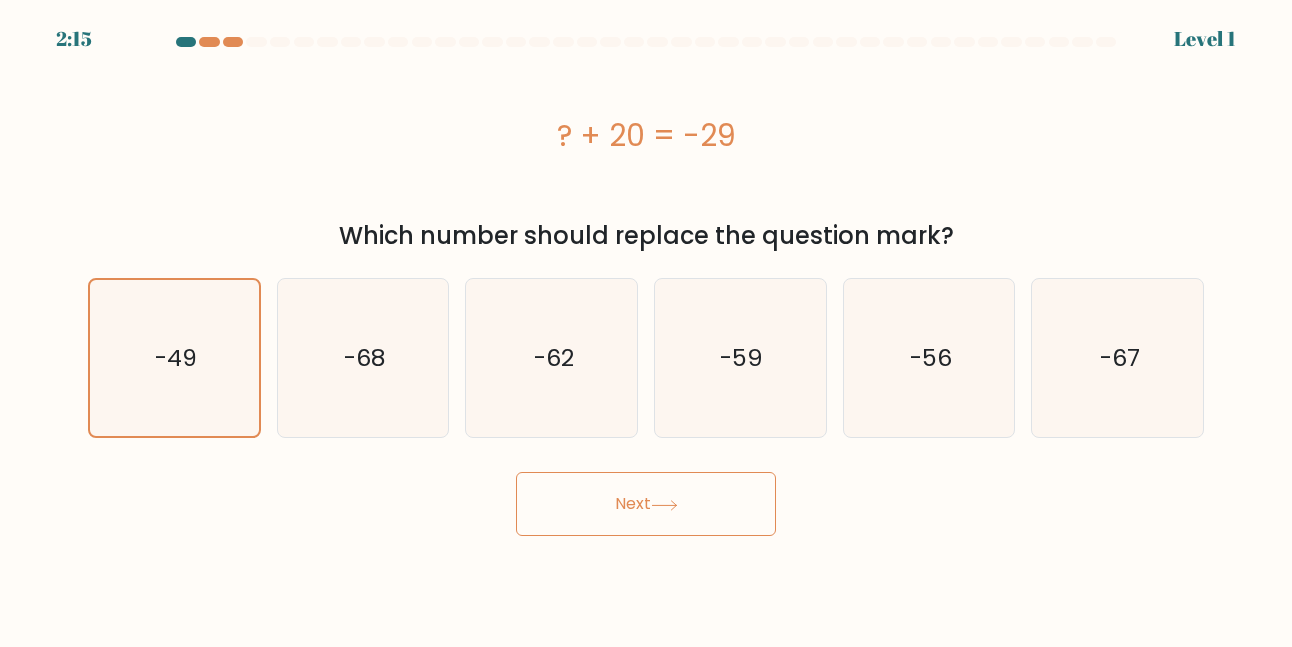 click 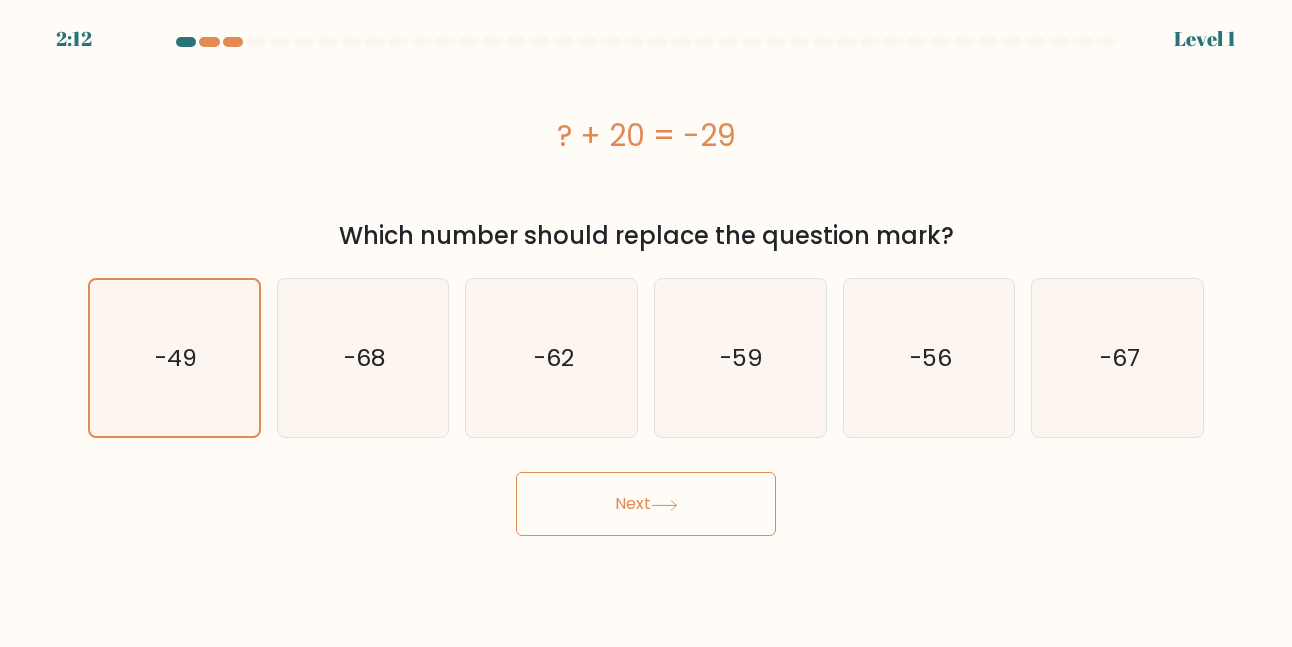 click on "Next" at bounding box center [646, 504] 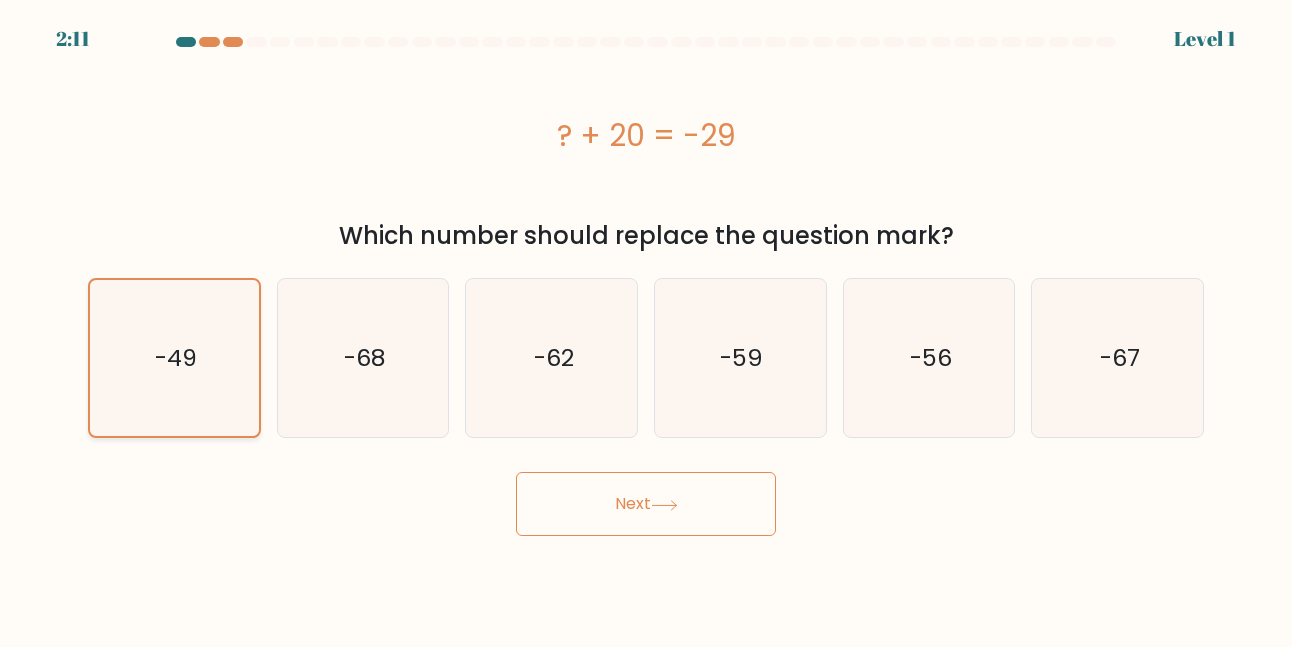 click on "-49" 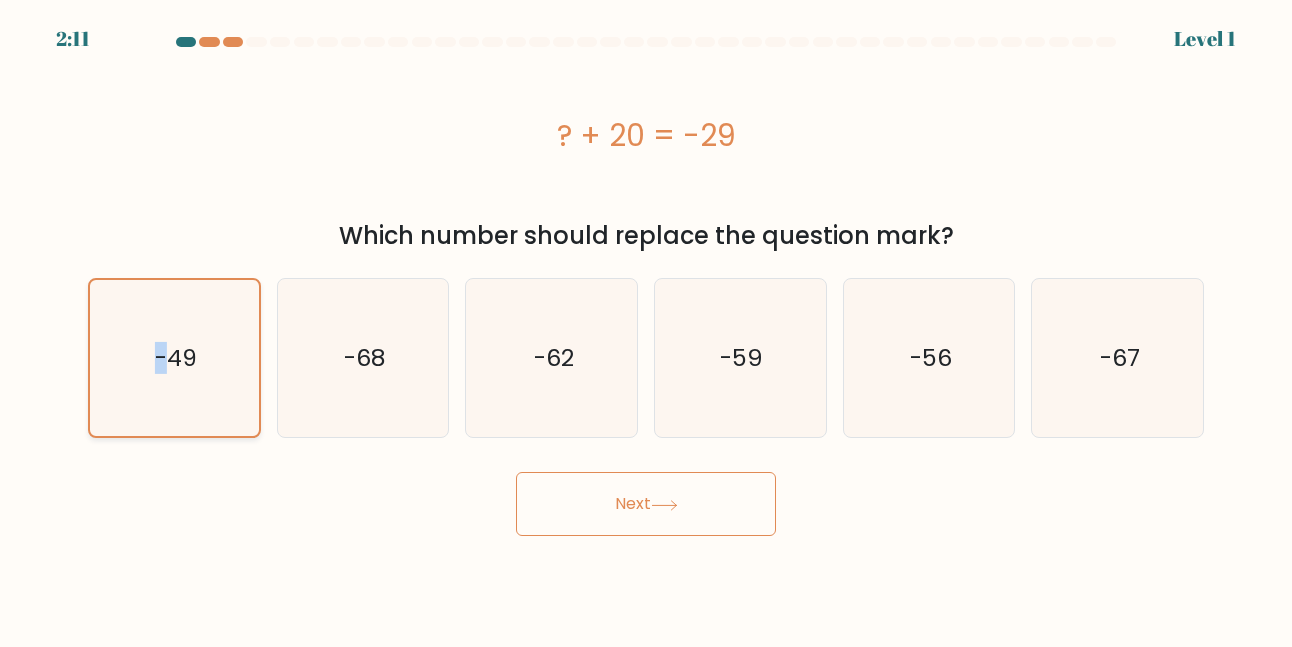 click on "-49" 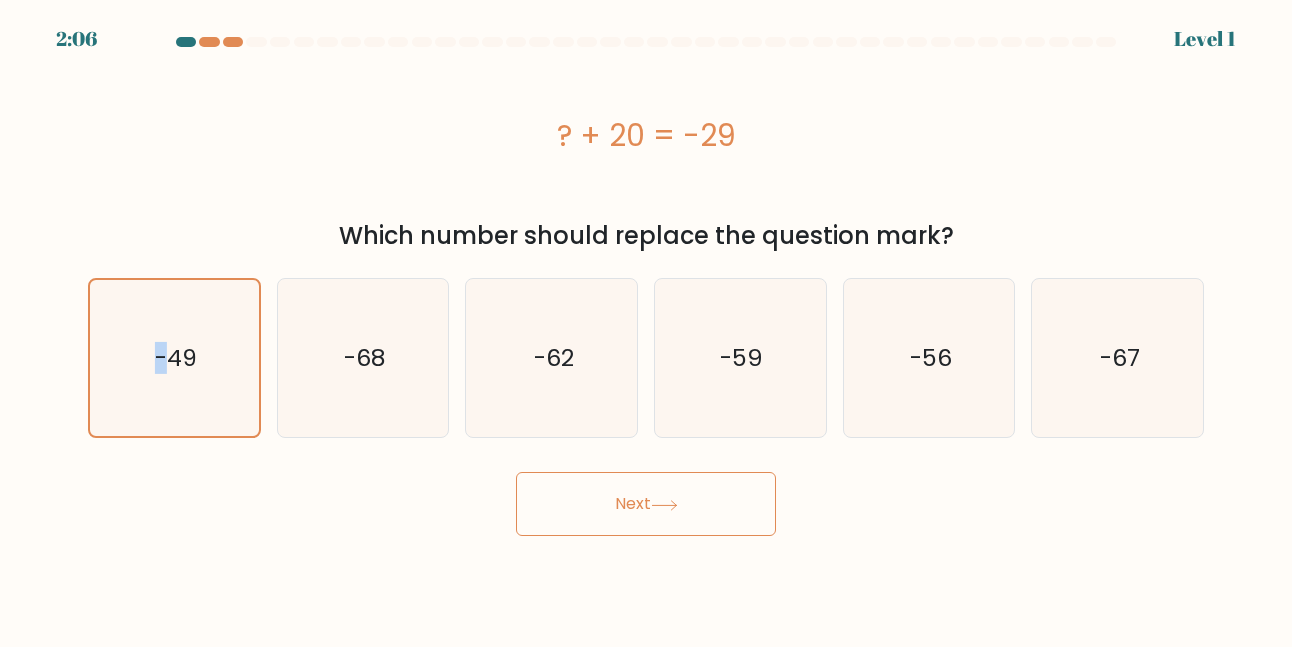 click on "Next" at bounding box center [646, 504] 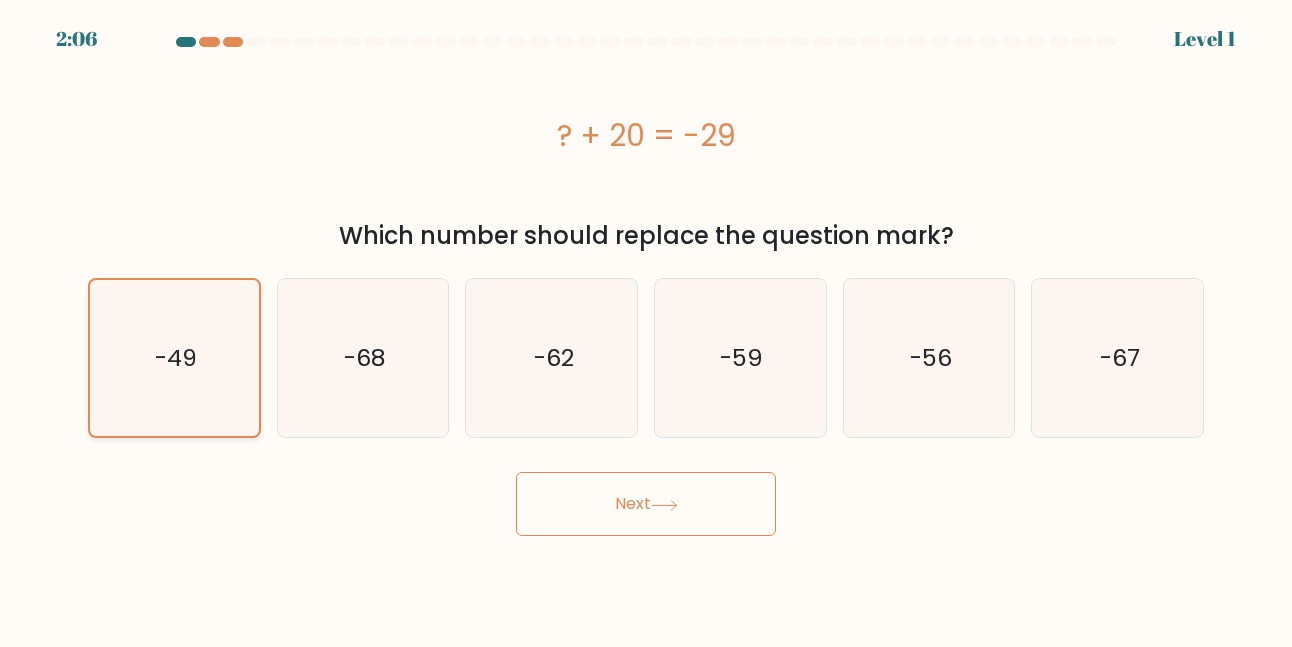 click on "-49" 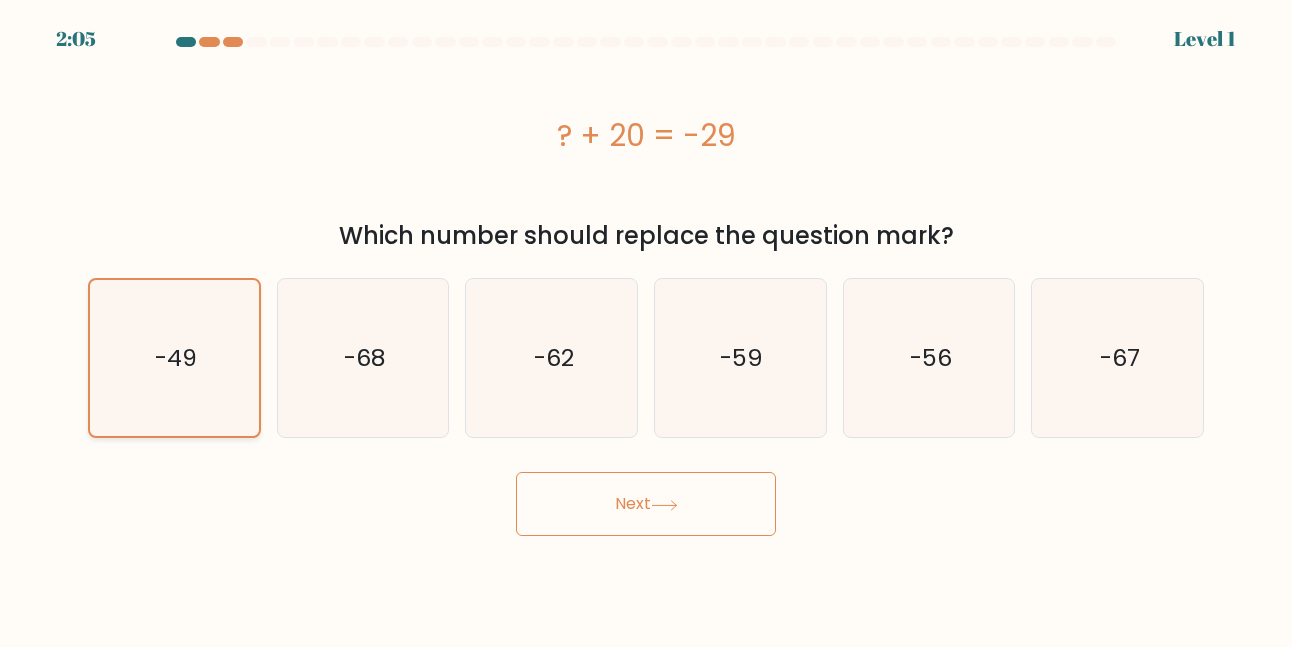 click on "-49" 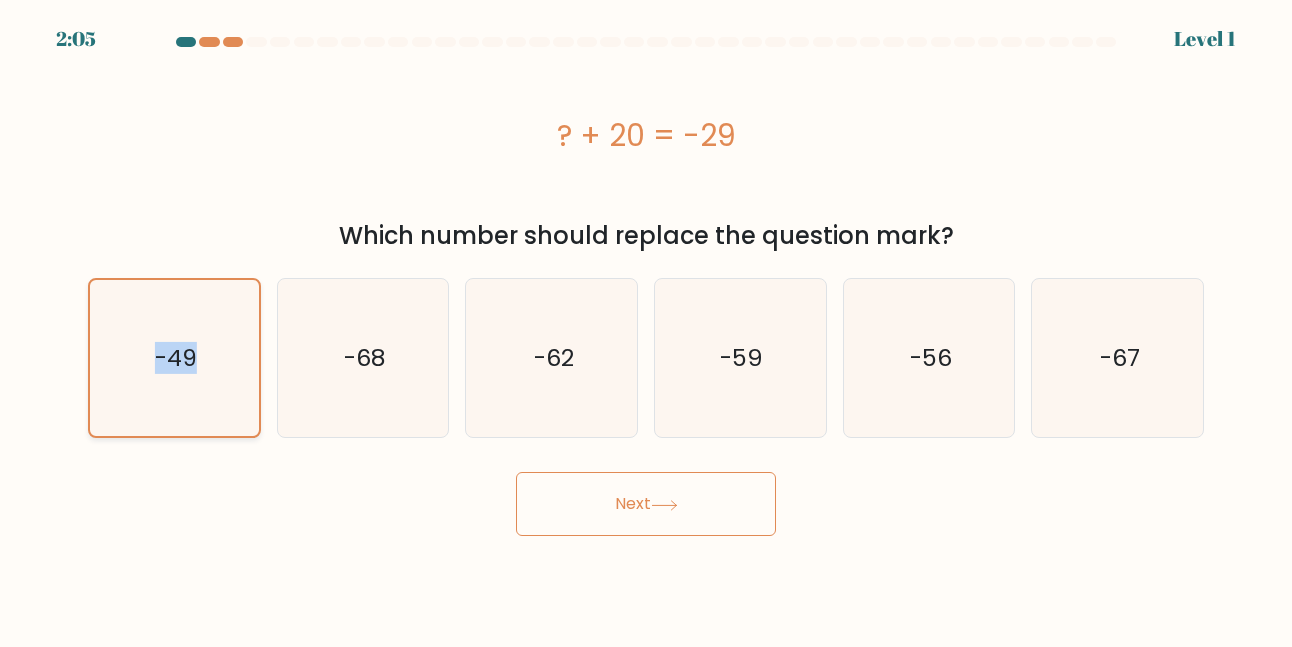 click on "-49" 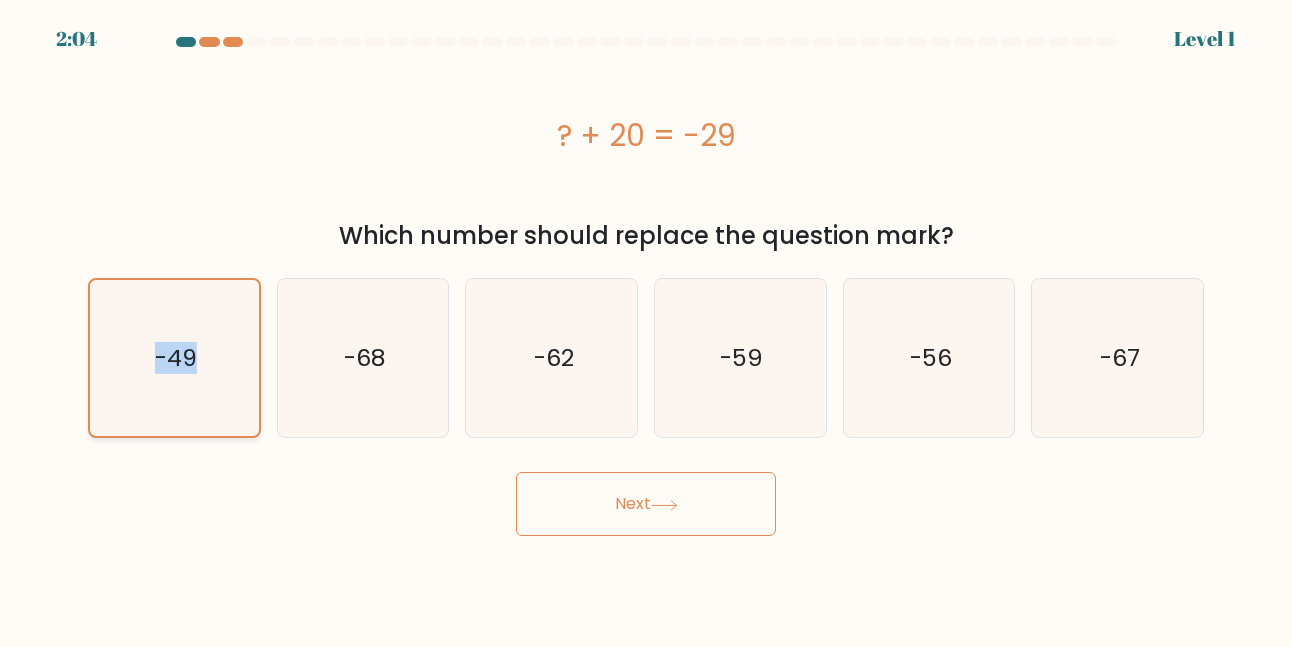 click on "-49" 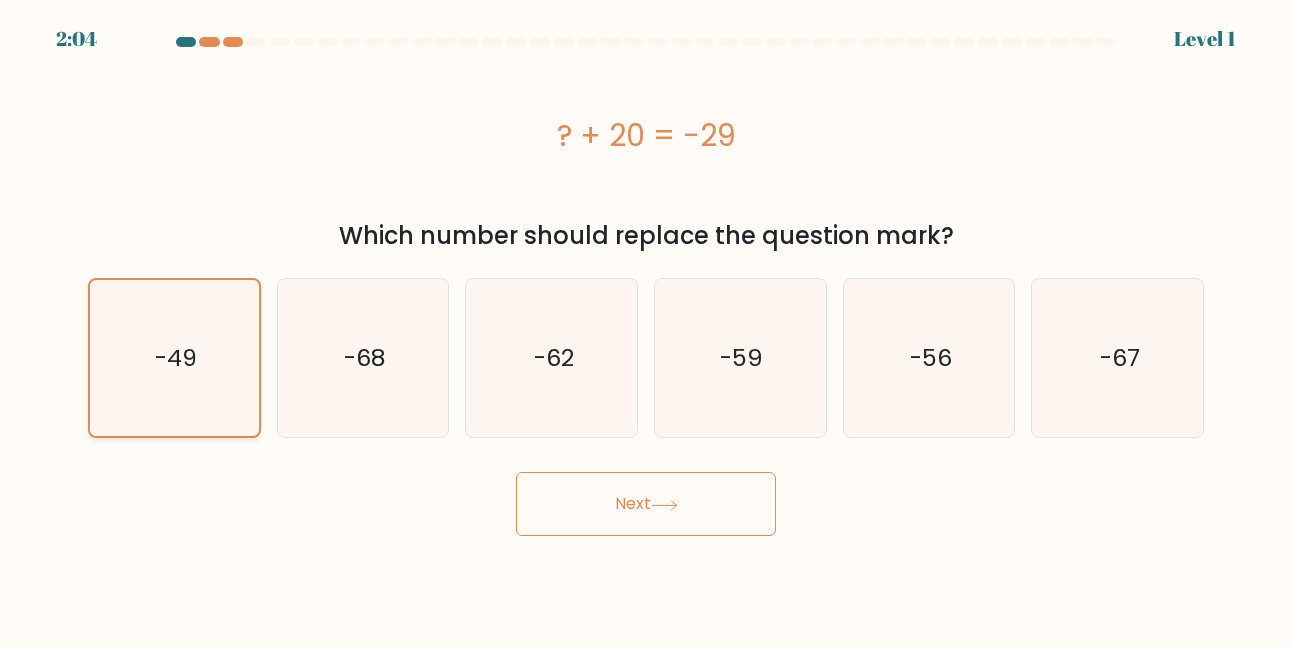click on "-49" 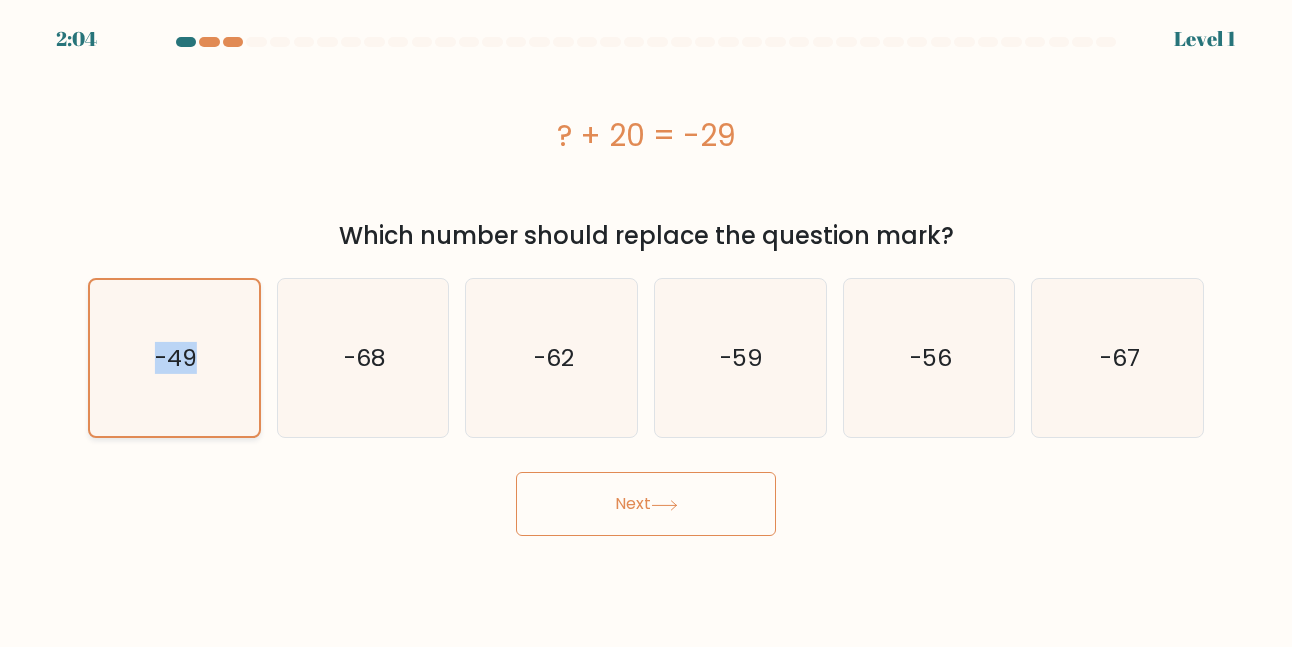 click on "-49" 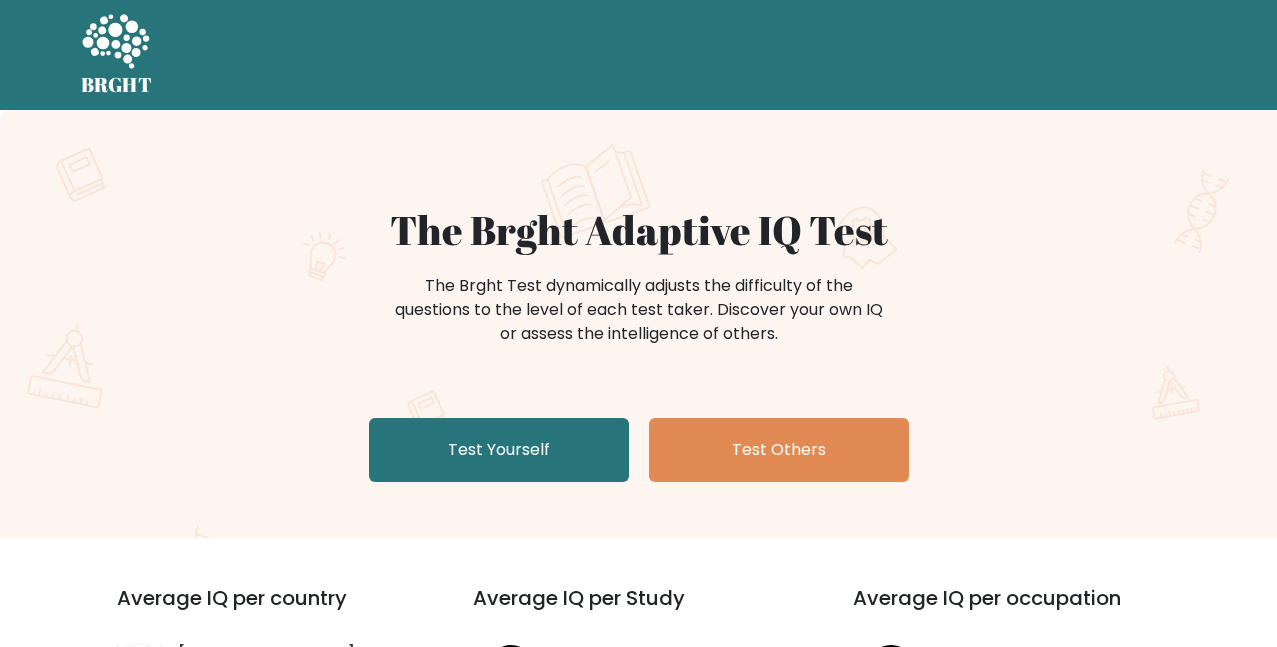 scroll, scrollTop: 0, scrollLeft: 0, axis: both 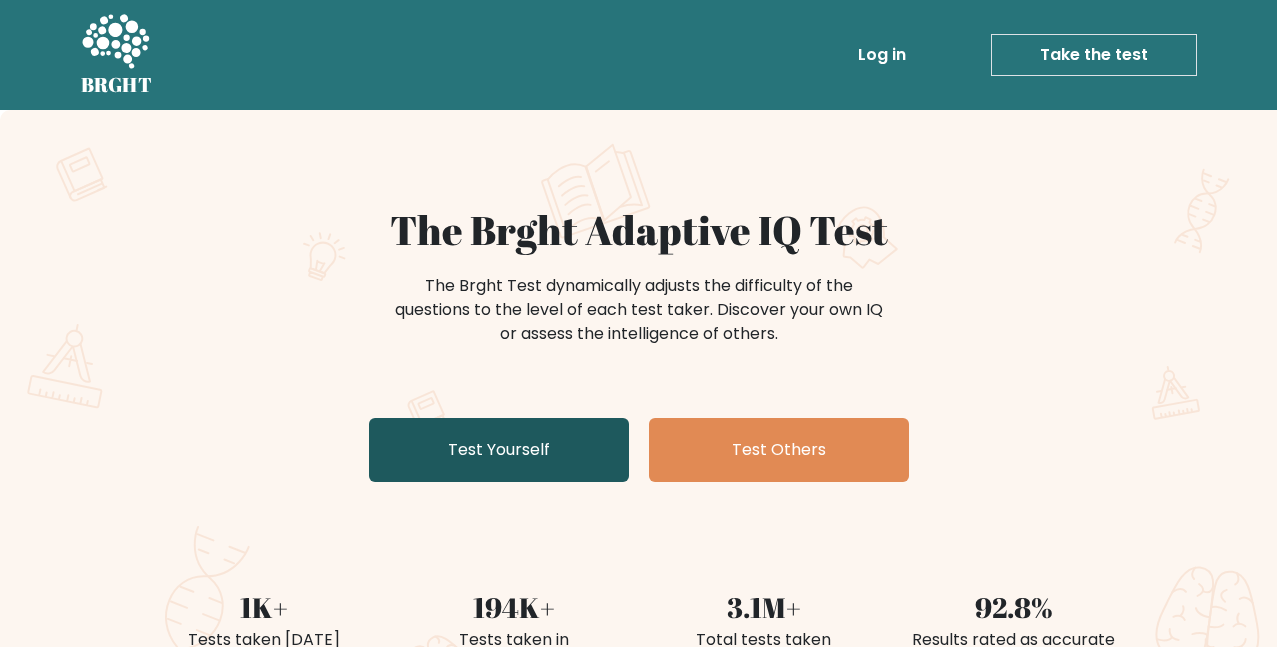 click on "Test Yourself" at bounding box center (499, 450) 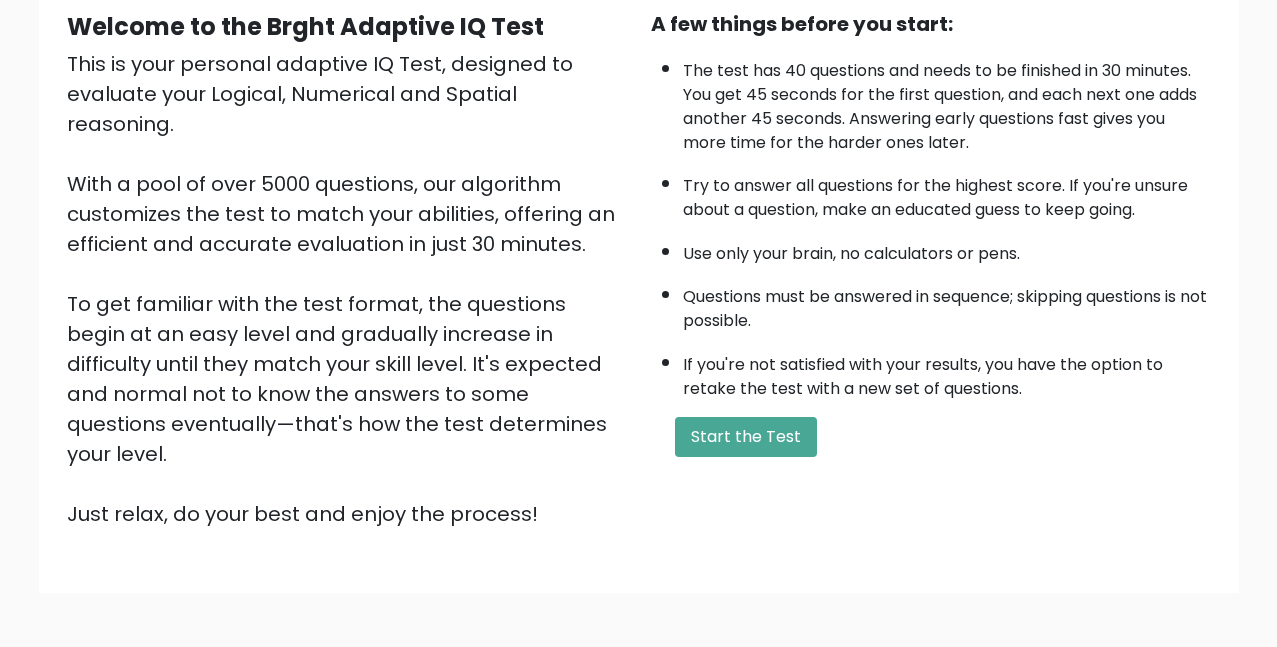 scroll, scrollTop: 269, scrollLeft: 0, axis: vertical 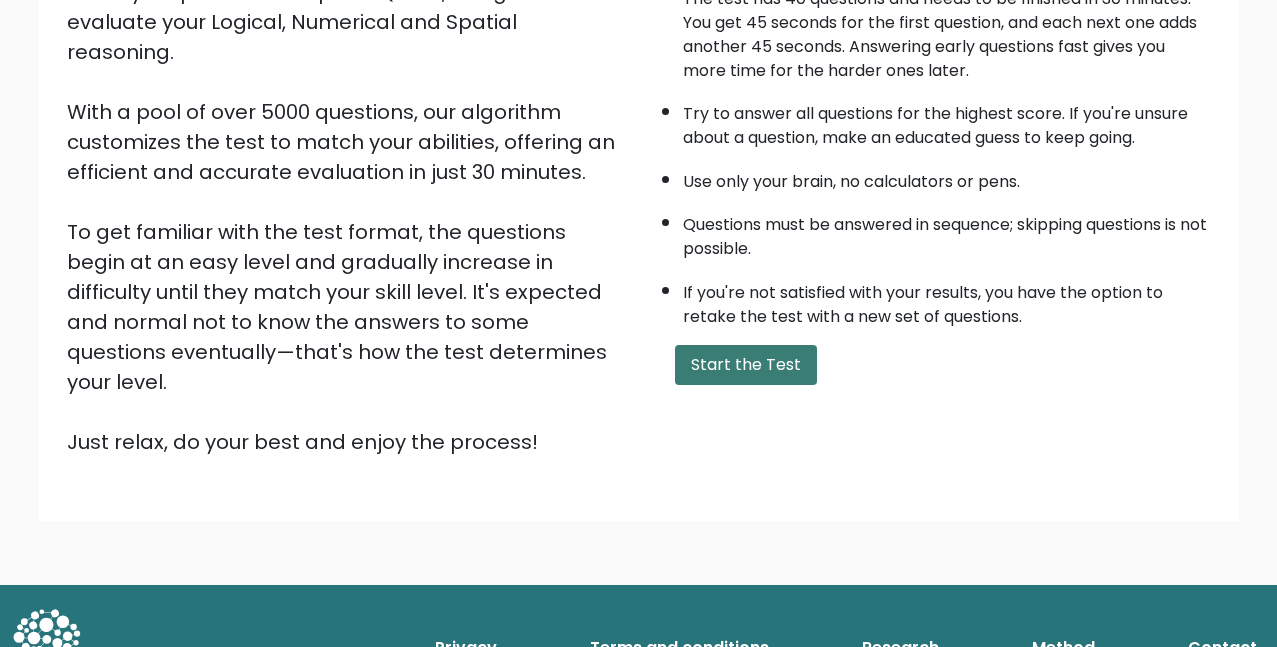click on "Start the Test" at bounding box center [746, 365] 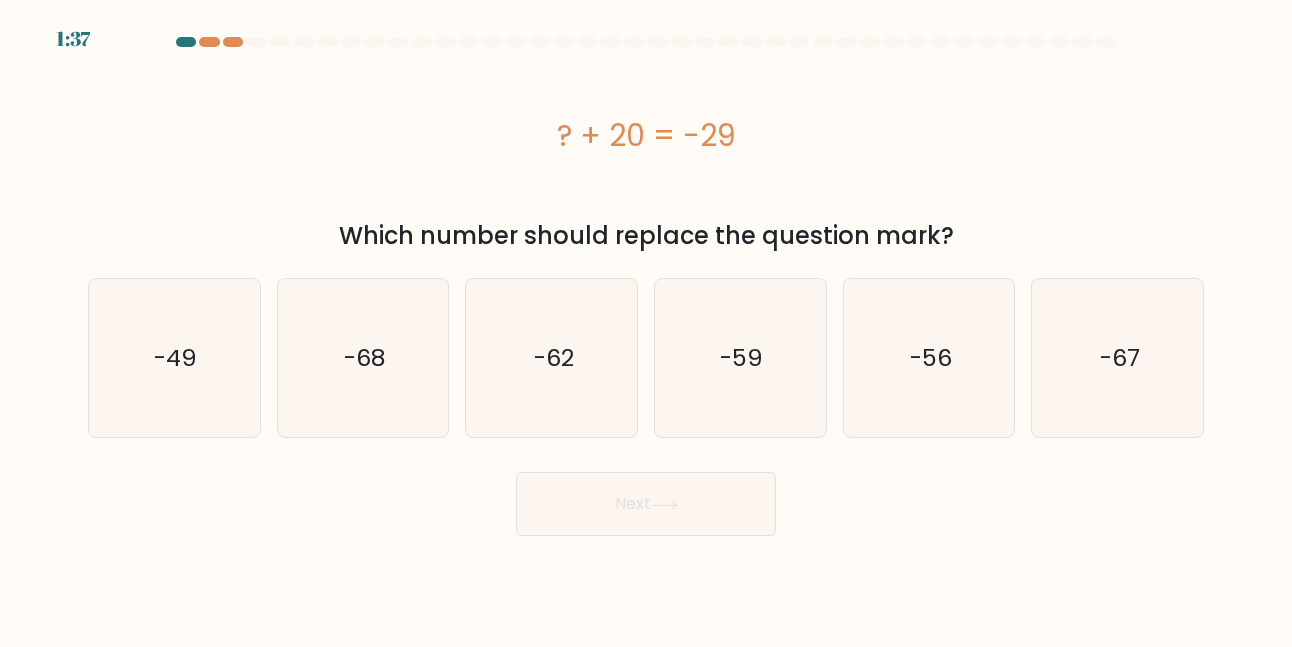scroll, scrollTop: 0, scrollLeft: 0, axis: both 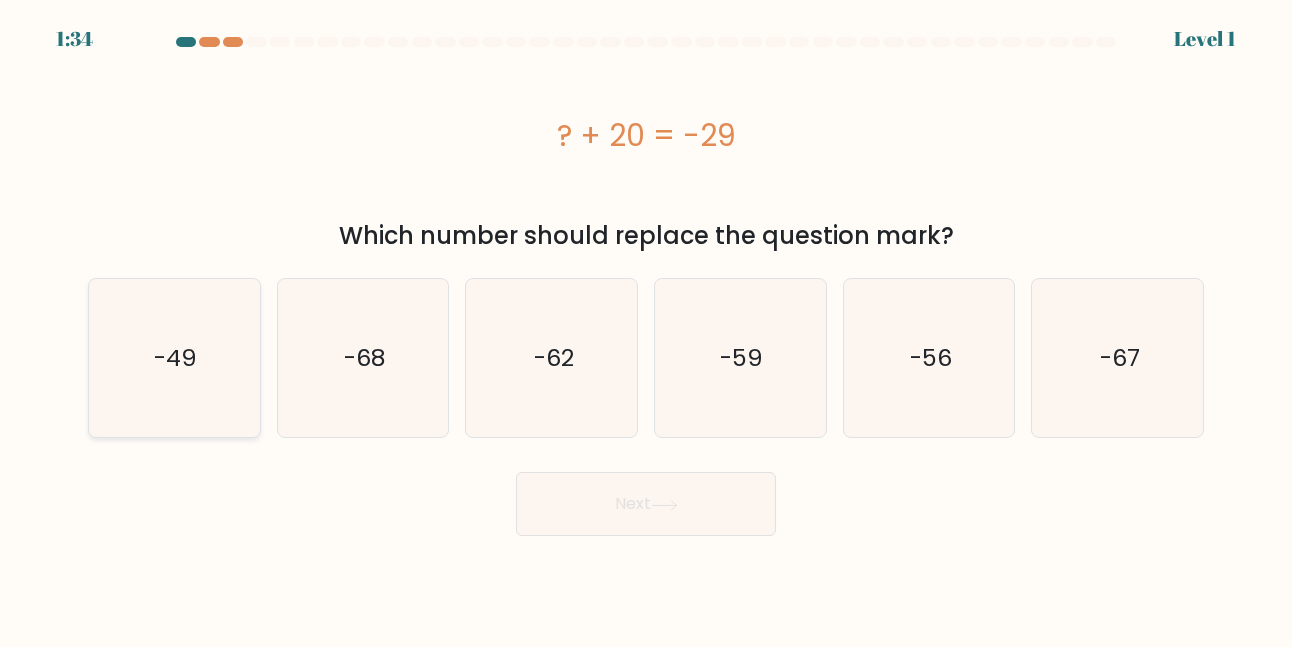 click on "-49" 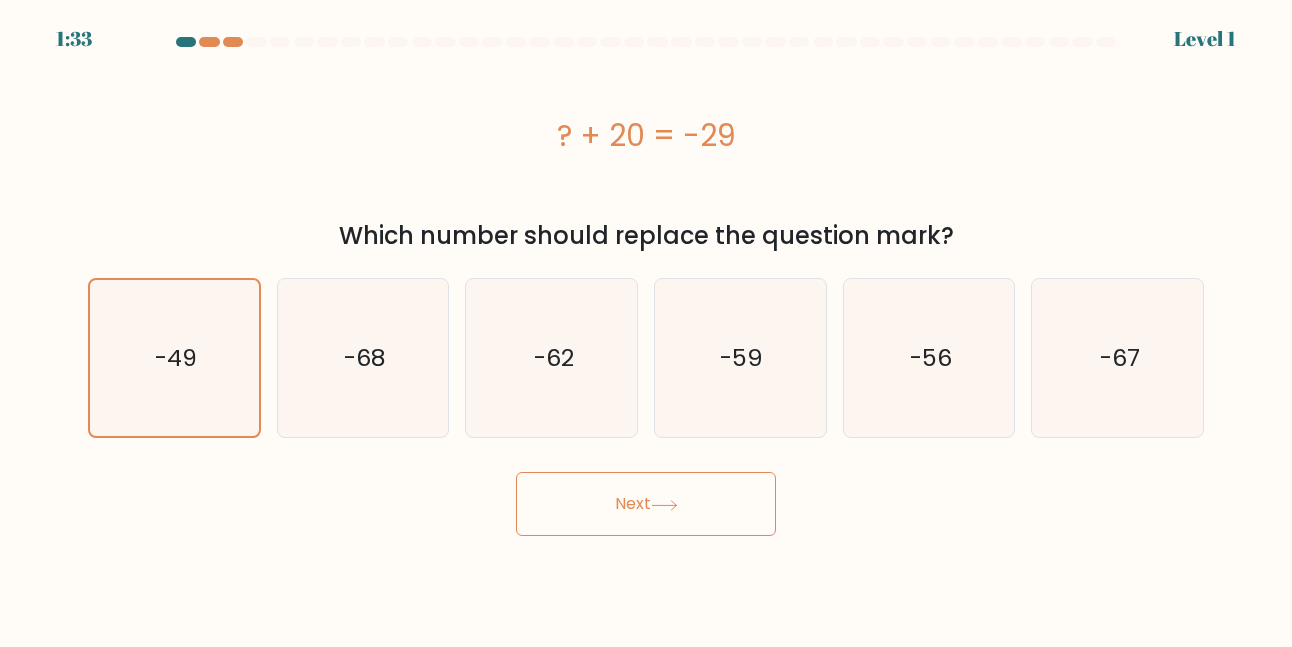 click on "Next" at bounding box center [646, 504] 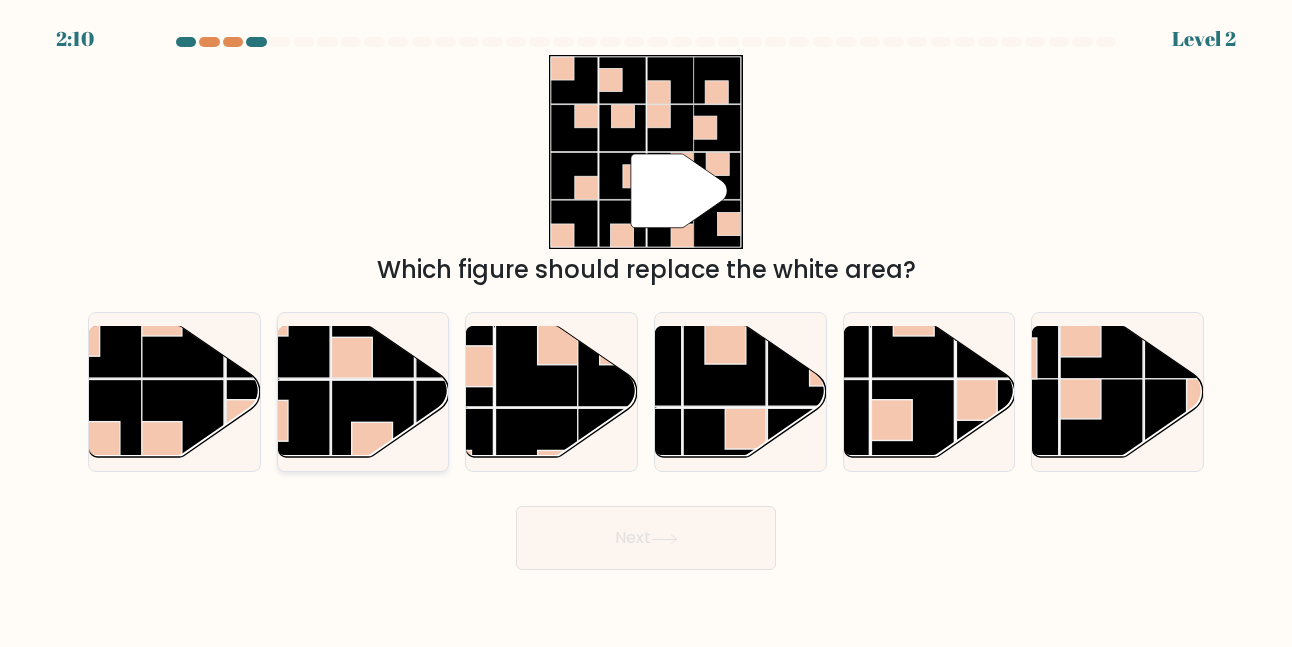 click 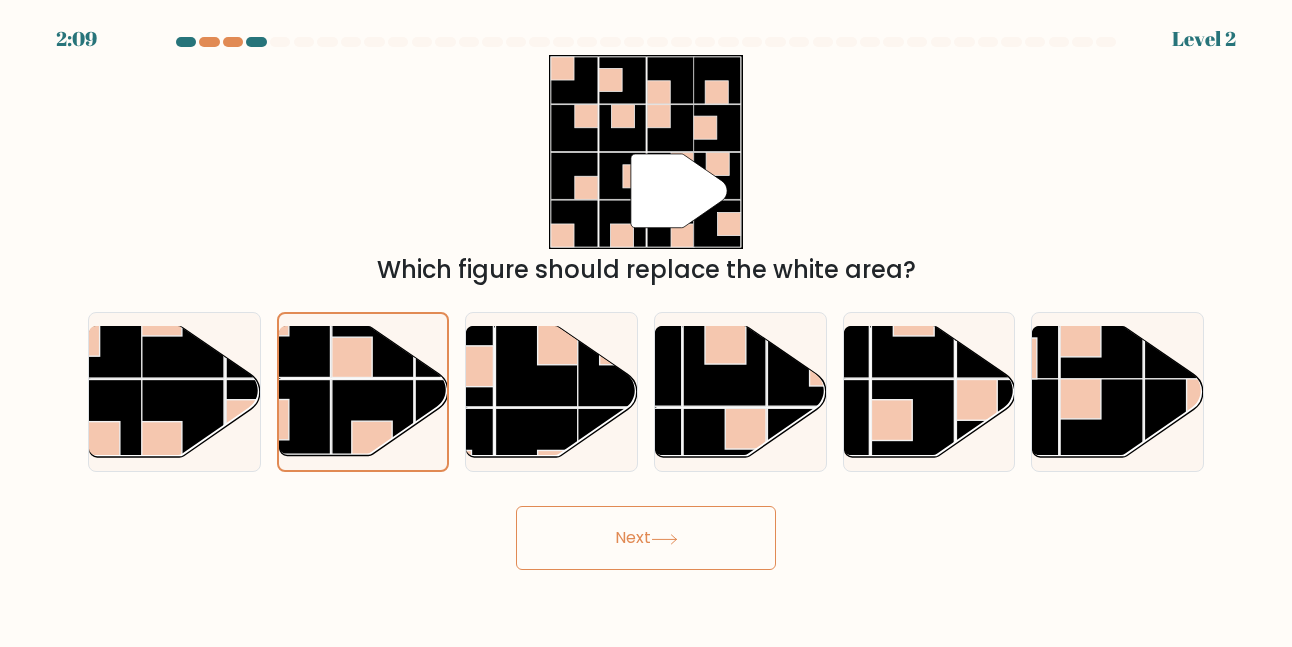 click on "Next" at bounding box center (646, 538) 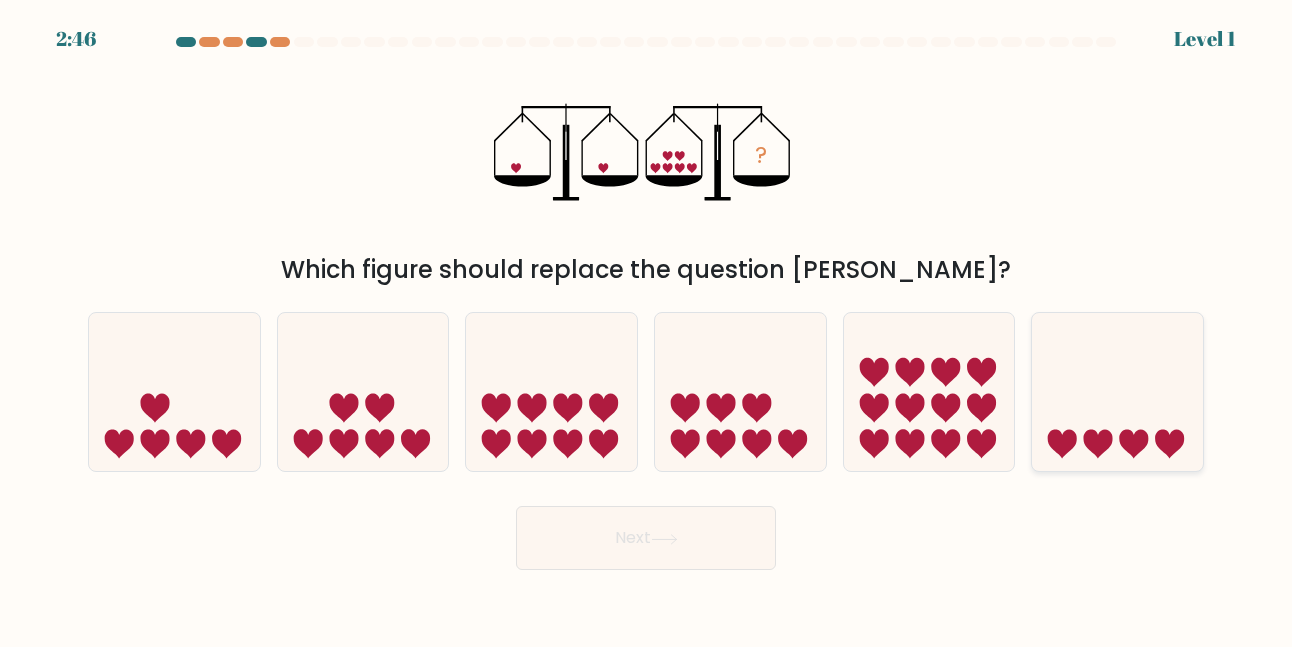 click 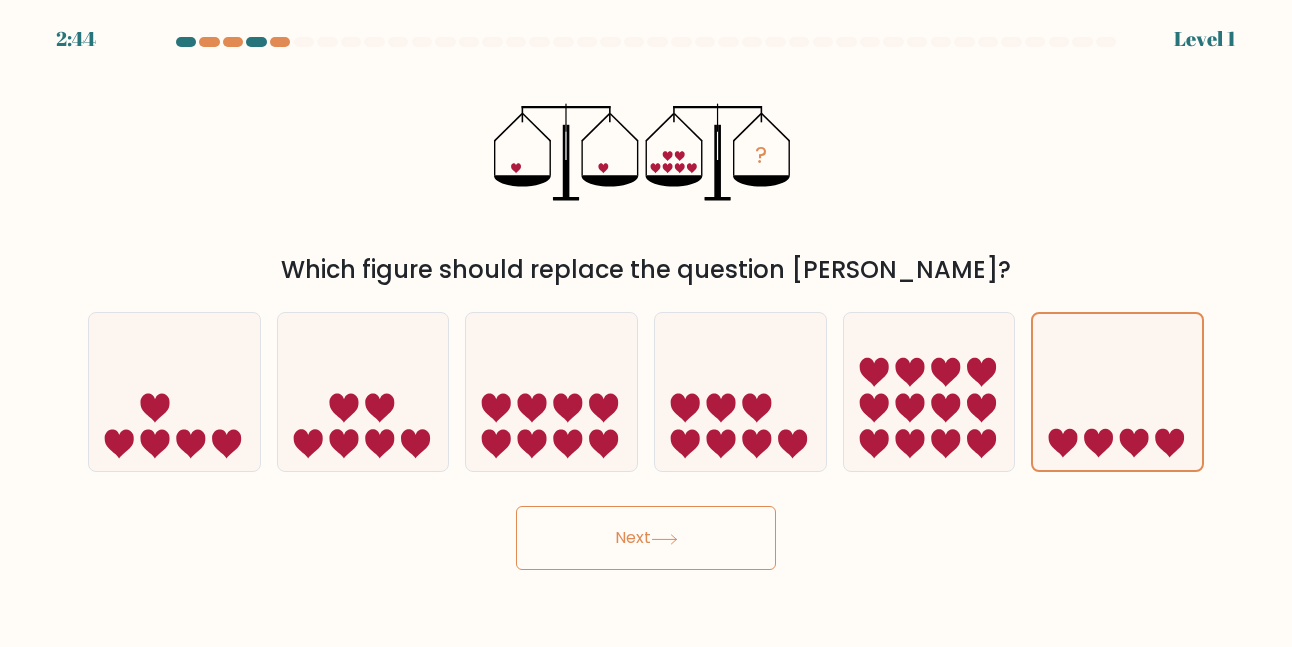 click on "Next" at bounding box center (646, 538) 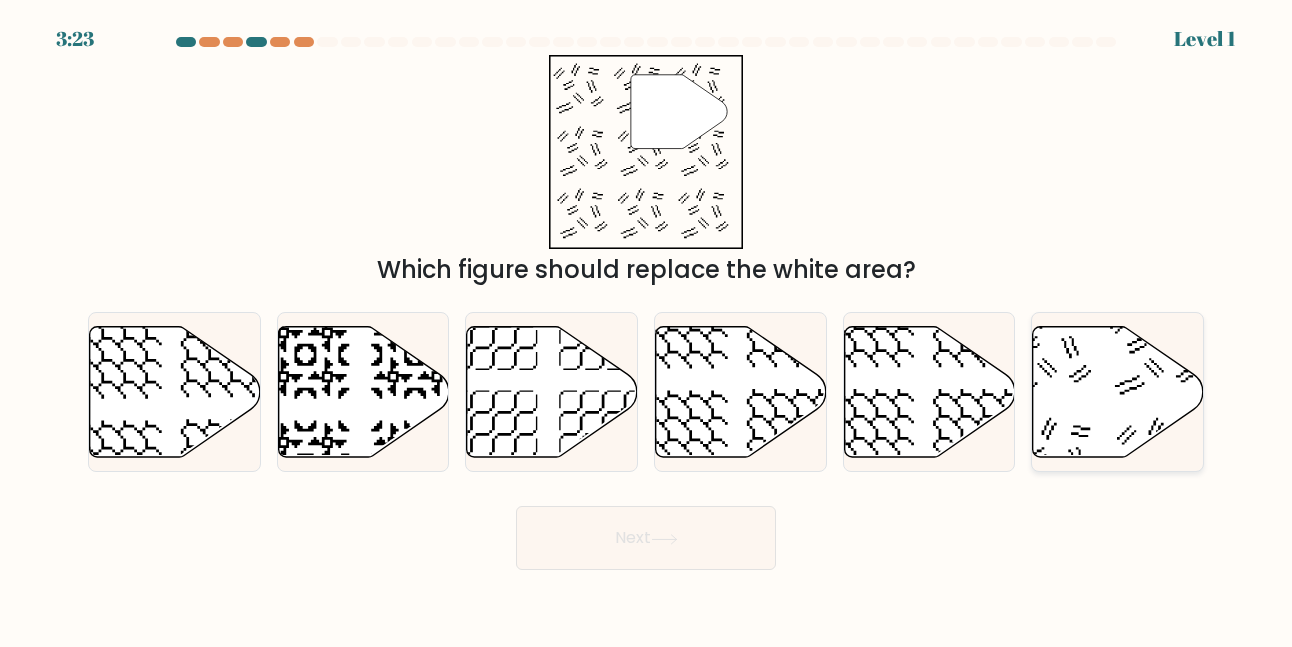 click 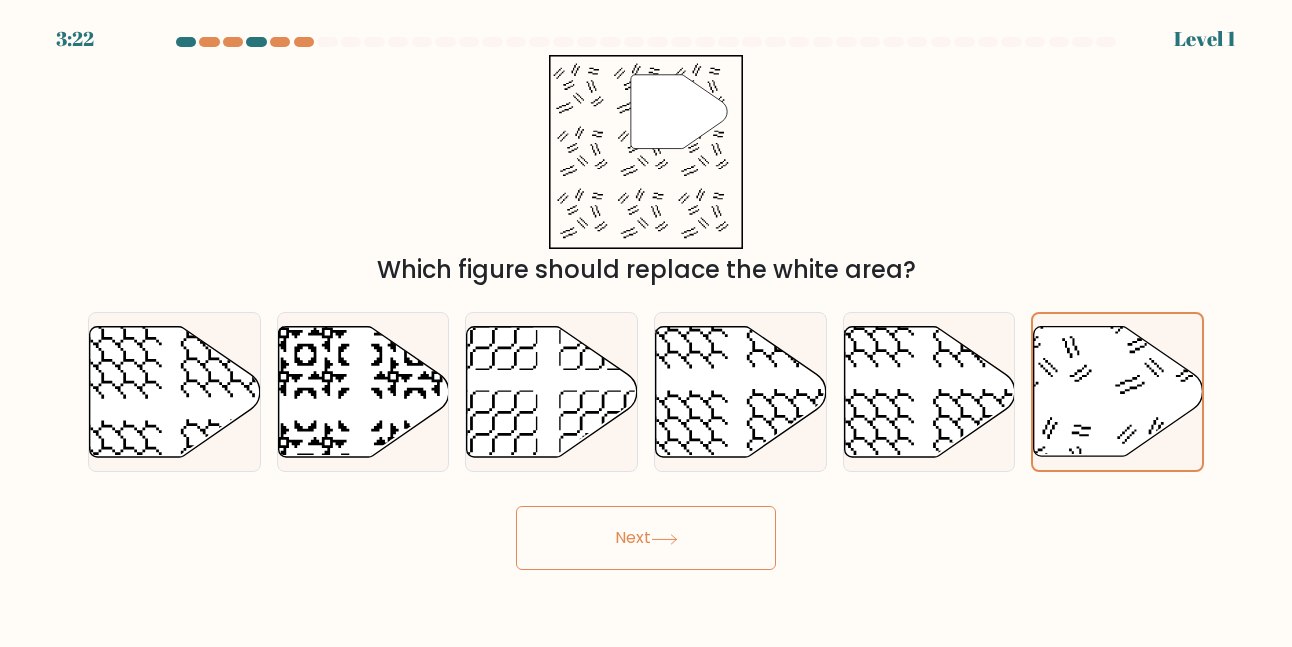 click on "Next" at bounding box center (646, 538) 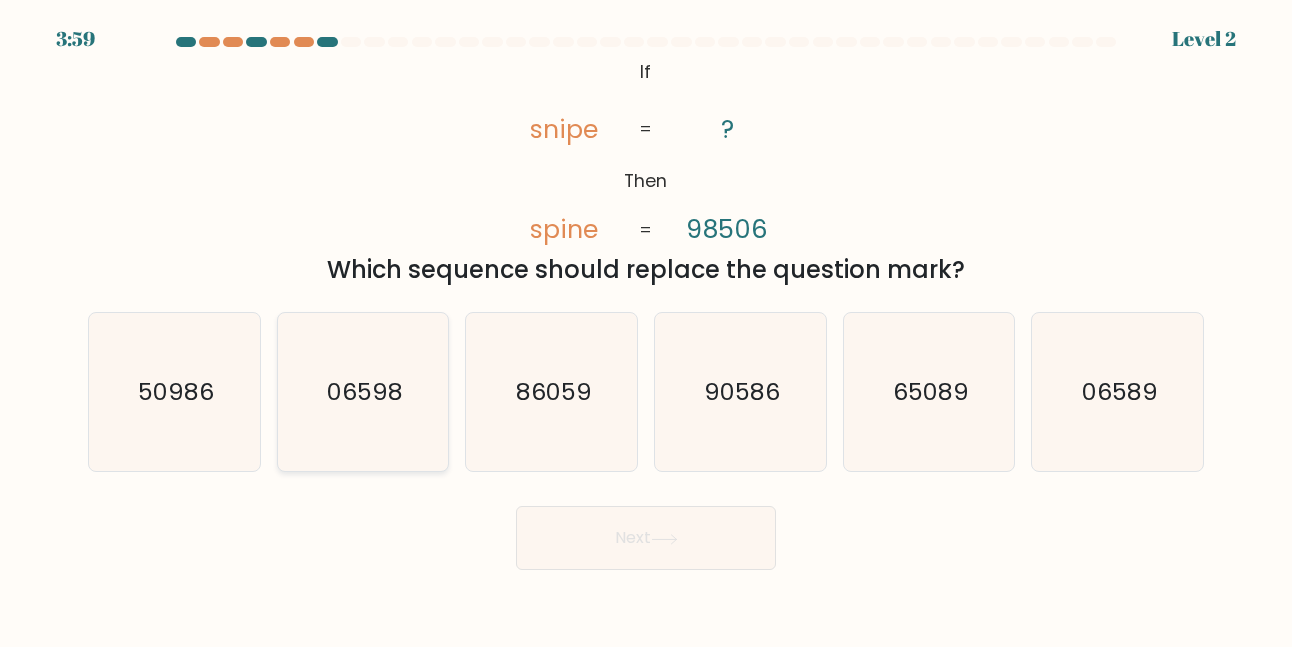 click on "06598" 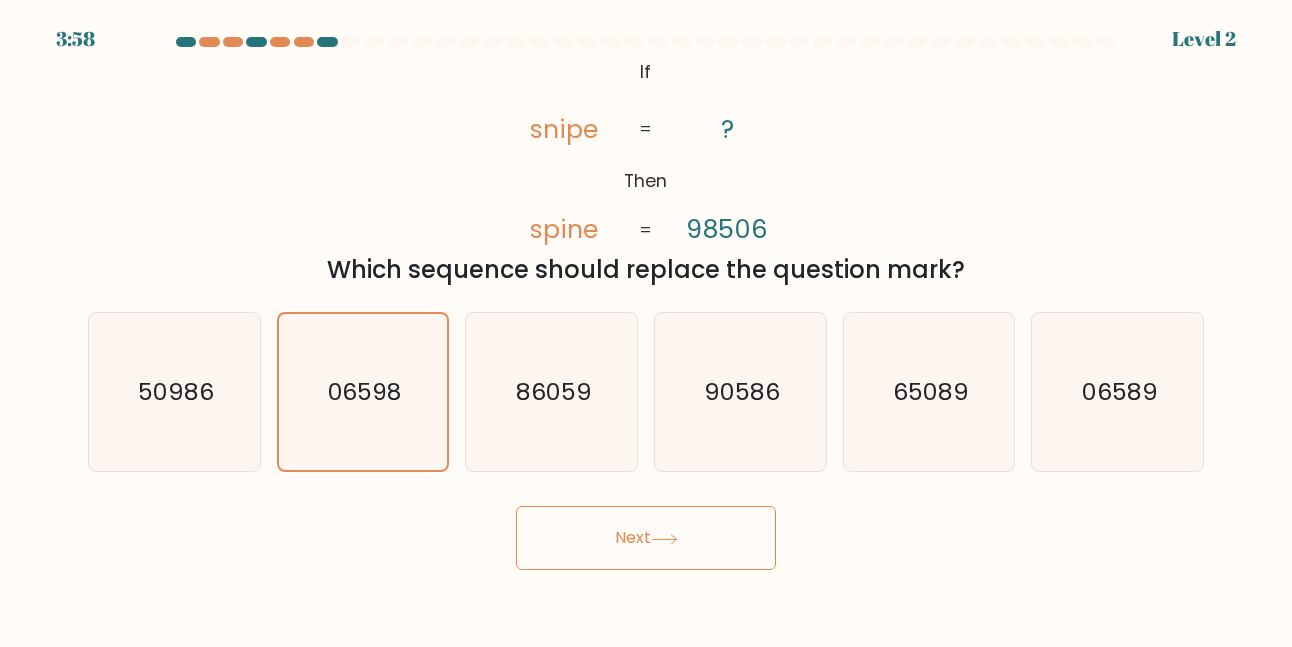 click on "Next" at bounding box center (646, 533) 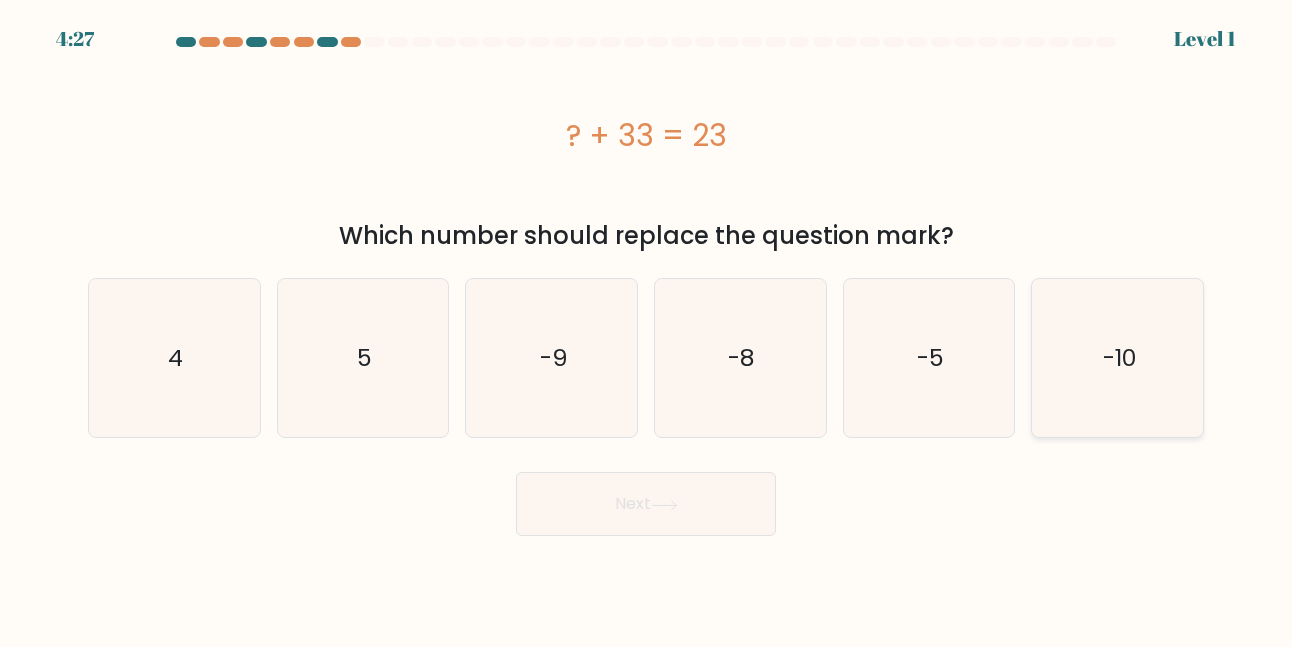 click on "-10" 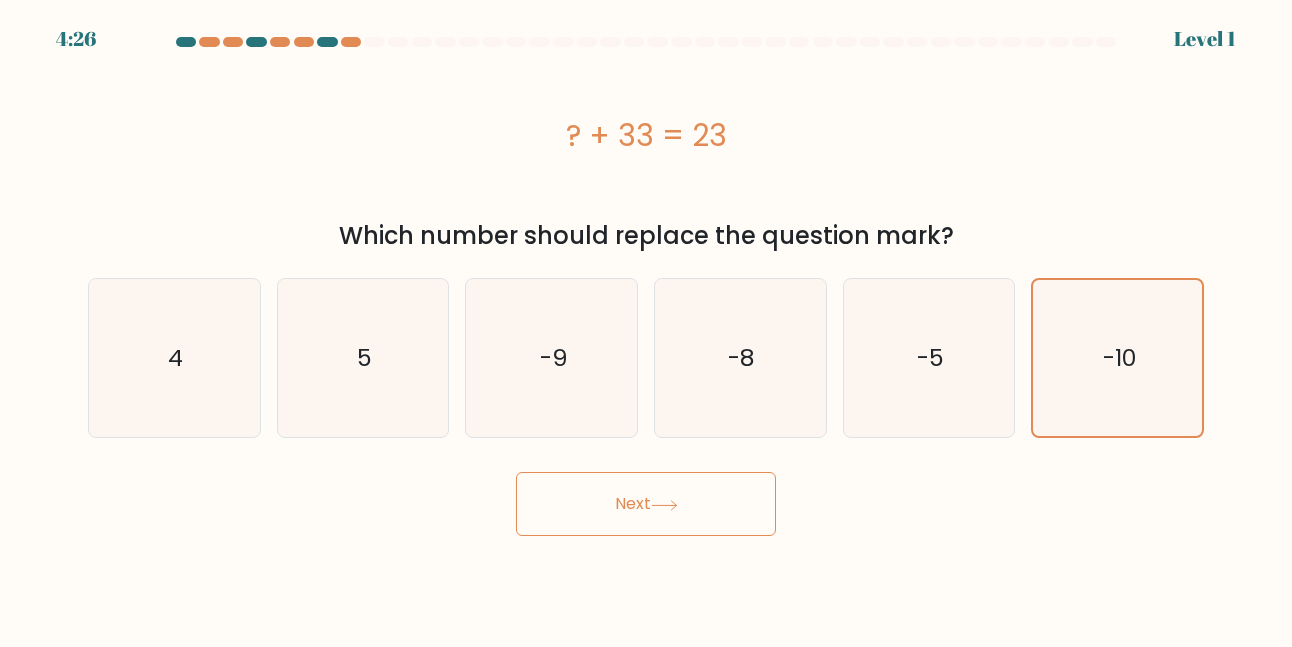 click on "Next" at bounding box center (646, 504) 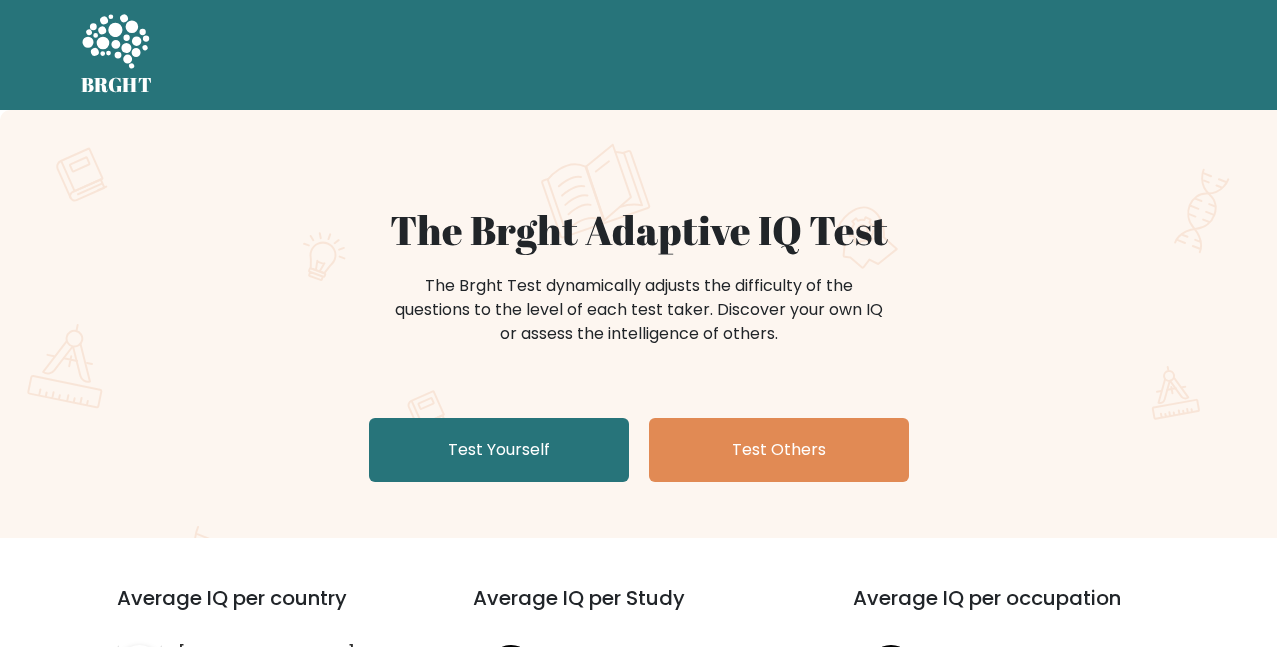 scroll, scrollTop: 0, scrollLeft: 0, axis: both 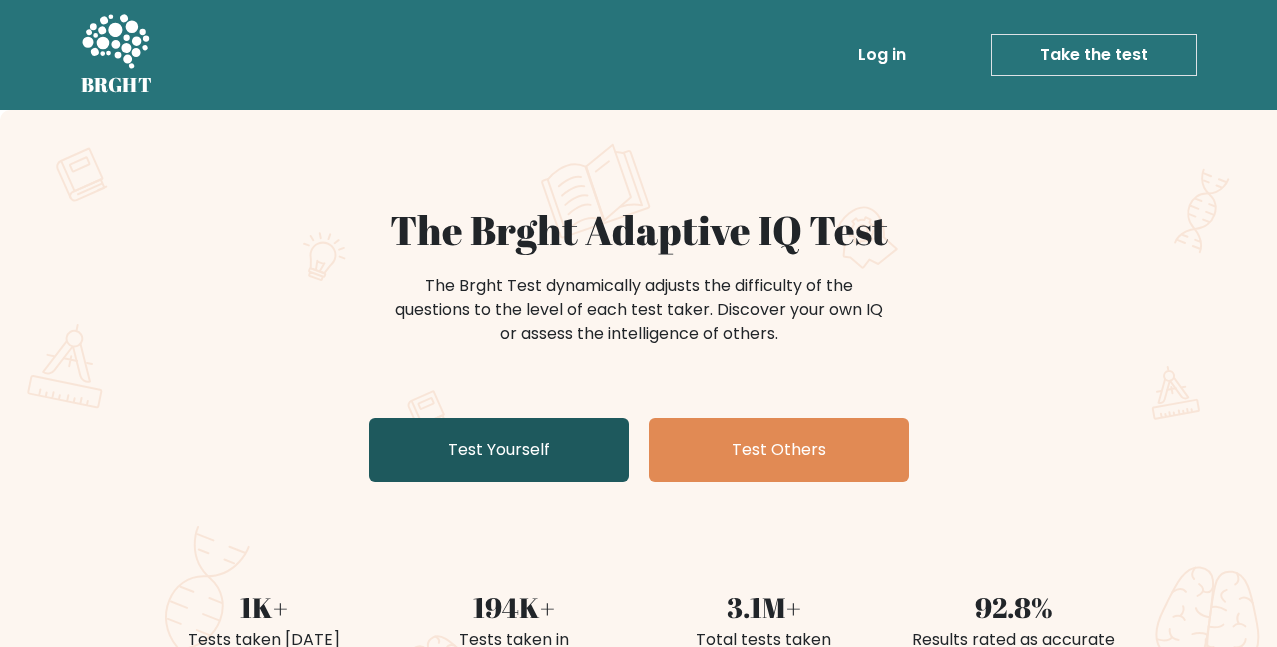 click on "Test Yourself" at bounding box center [499, 450] 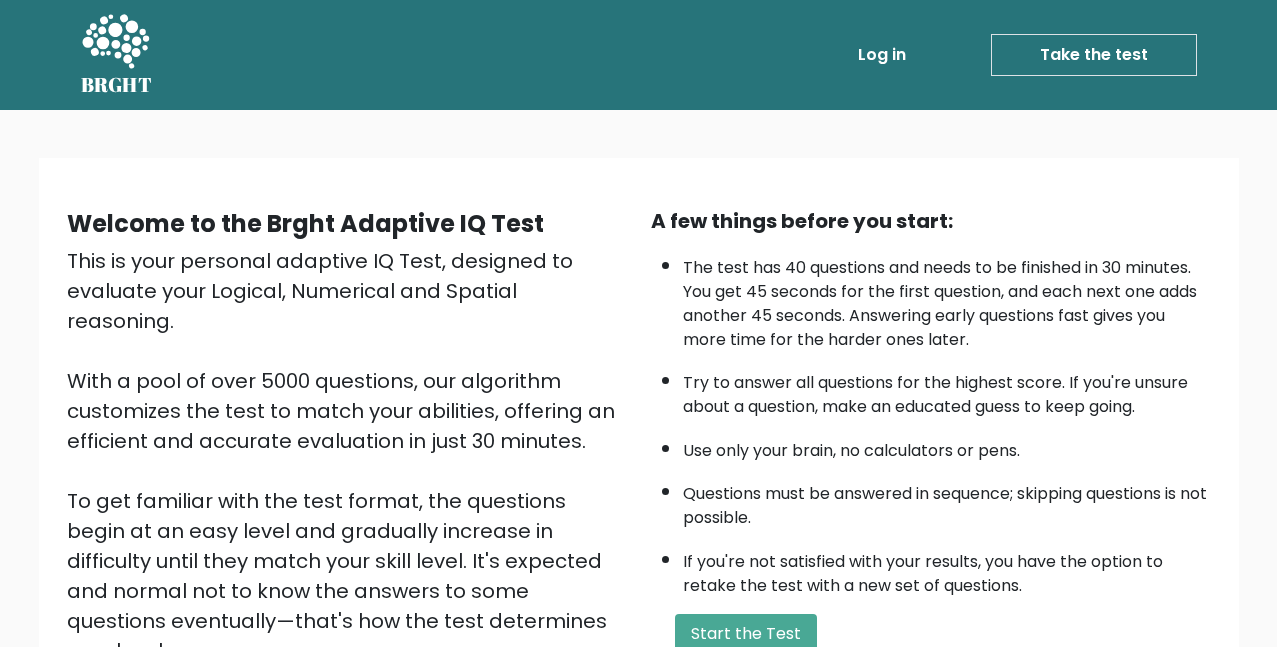 scroll, scrollTop: 0, scrollLeft: 0, axis: both 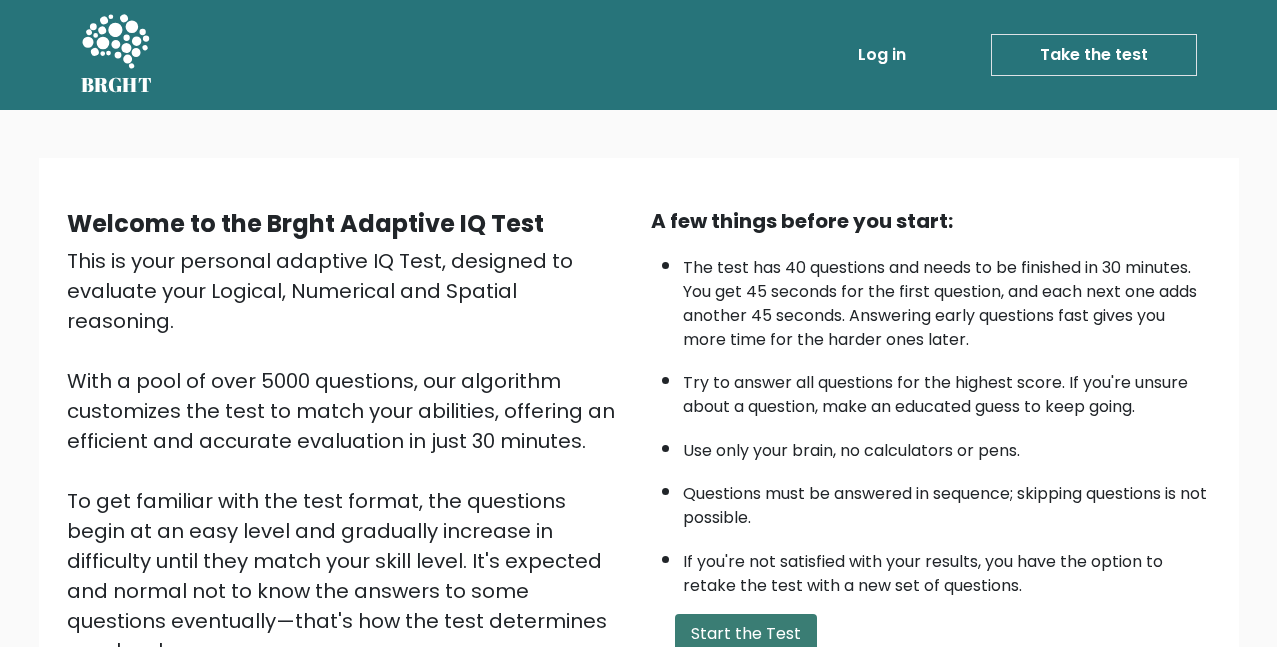 click on "Start the Test" at bounding box center (746, 634) 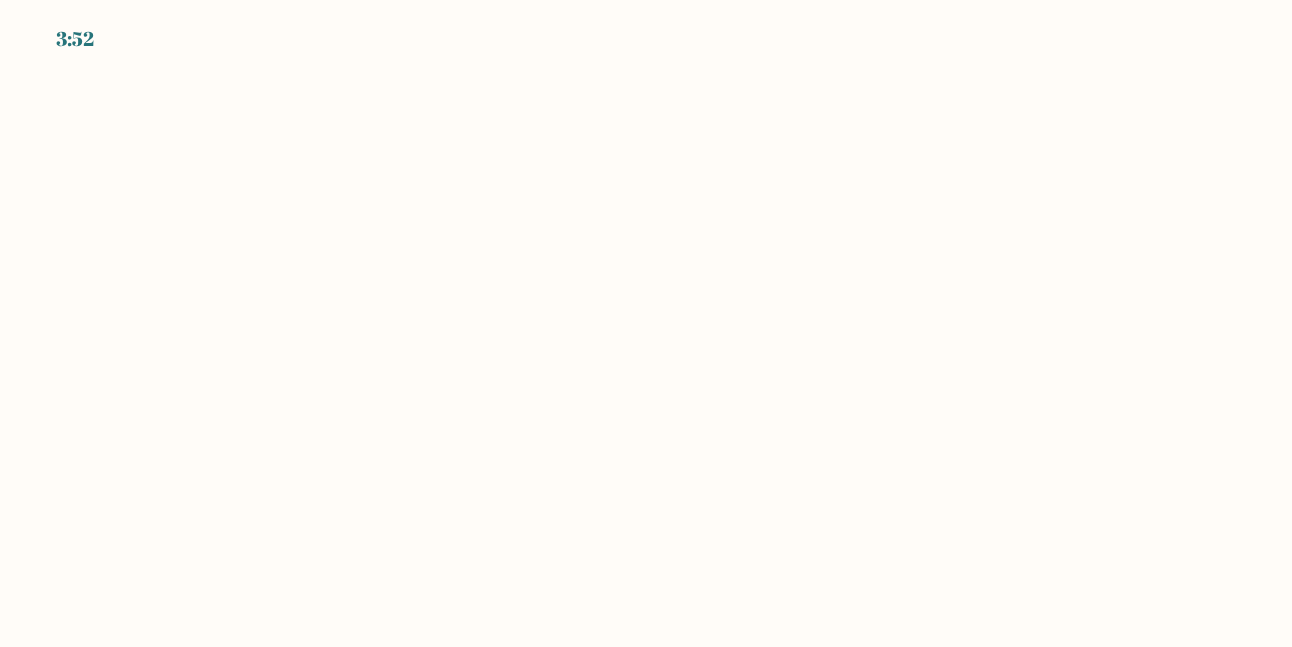 scroll, scrollTop: 0, scrollLeft: 0, axis: both 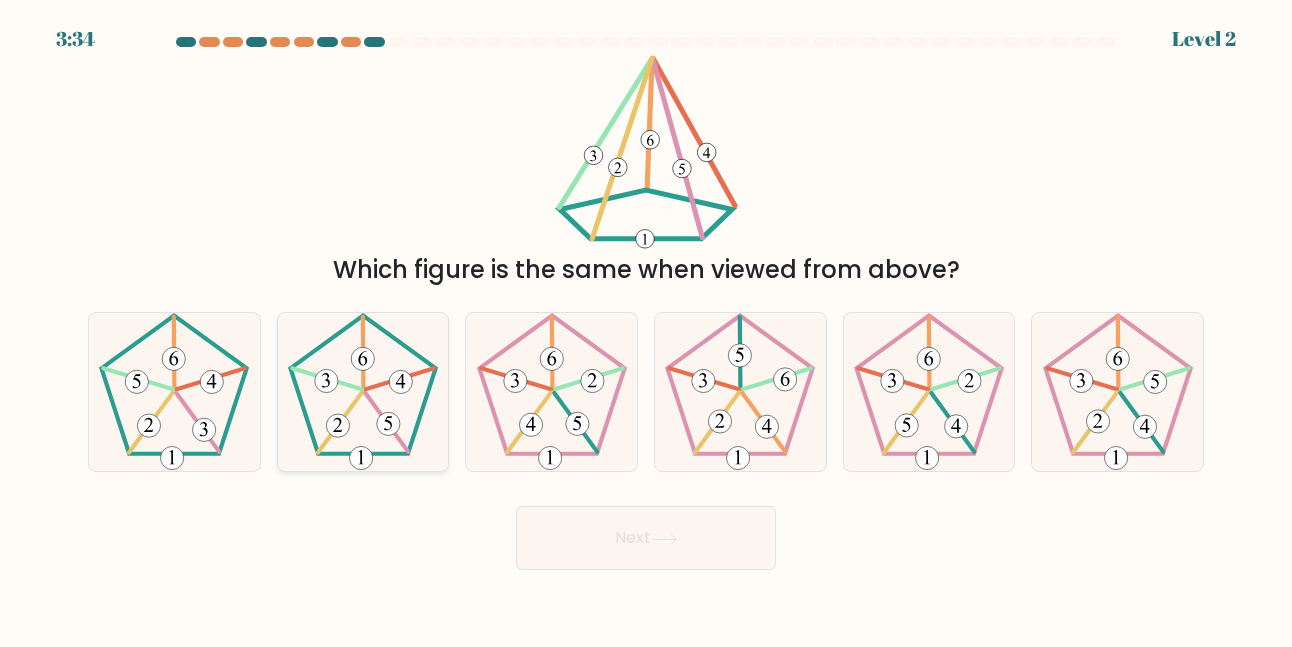 click 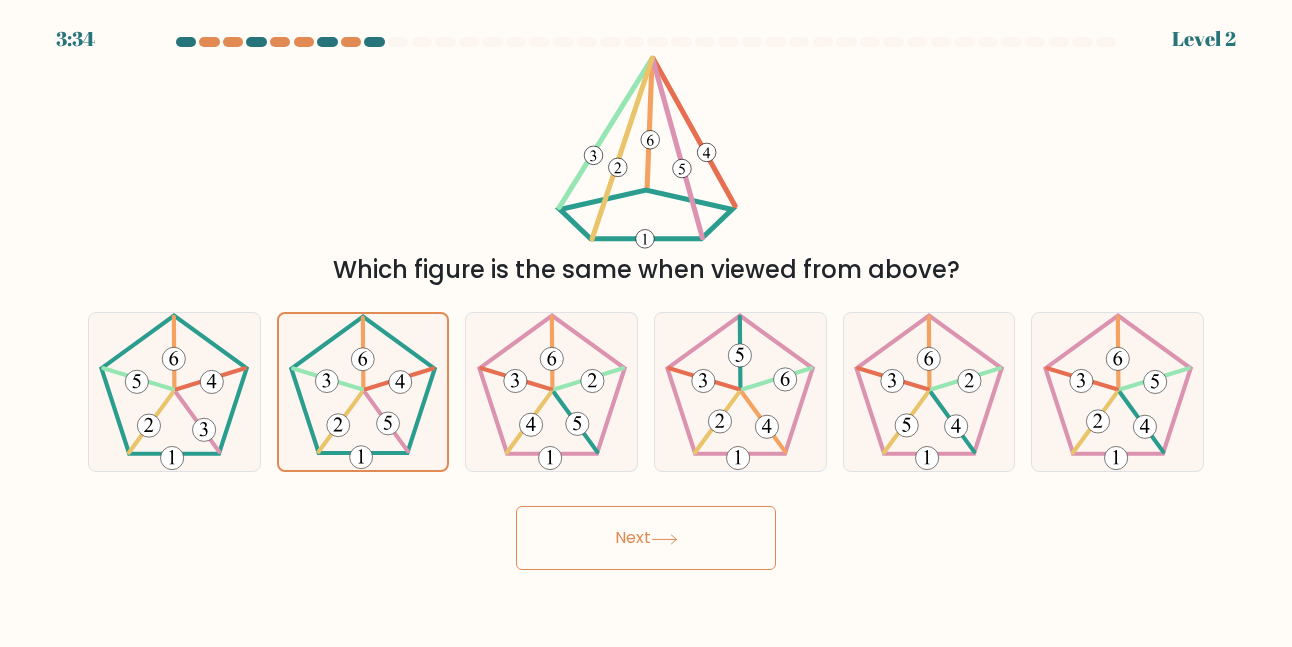 click on "Next" at bounding box center [646, 538] 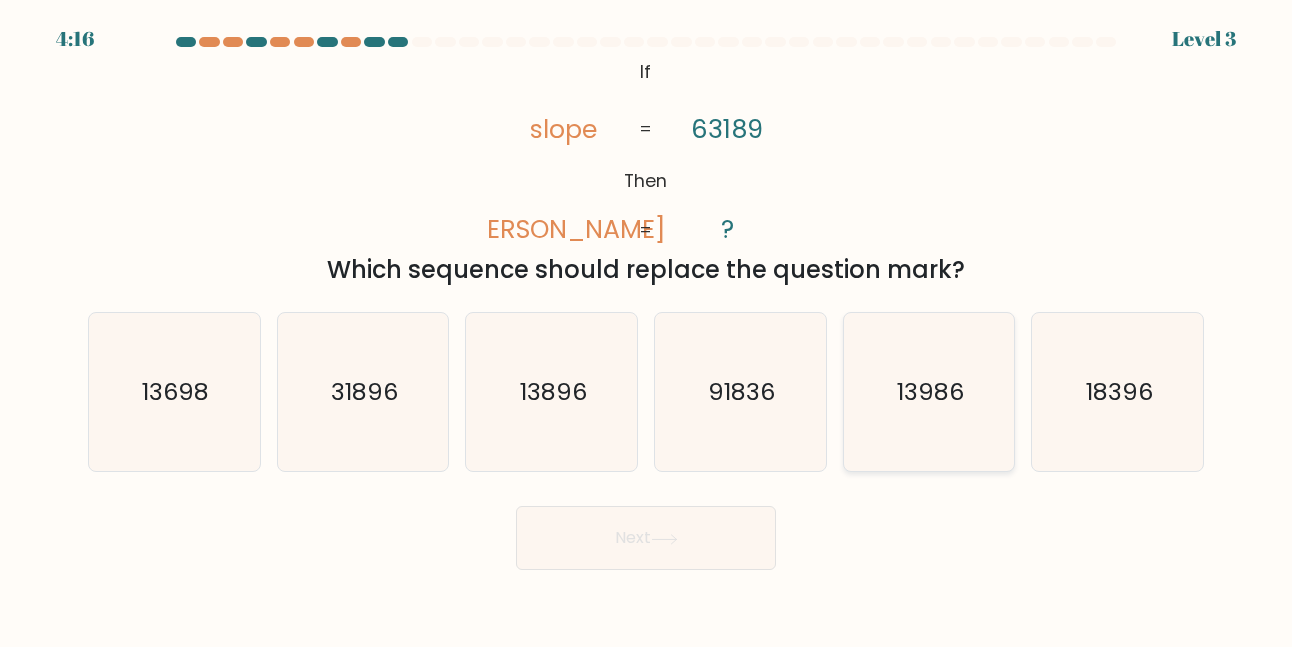 click on "13986" 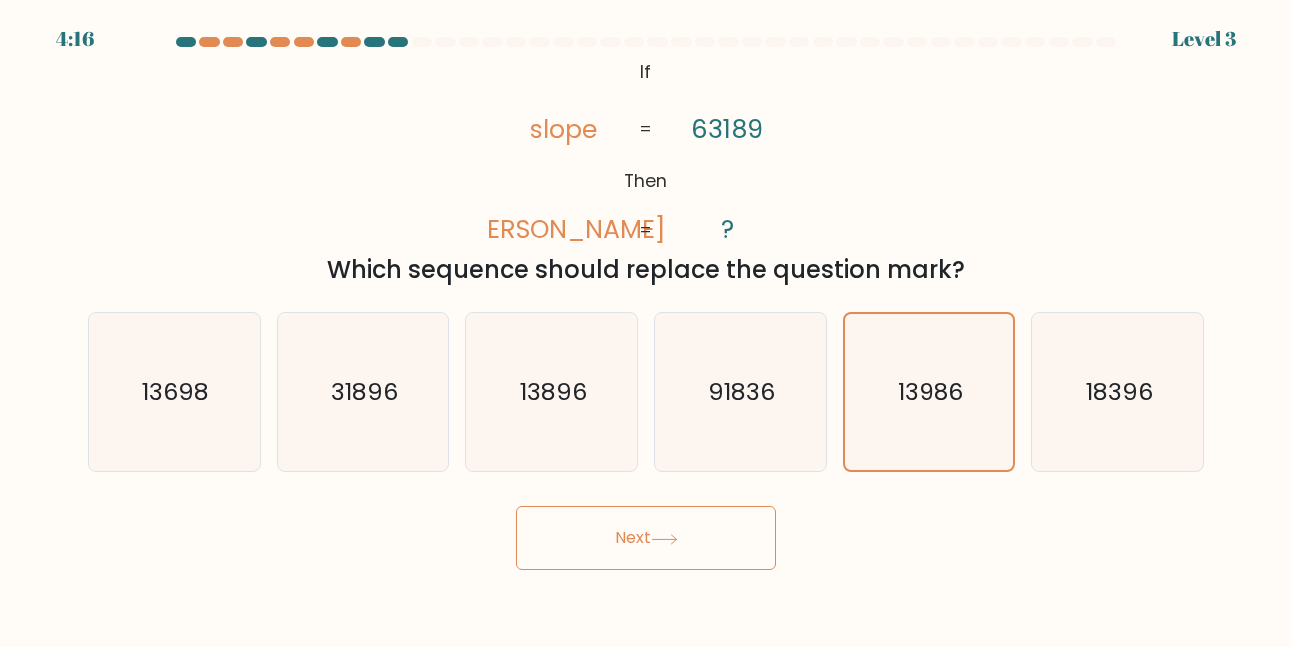 click on "Next" at bounding box center (646, 538) 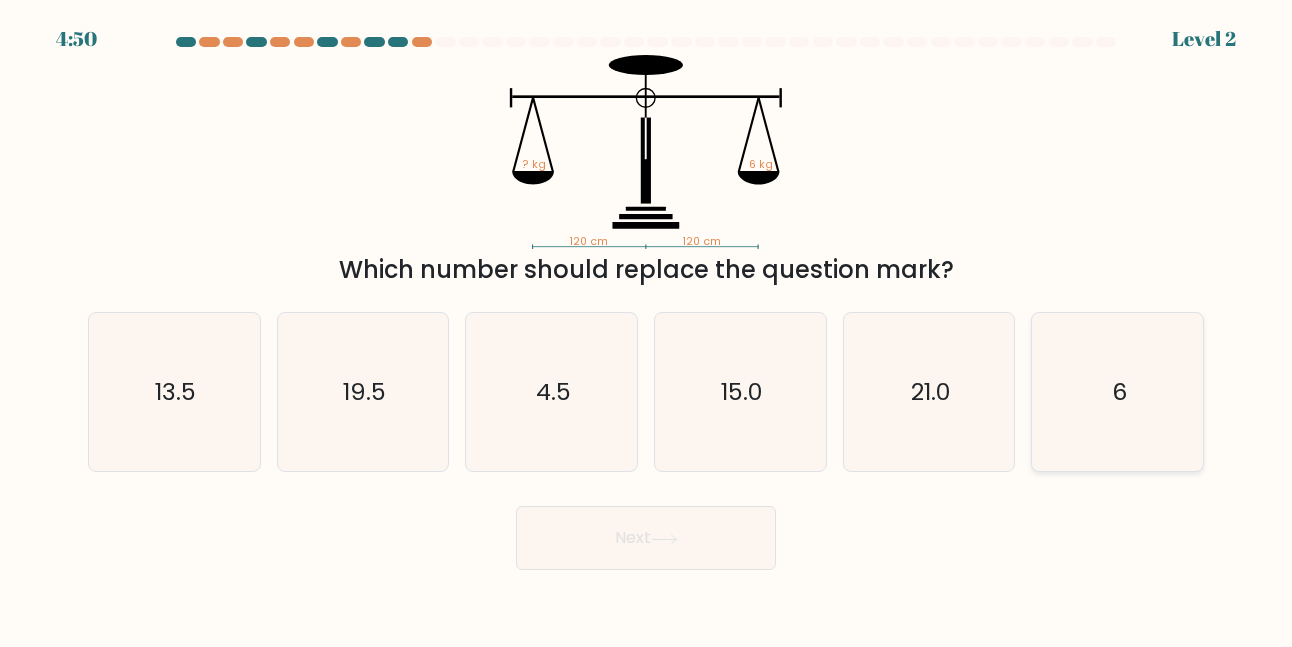 click on "6" 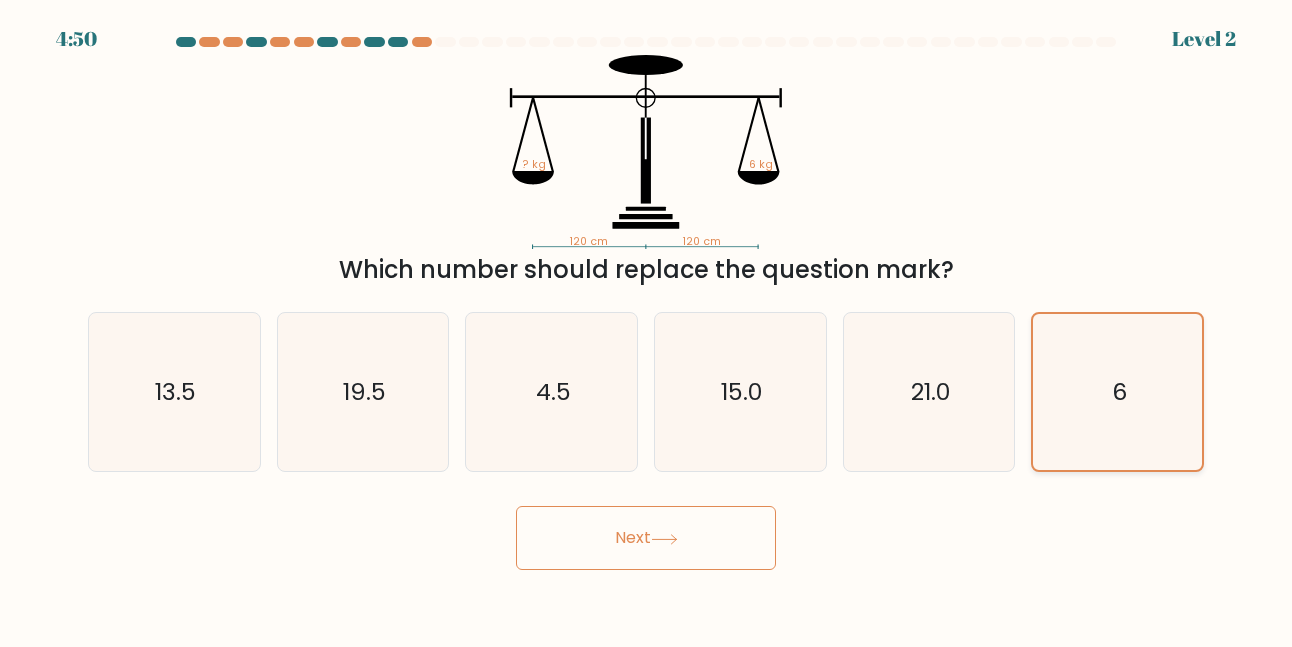 click on "6" 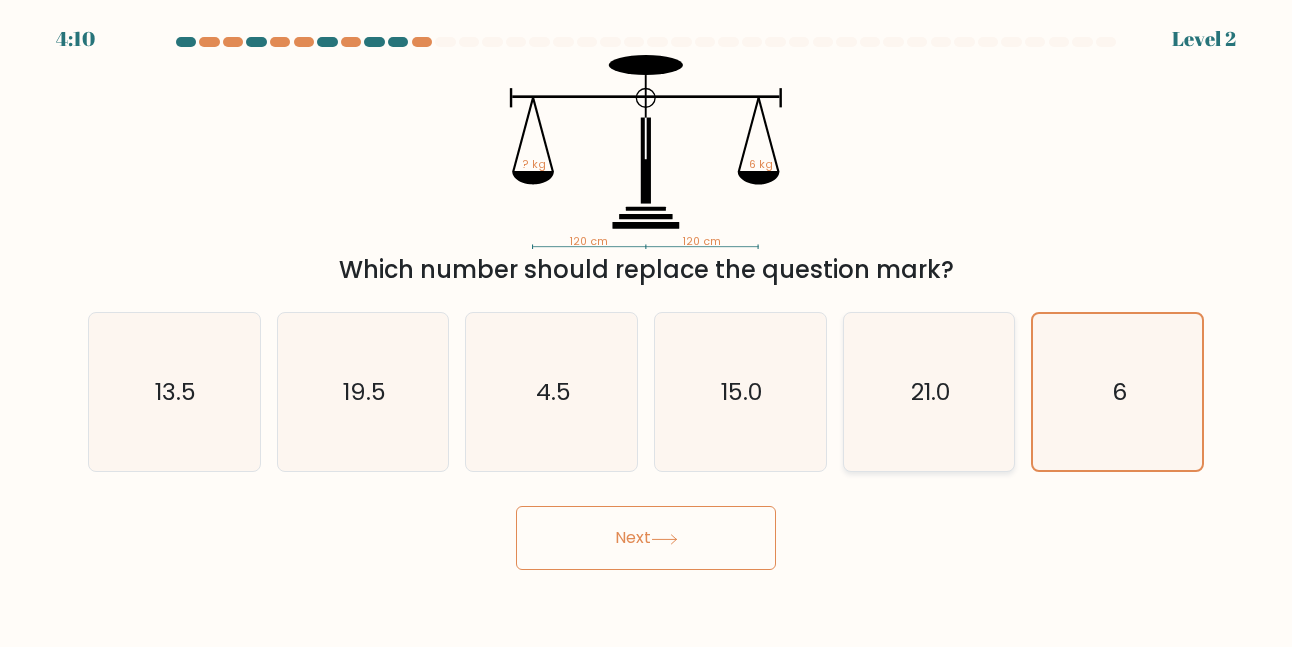 click on "21.0" 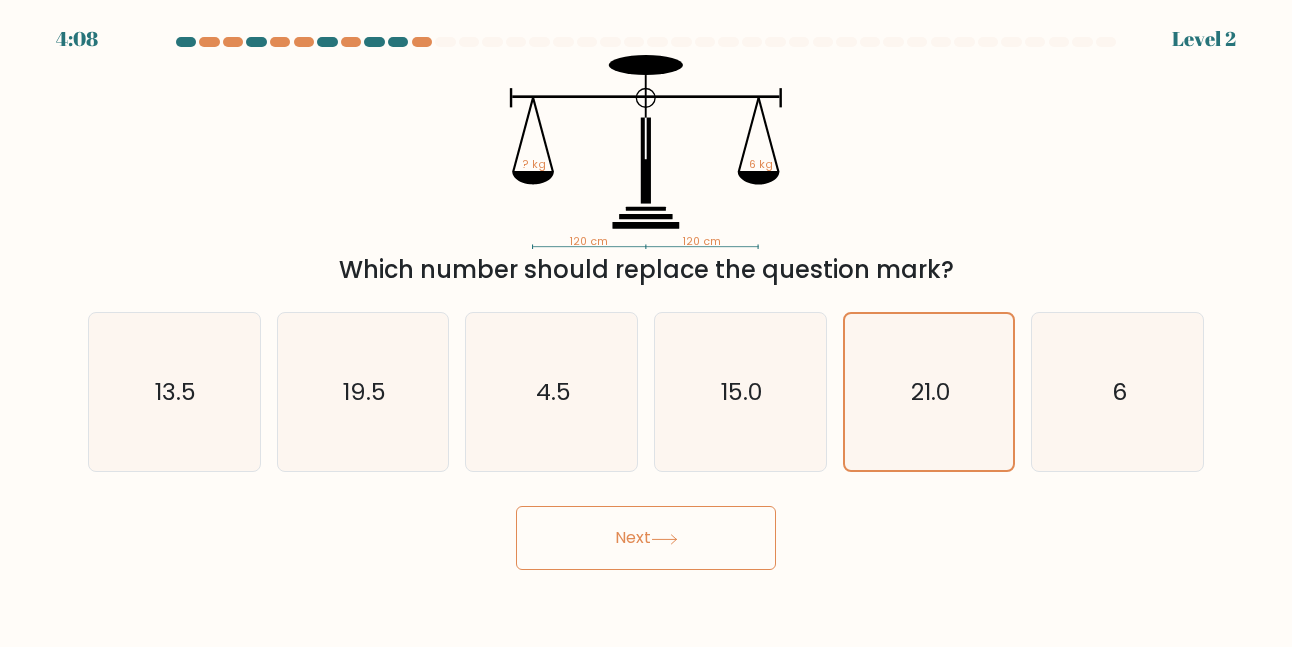 click on "Next" at bounding box center [646, 538] 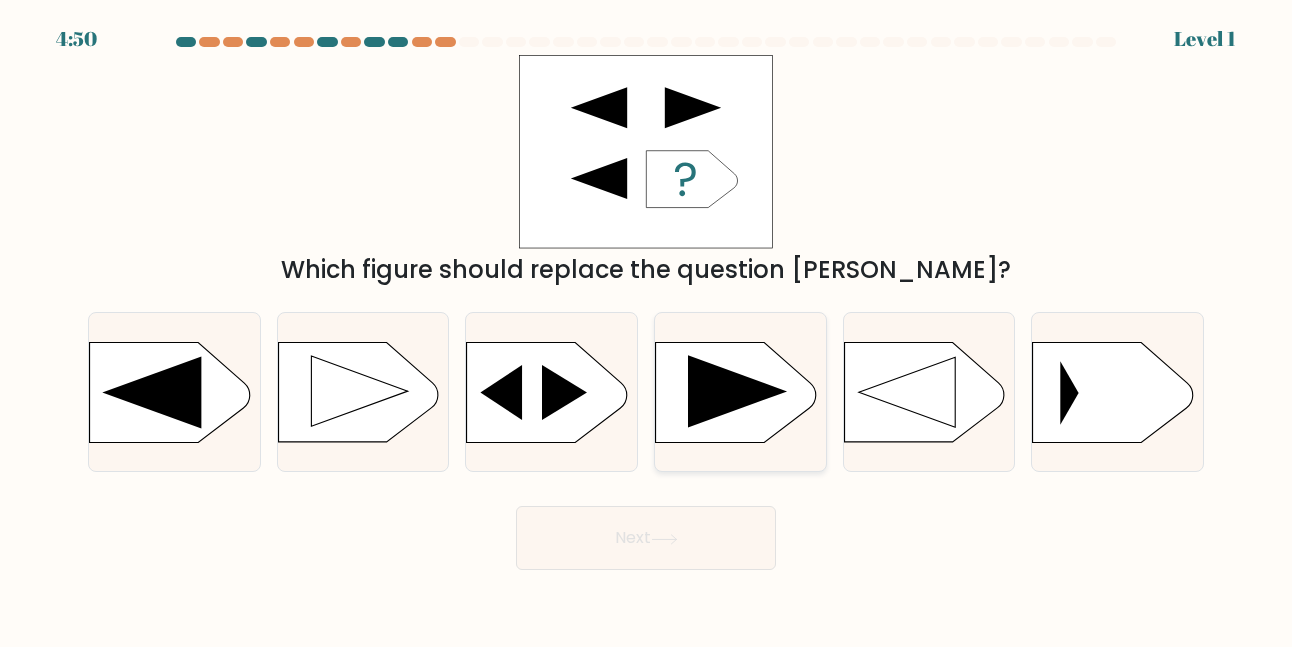 click 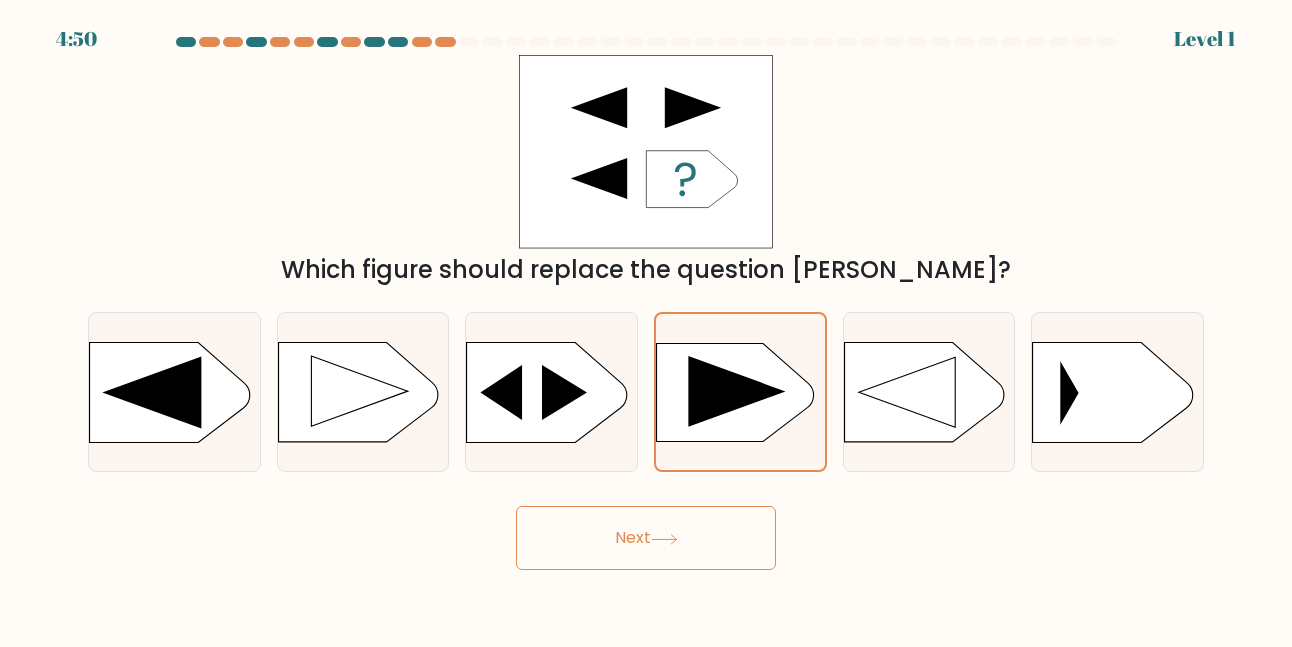 click on "Next" at bounding box center [646, 538] 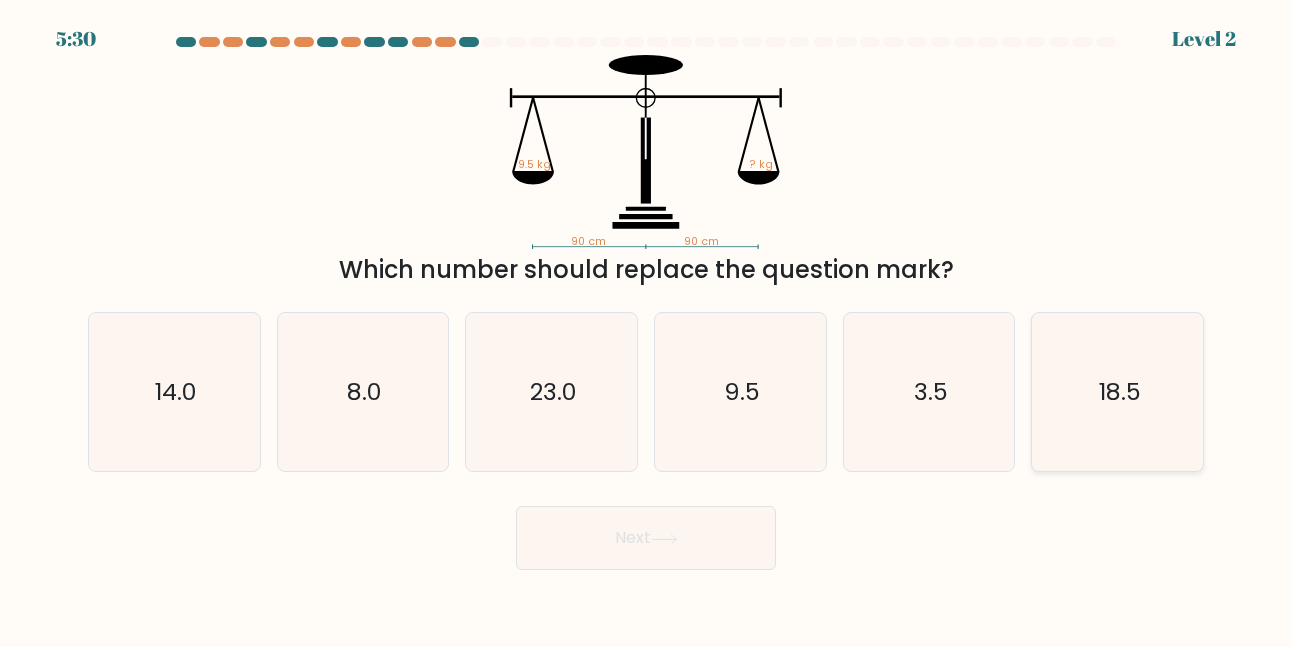 click on "18.5" 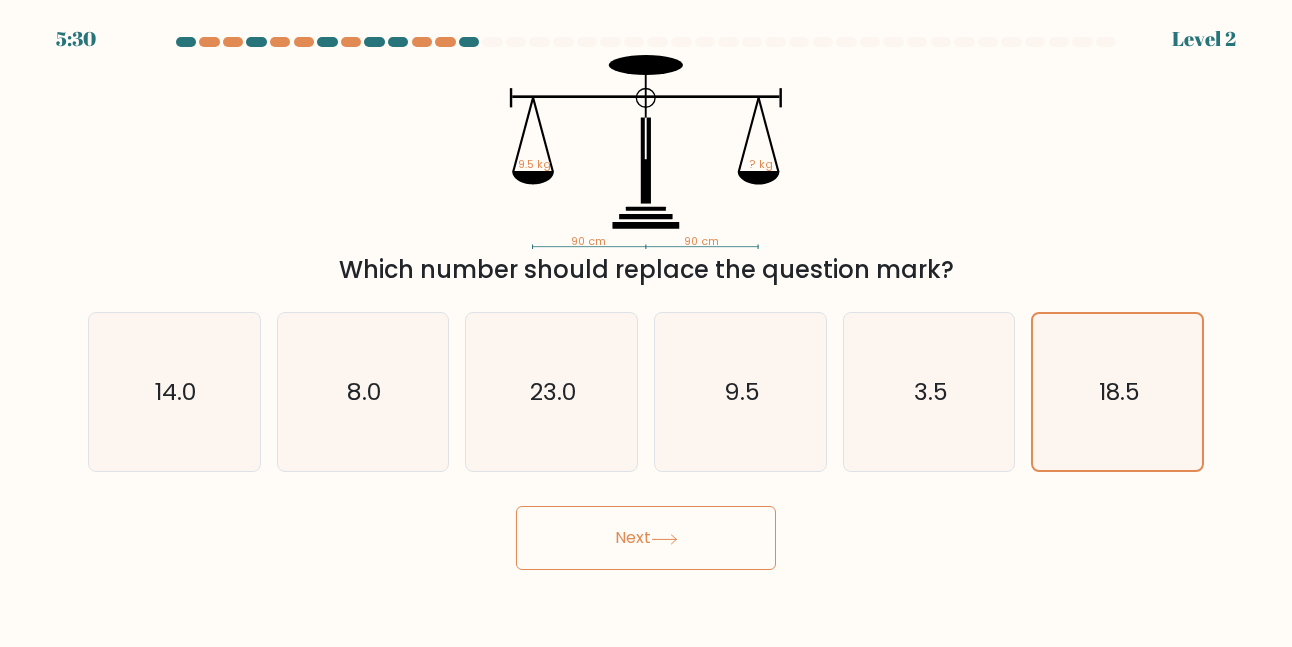 click 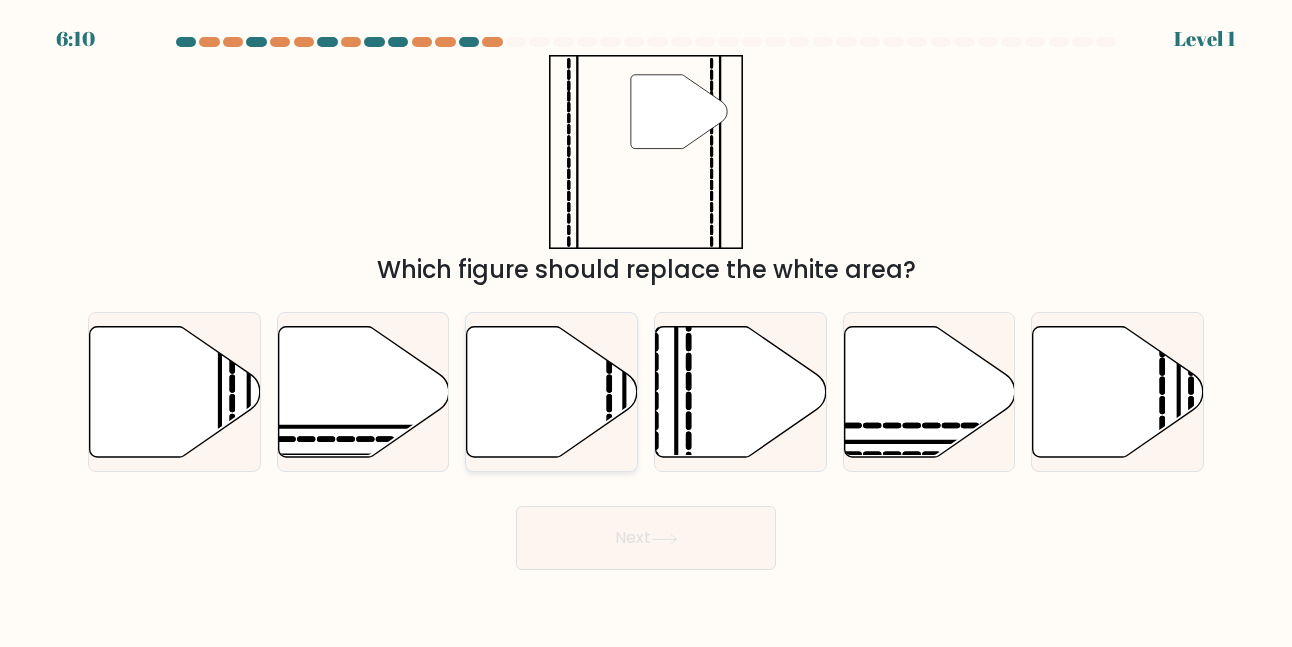 click 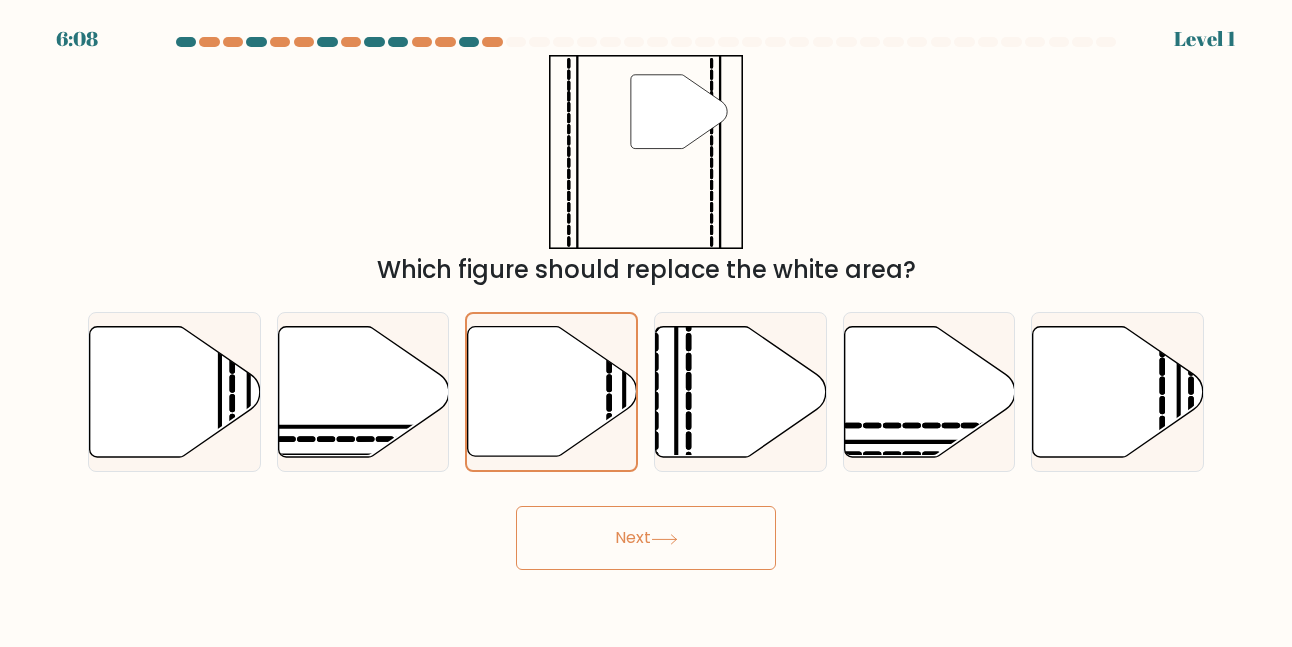 click on "Next" at bounding box center (646, 538) 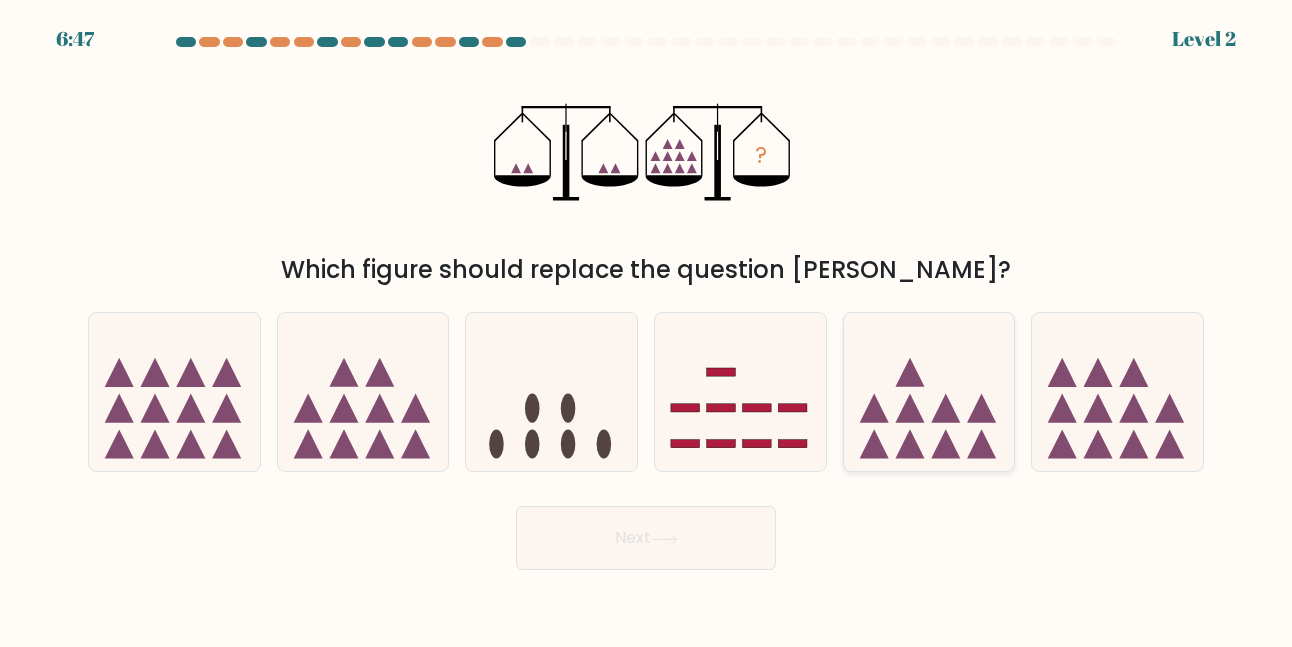 click 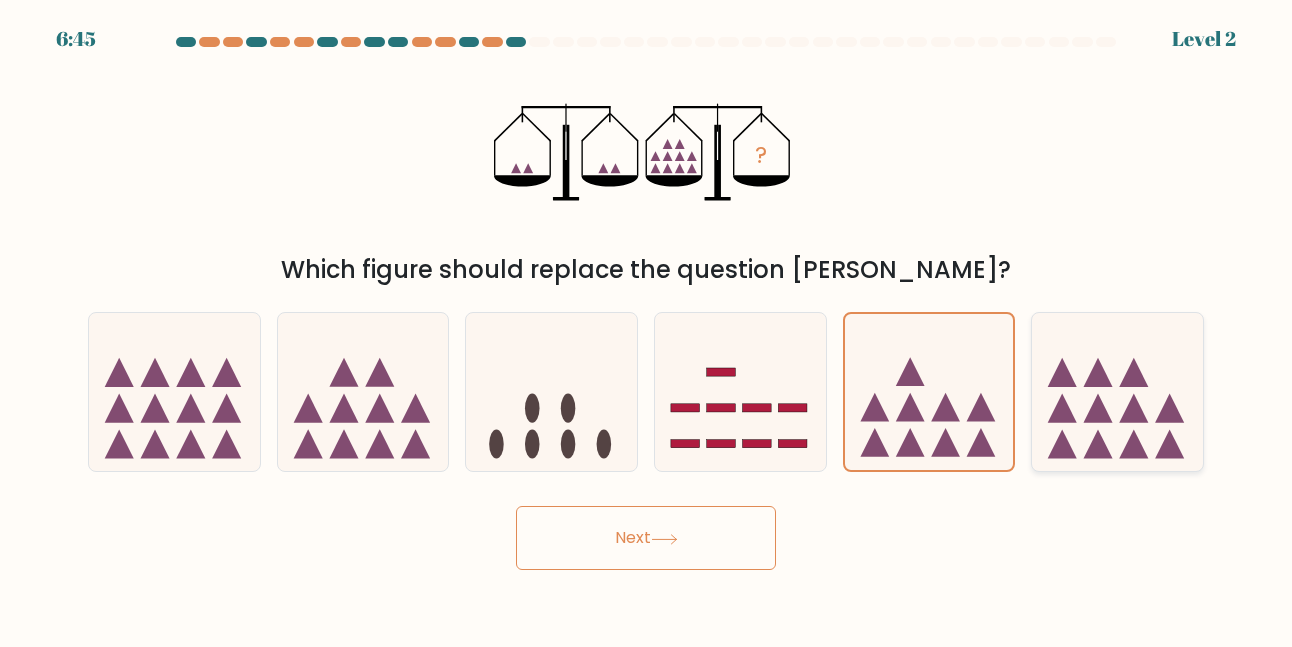 click 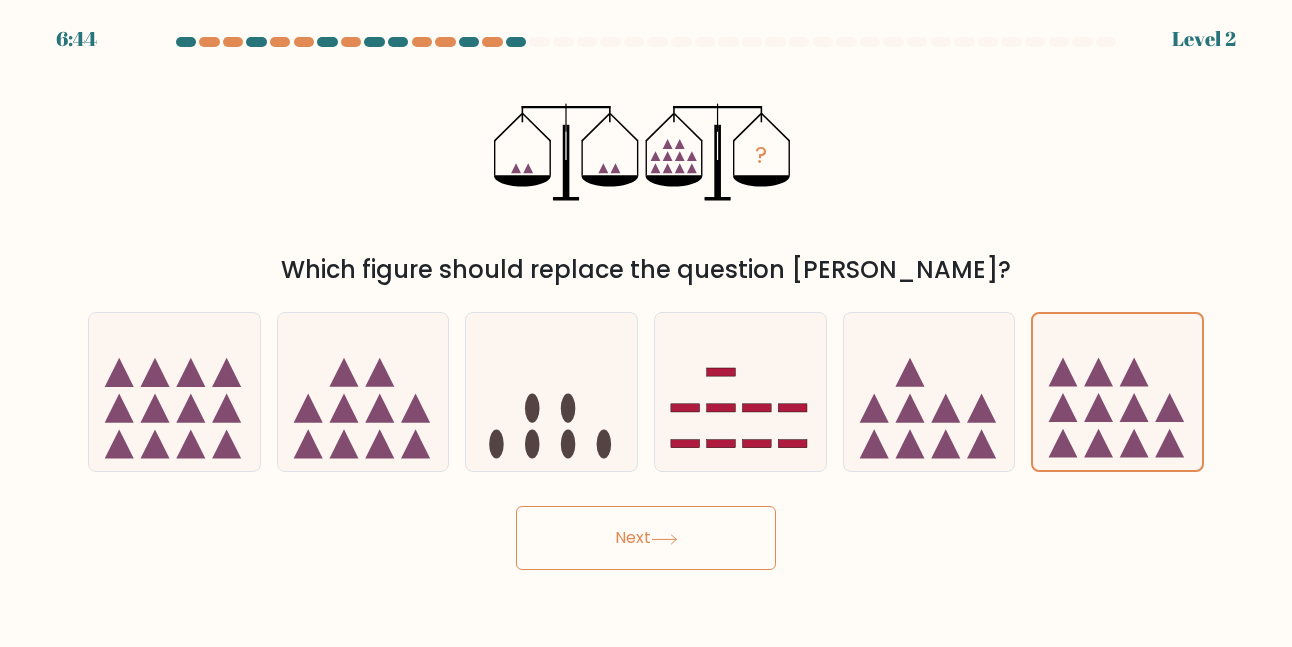 click on "Next" at bounding box center (646, 538) 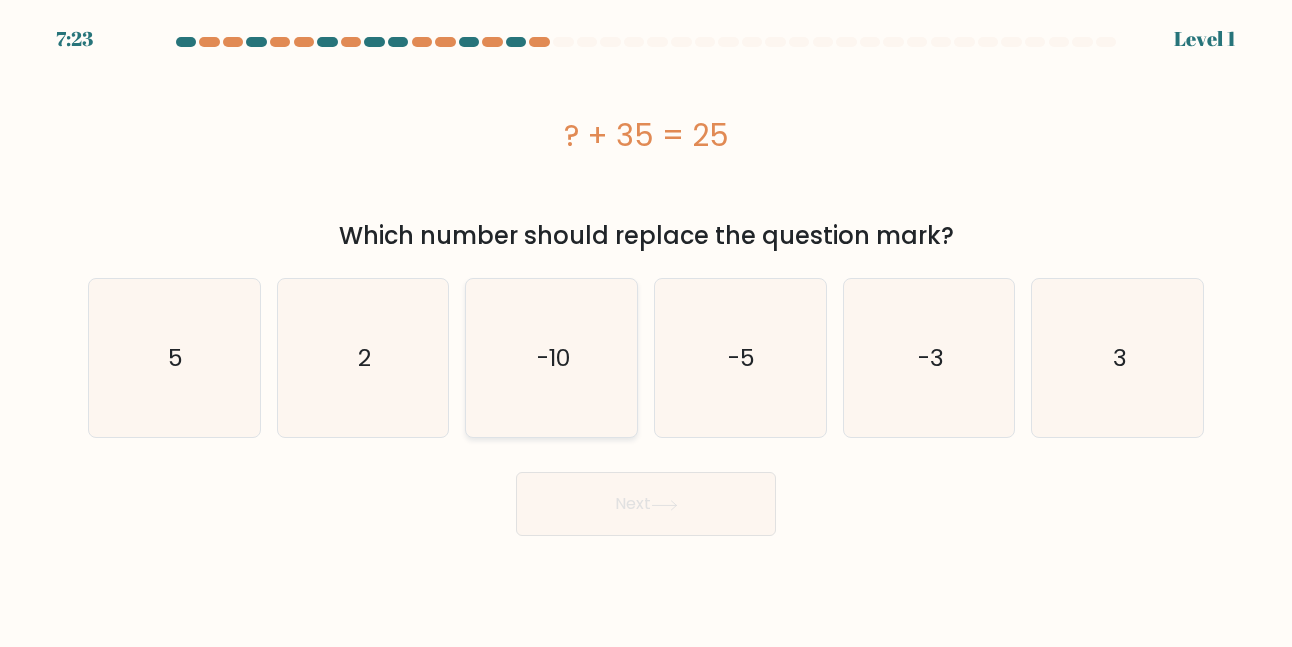 click on "-10" 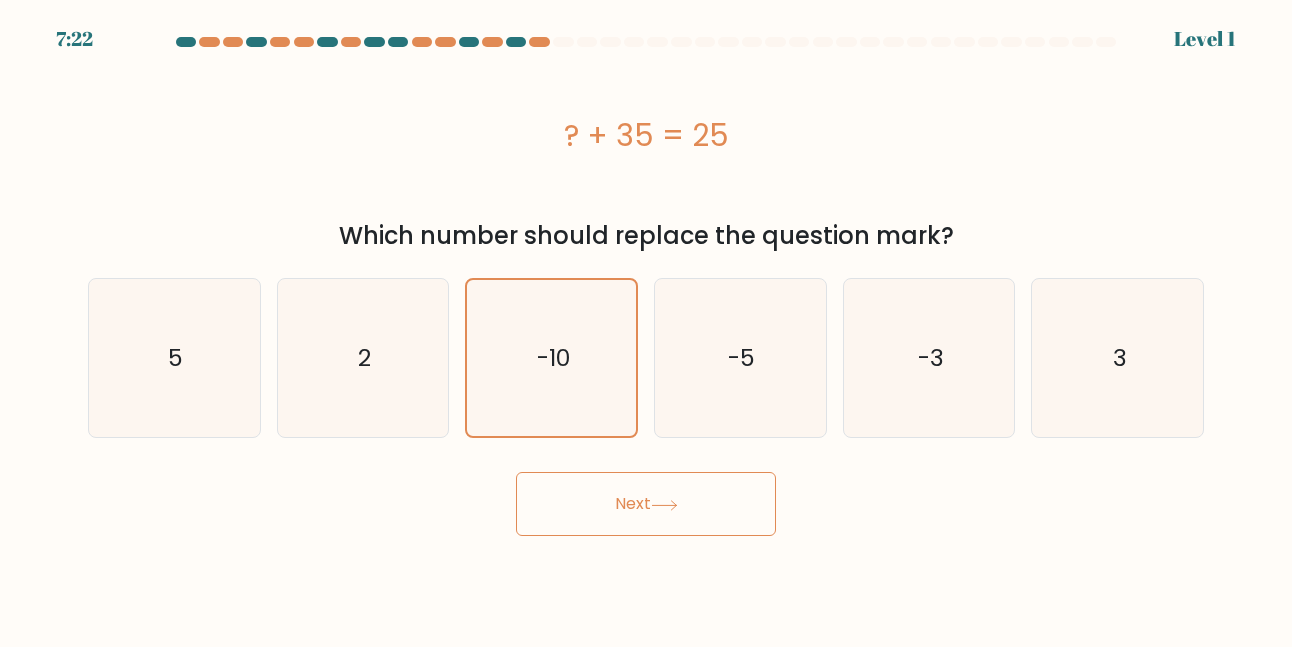 click on "Next" at bounding box center [646, 504] 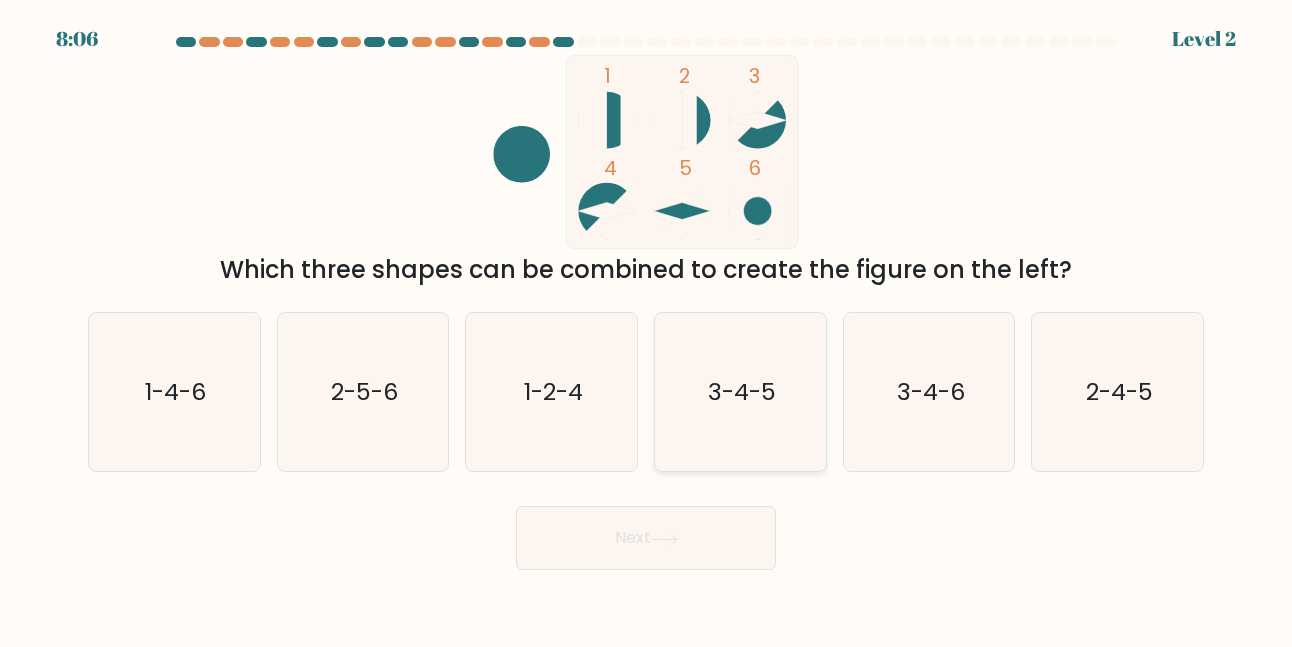 click on "3-4-5" 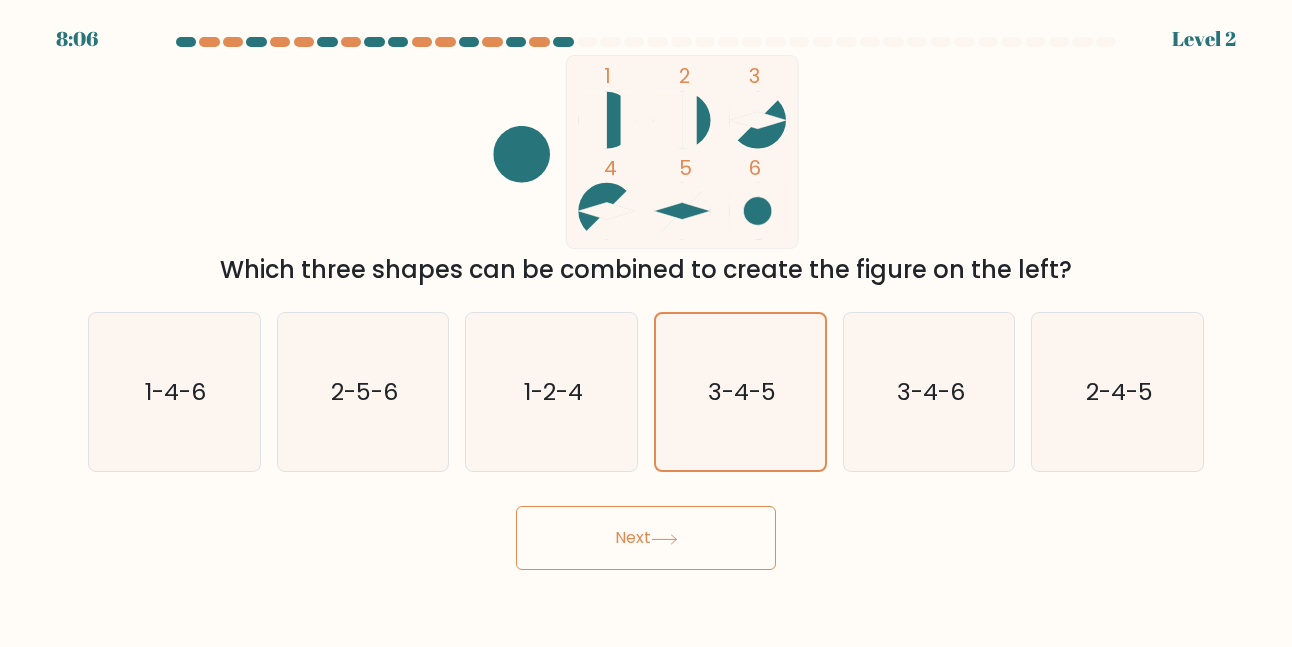 click on "Next" at bounding box center (646, 538) 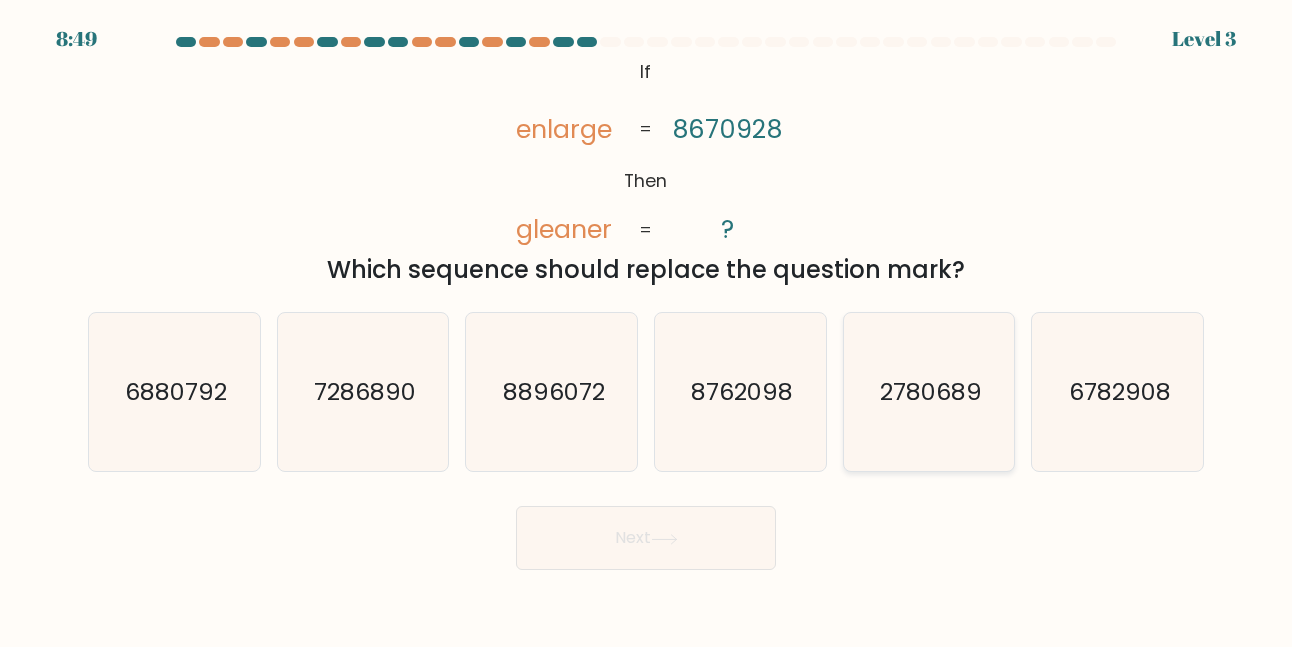 click on "2780689" 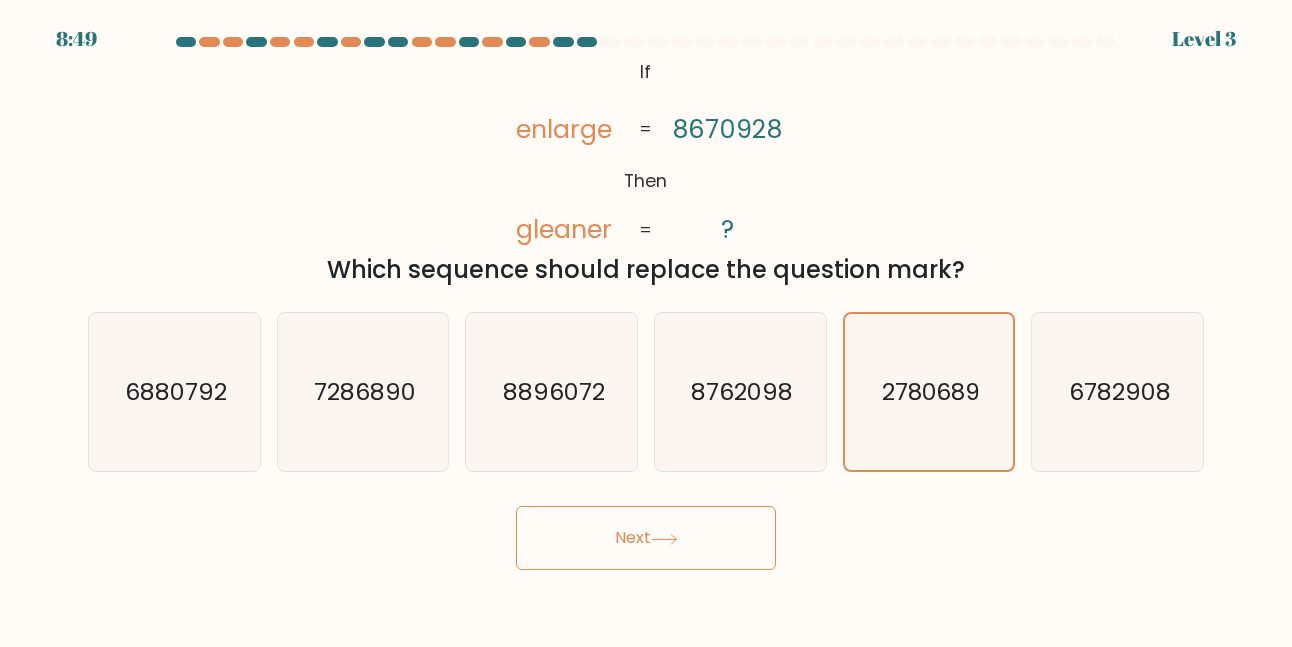click on "Next" at bounding box center [646, 538] 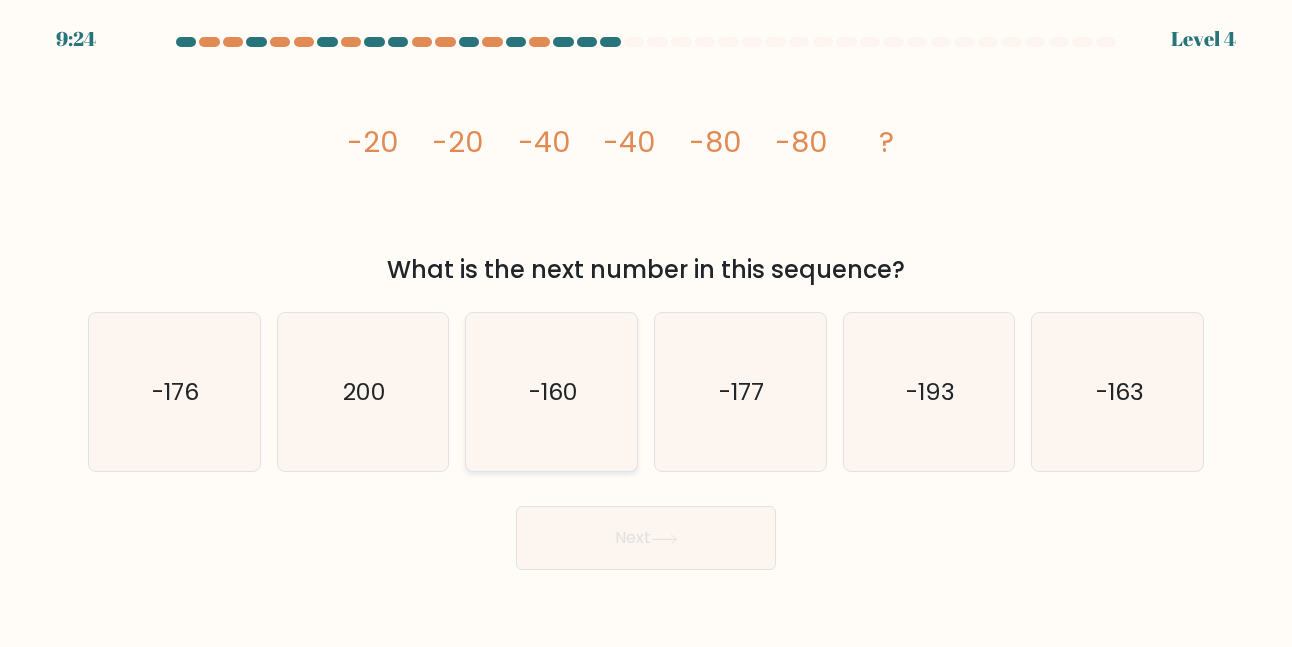 click on "-160" 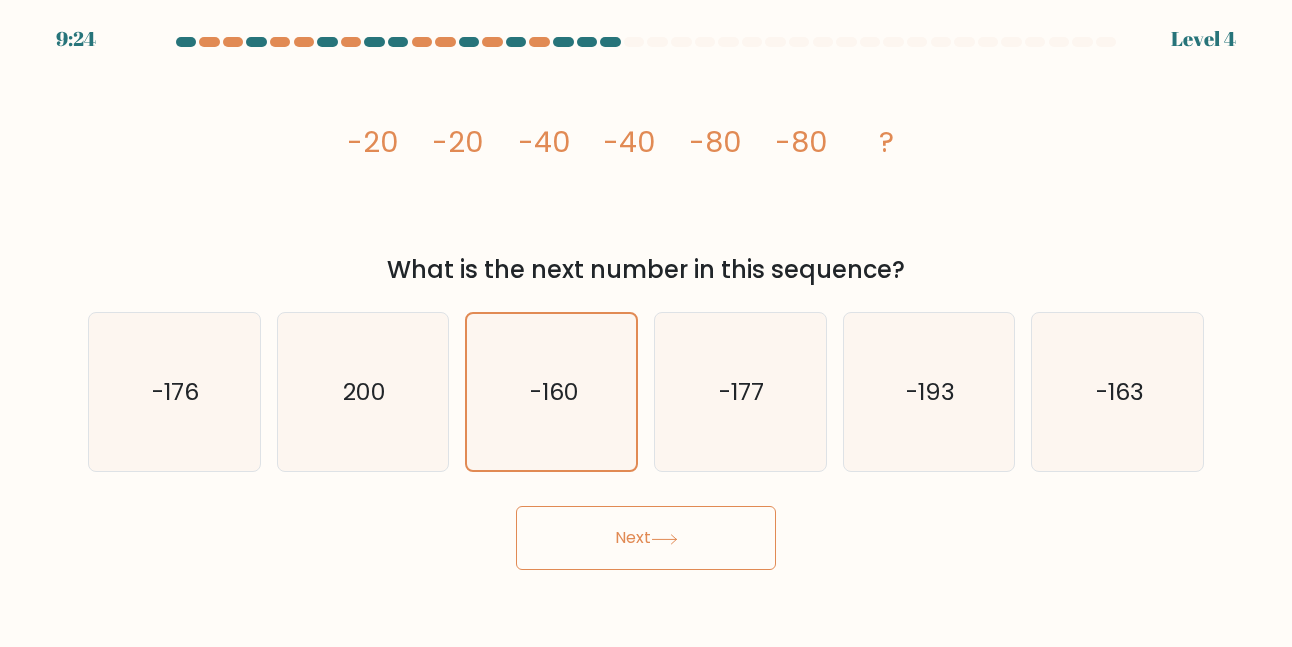 click on "Next" at bounding box center [646, 533] 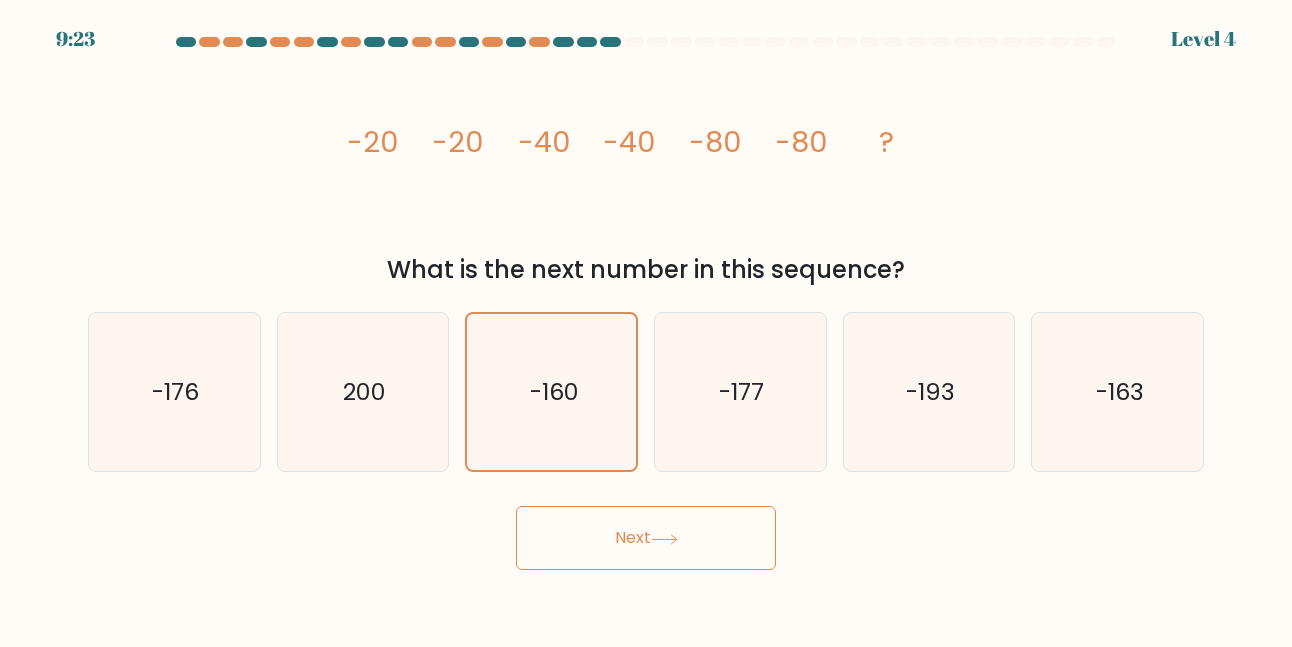 click on "Next" at bounding box center [646, 538] 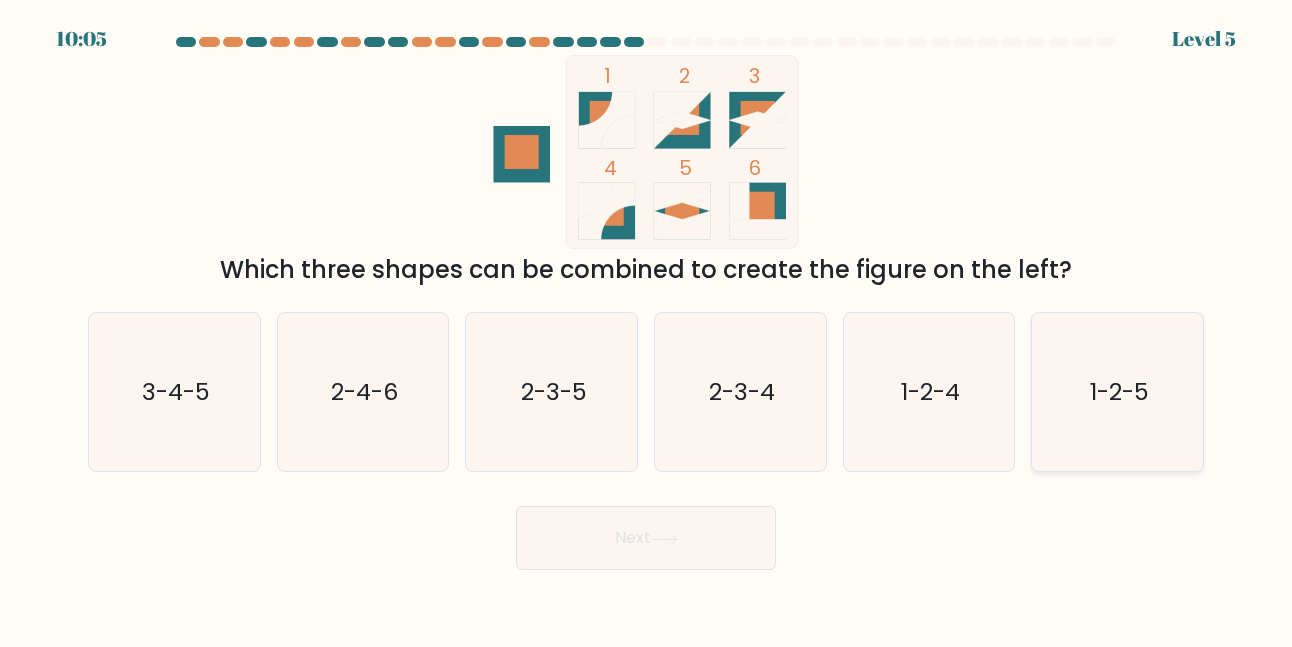 click on "1-2-5" 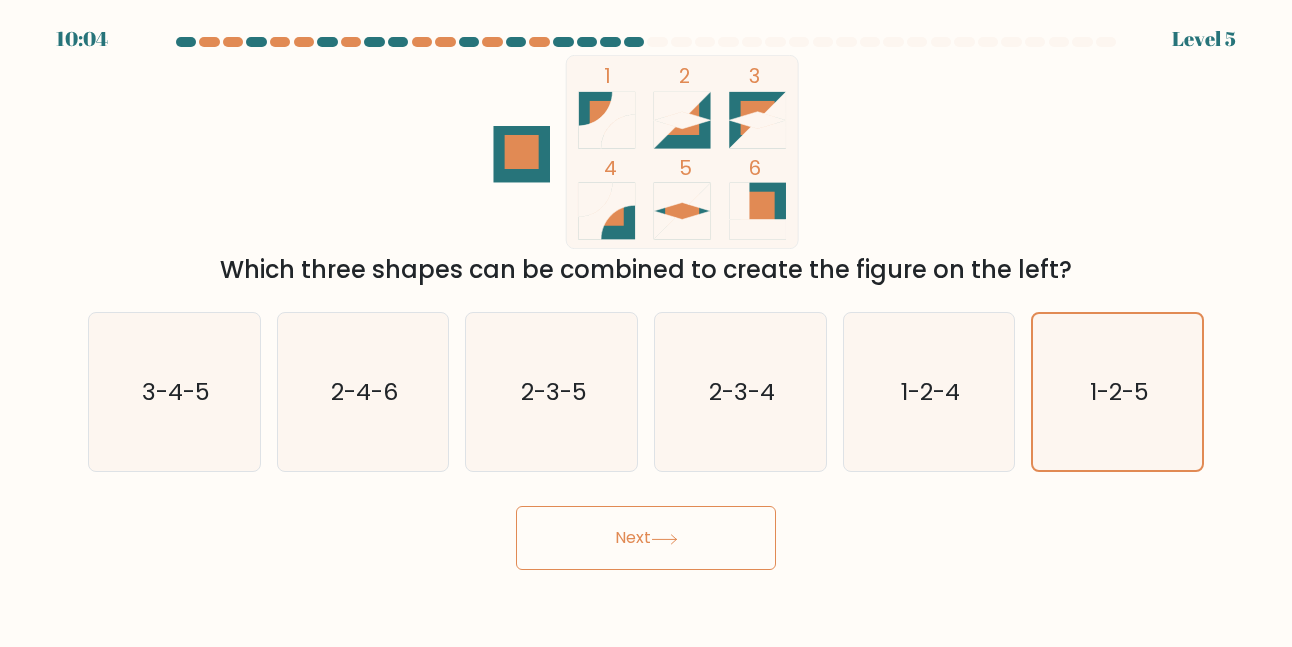 click on "Next" at bounding box center [646, 538] 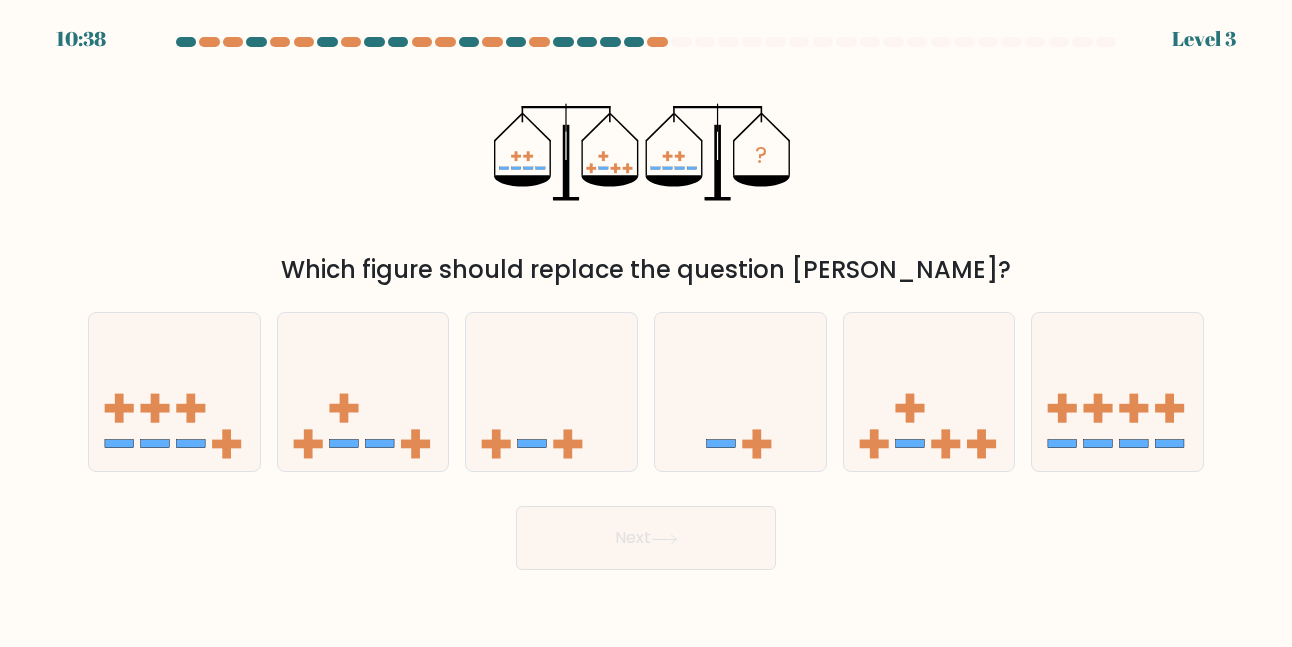 click on "b." at bounding box center (363, 392) 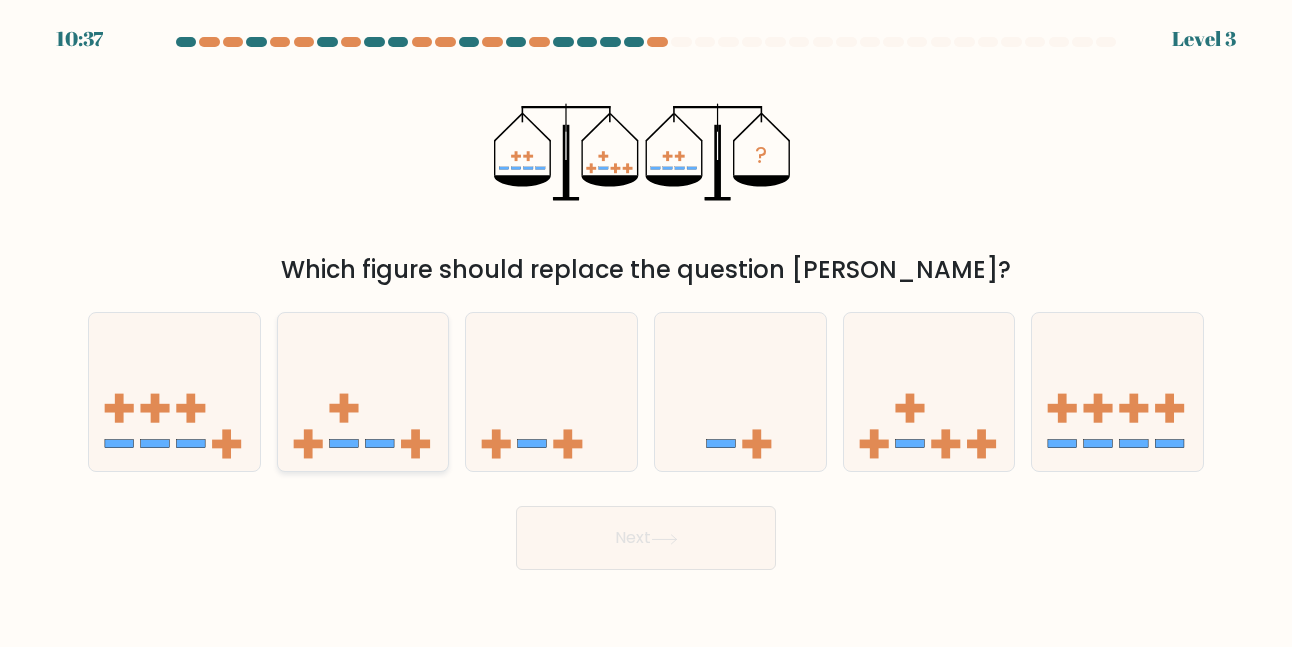 click 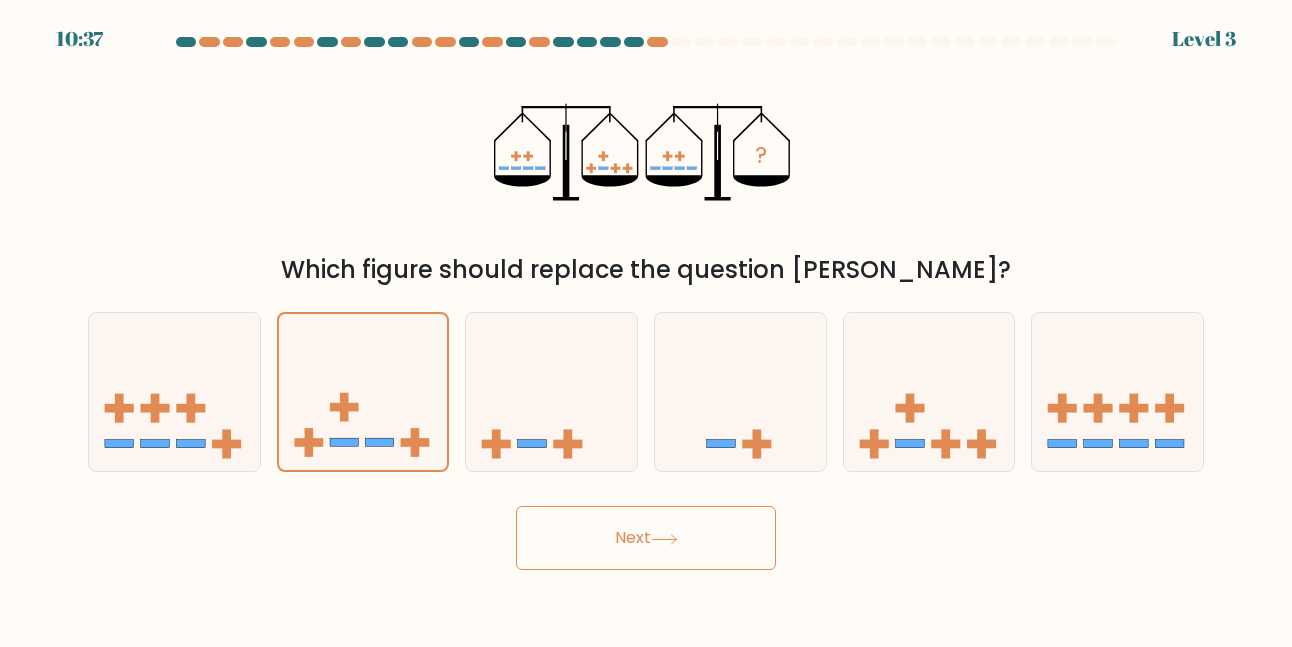 click on "Next" at bounding box center (646, 538) 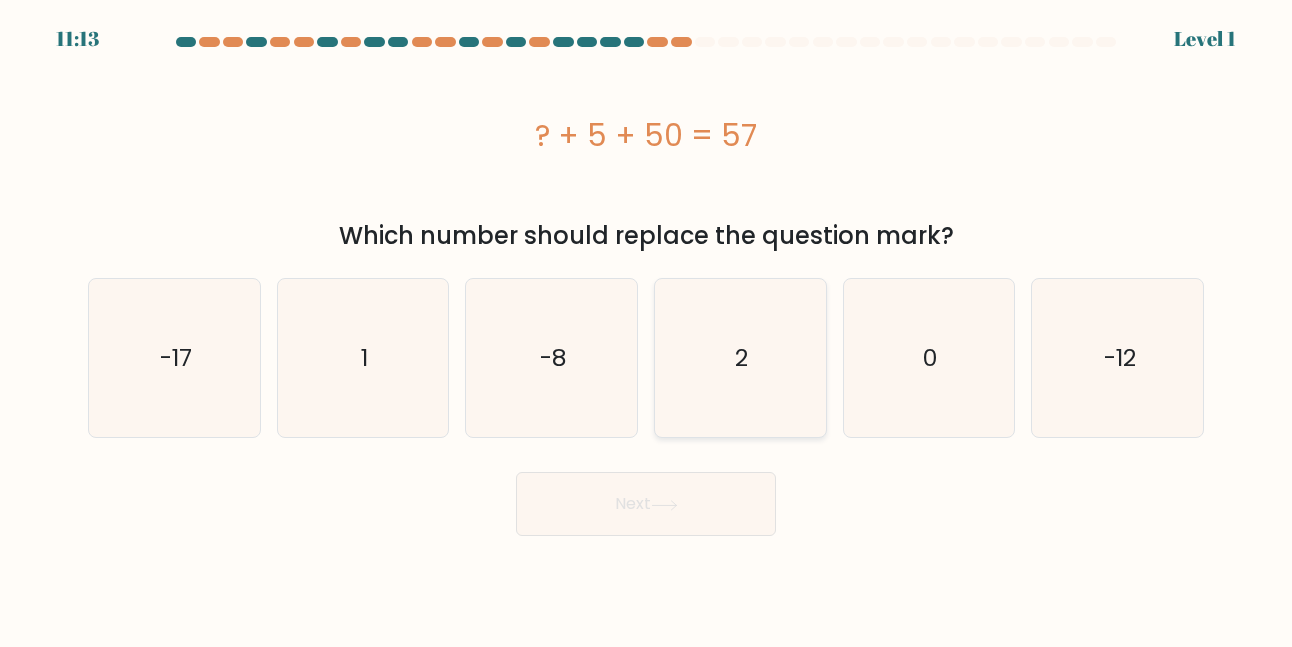 click on "2" 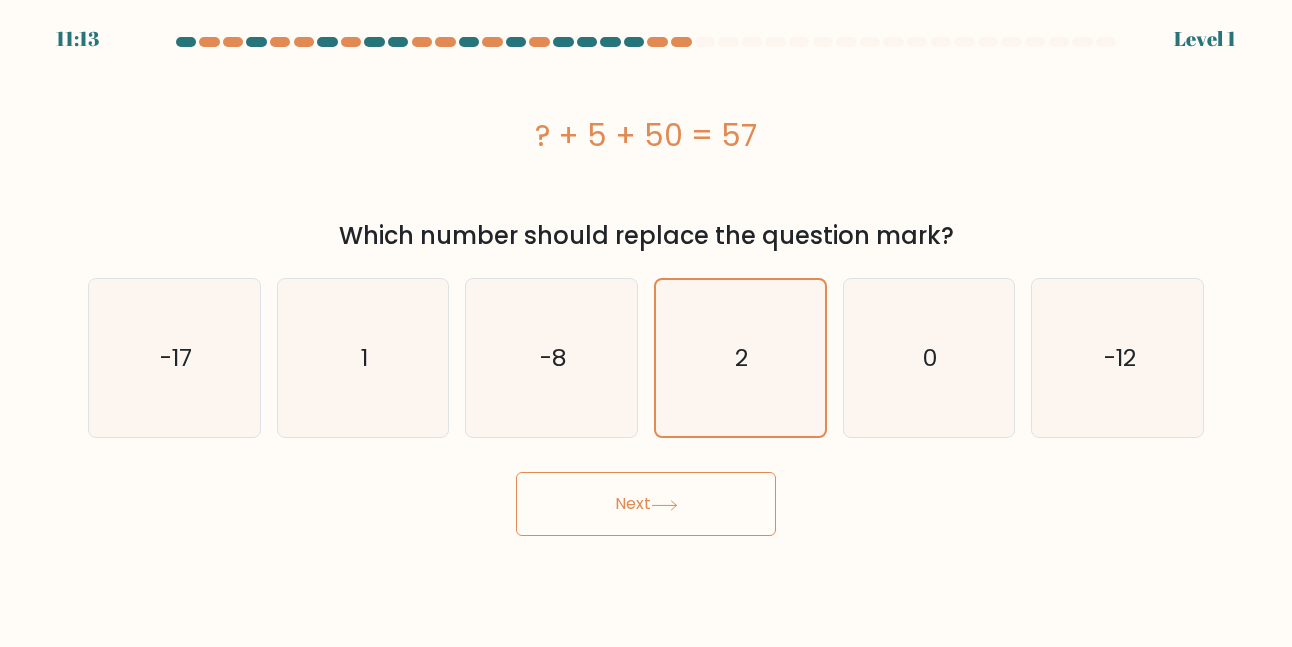 click on "Next" at bounding box center [646, 504] 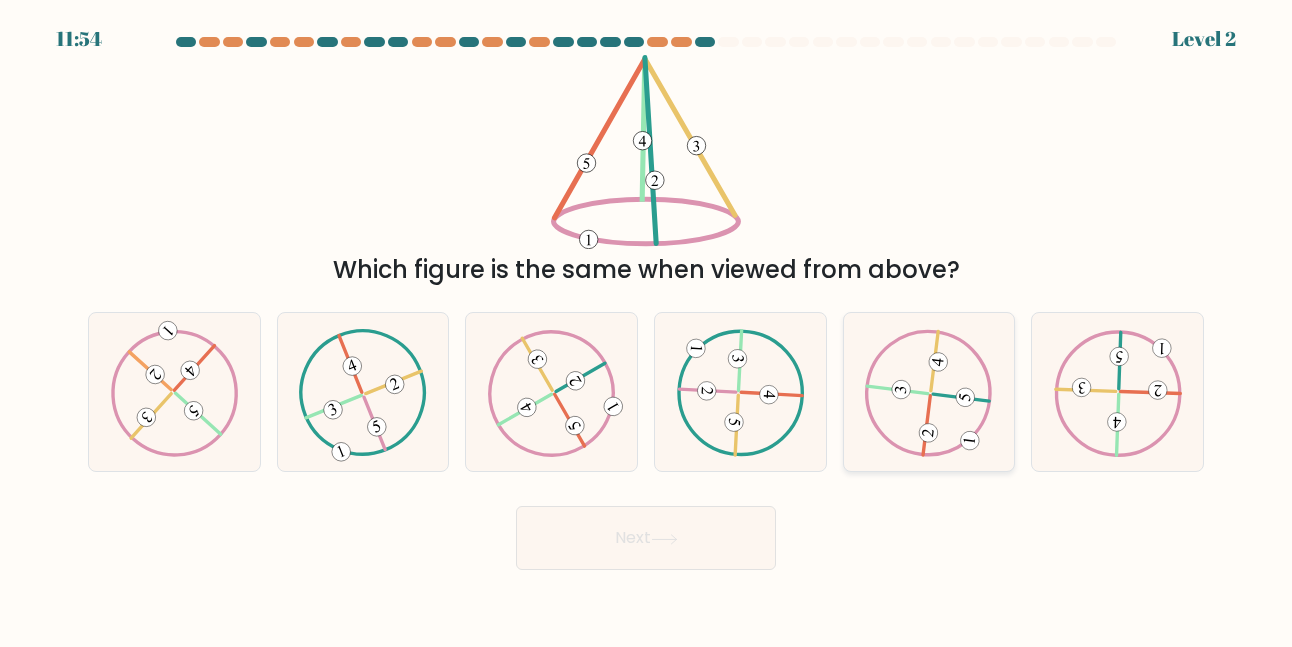click 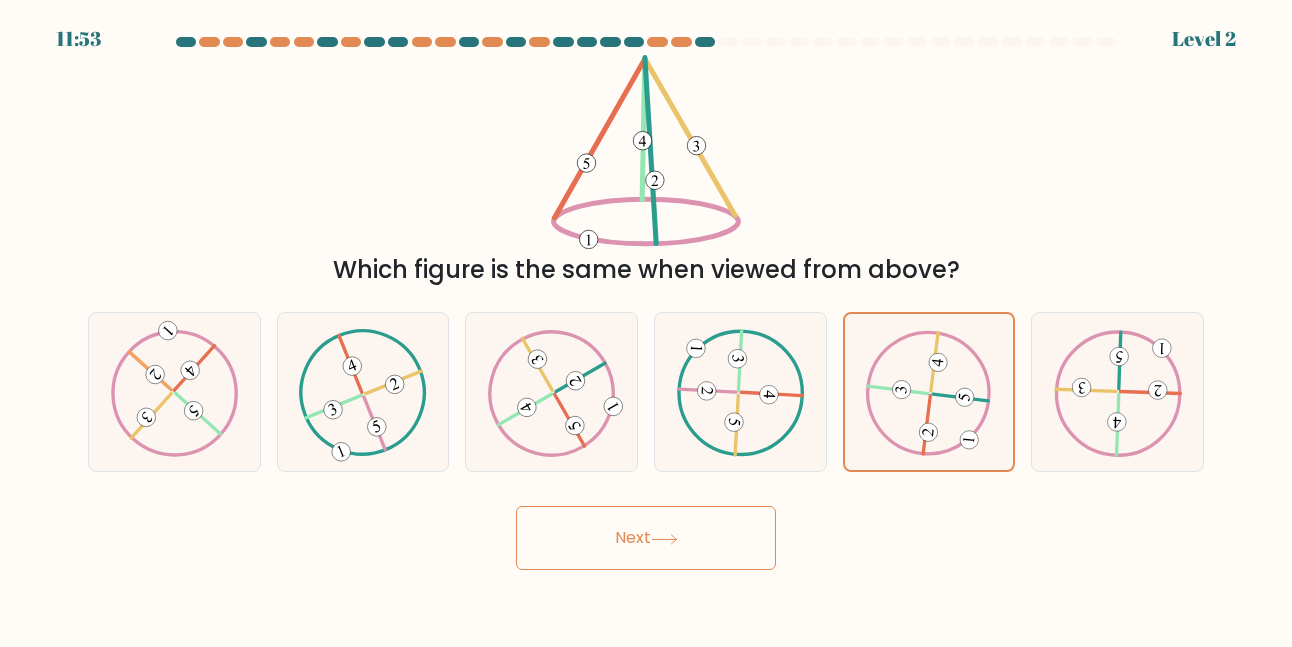 click on "Next" at bounding box center [646, 538] 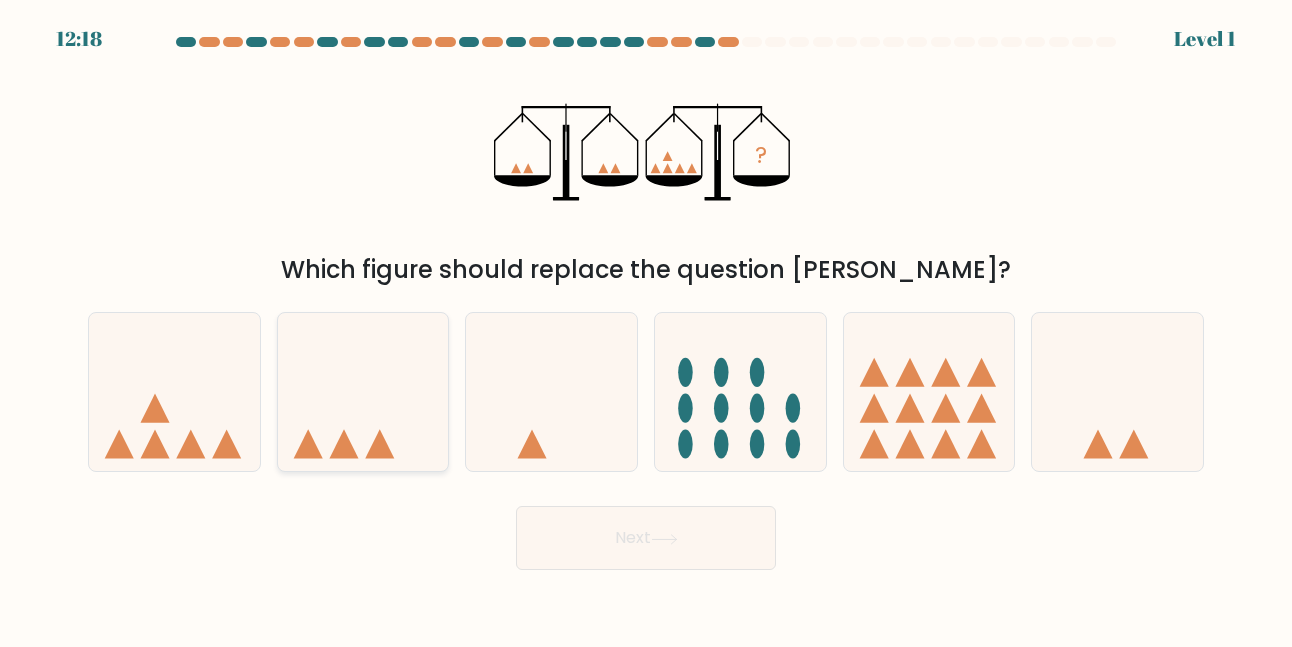 click 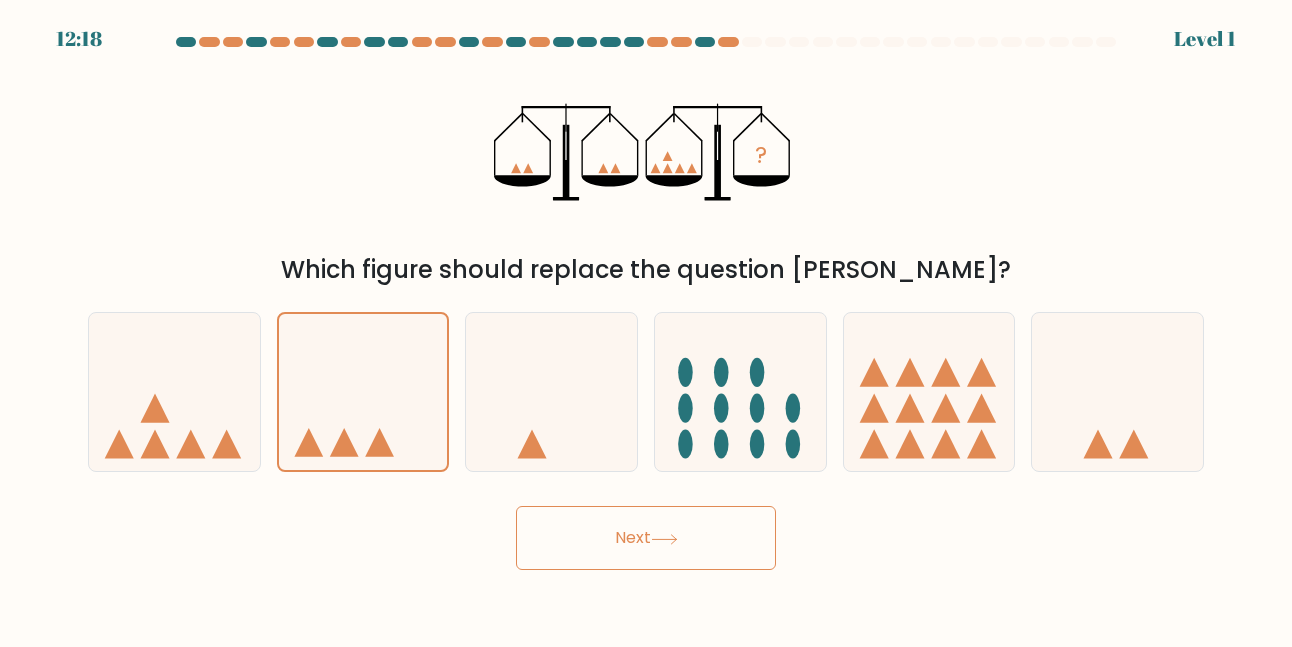 click on "Next" at bounding box center [646, 538] 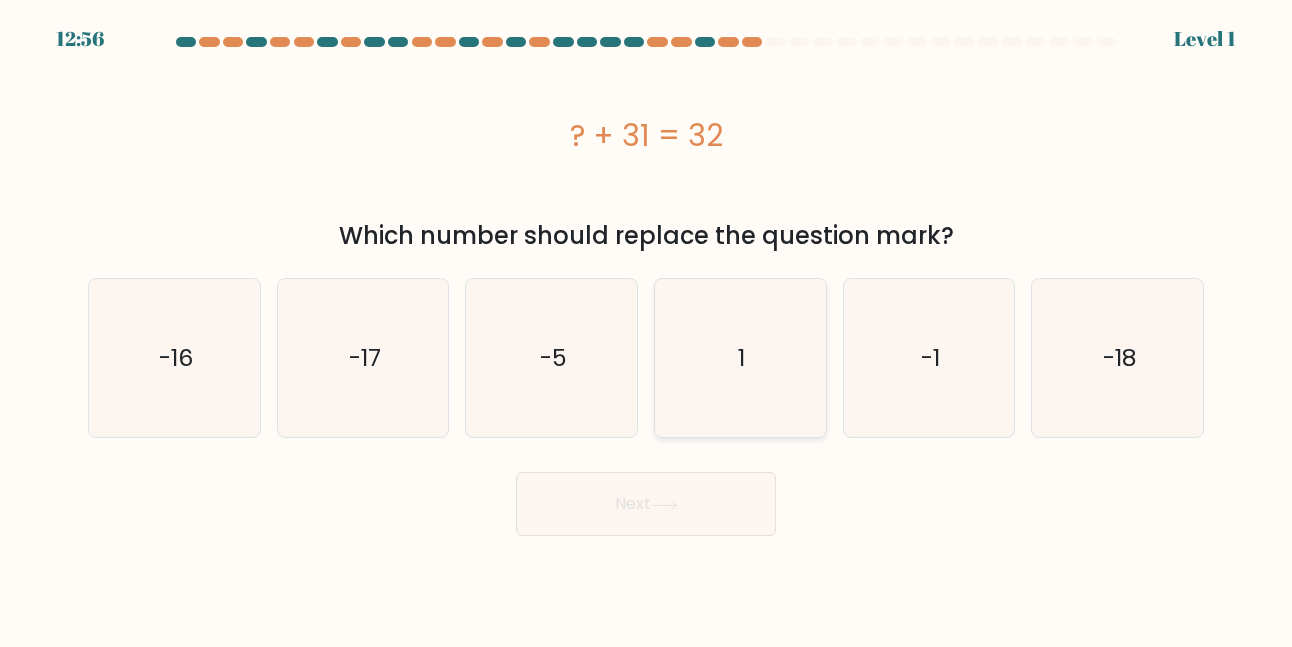 click on "1" 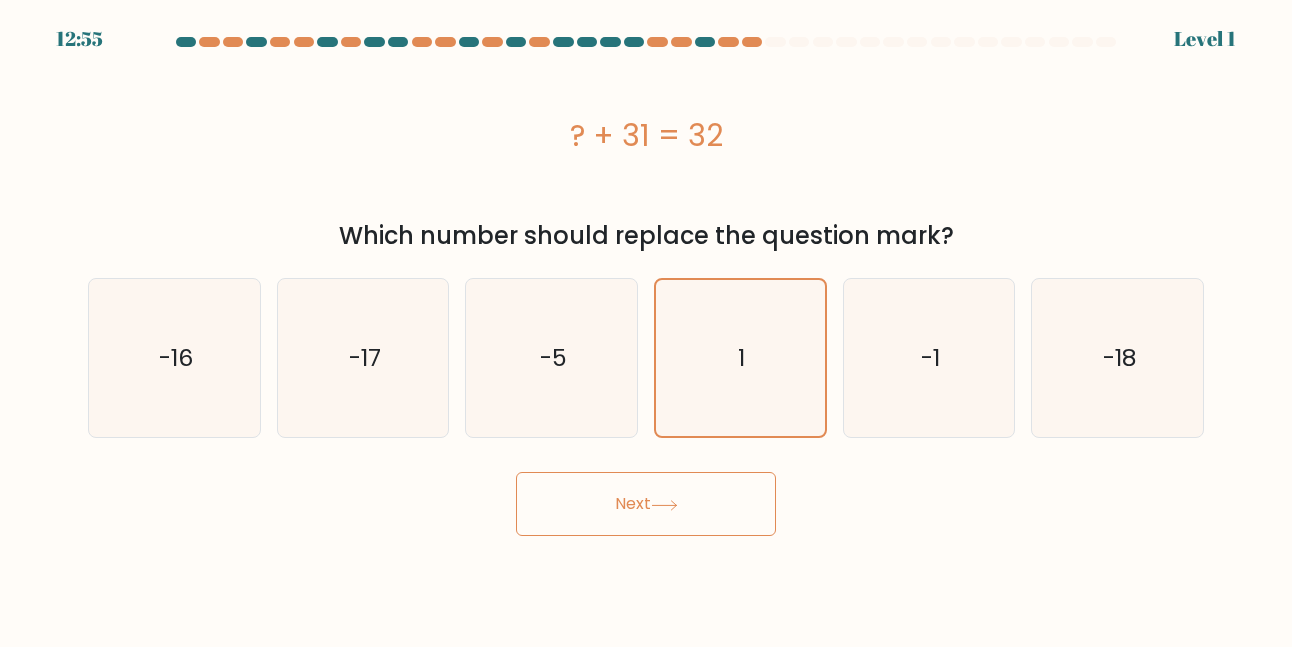 click 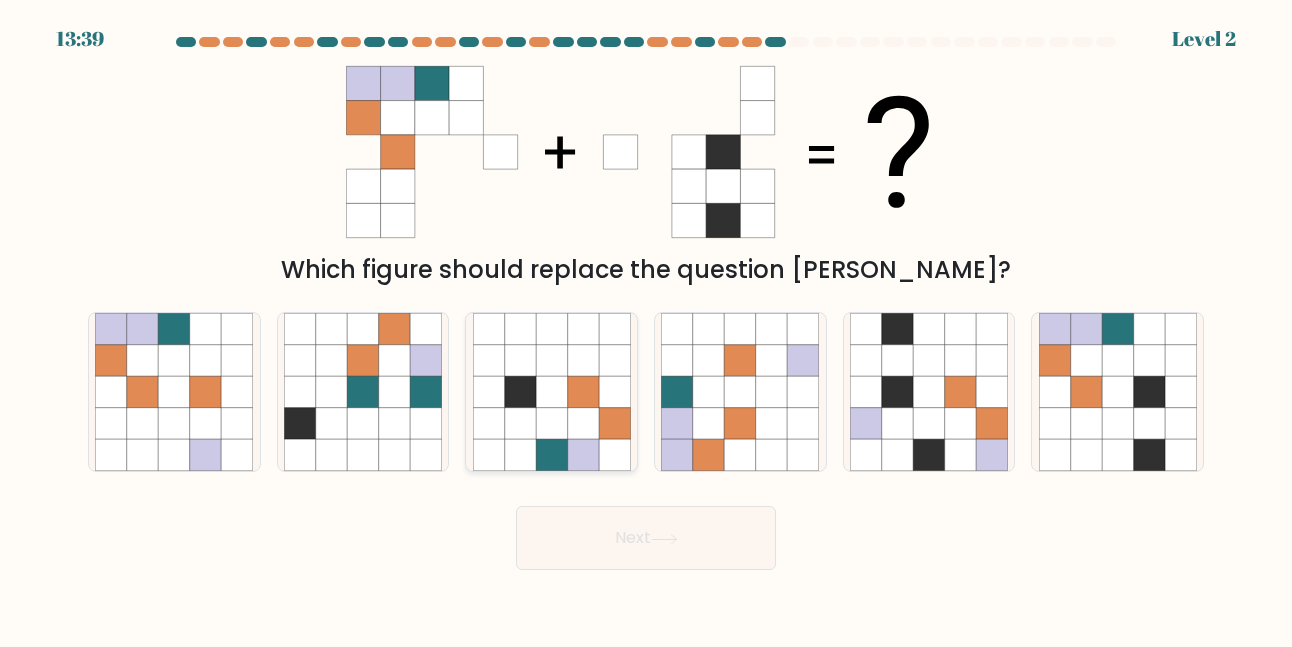 click 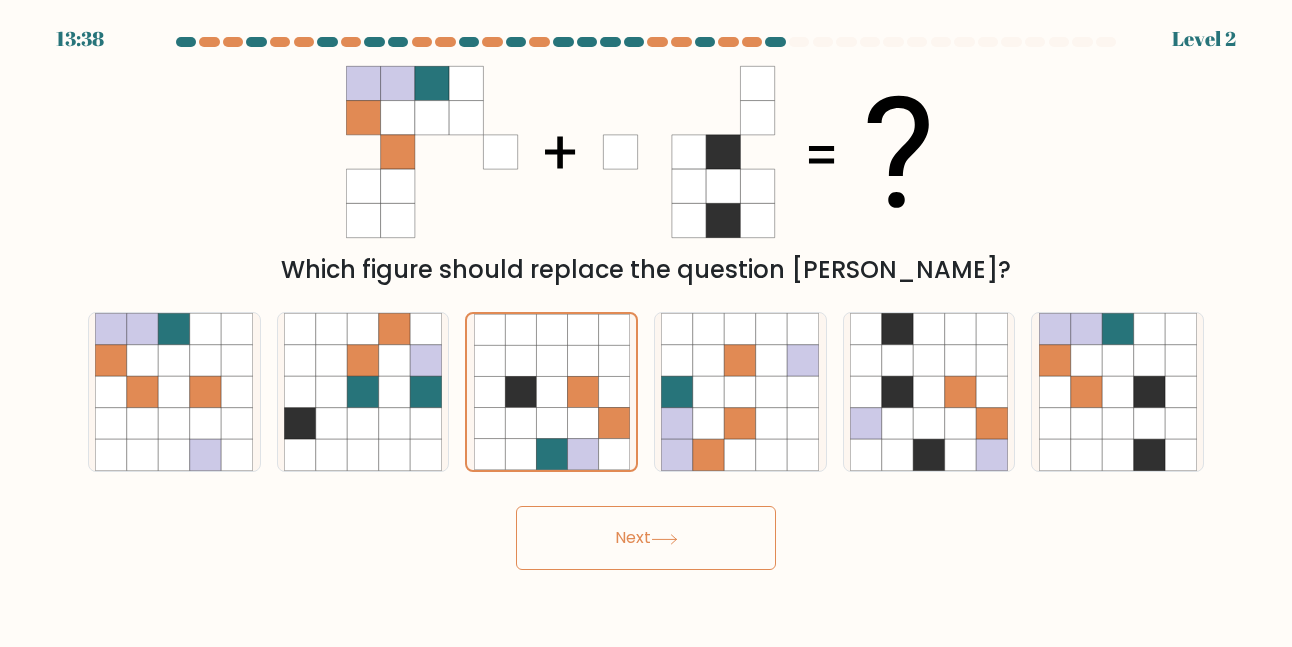click on "Next" at bounding box center (646, 538) 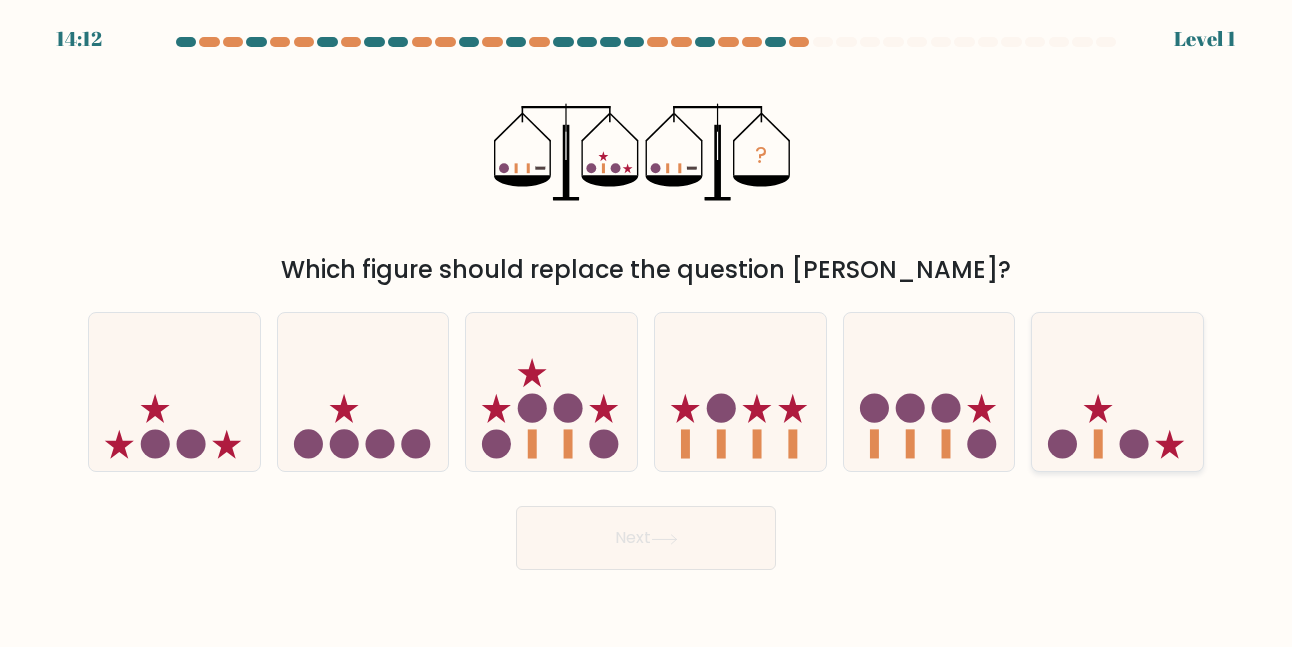click 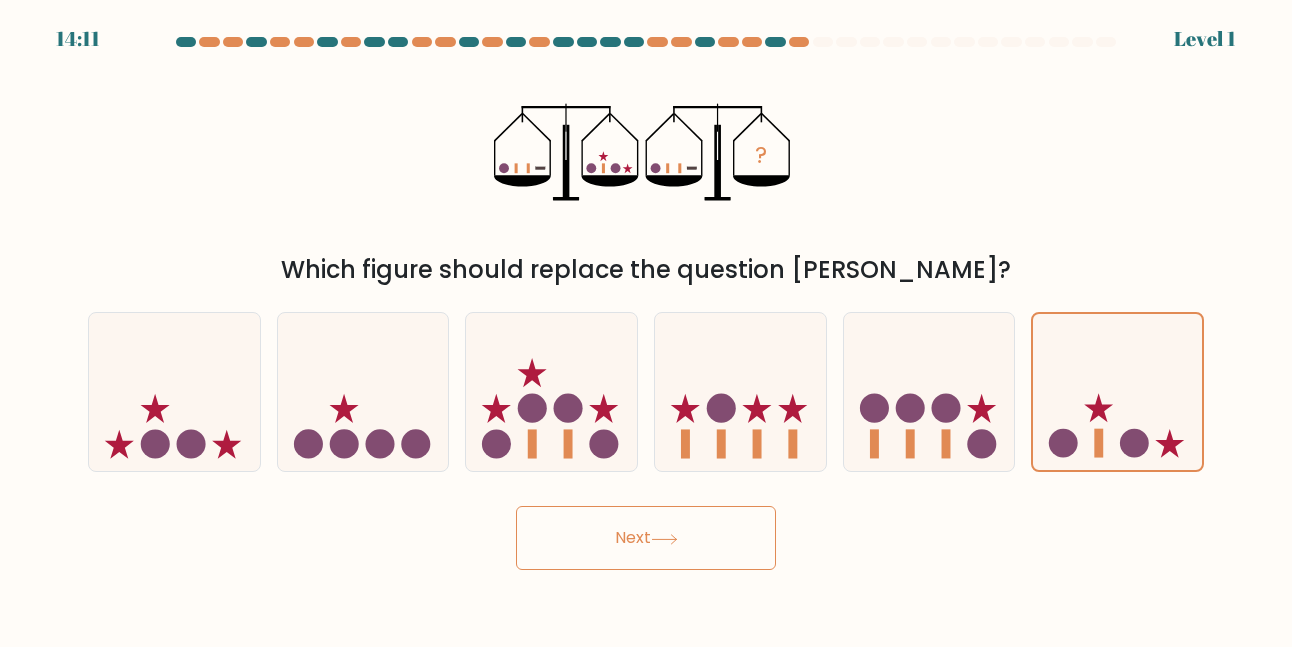 click on "Next" at bounding box center [646, 538] 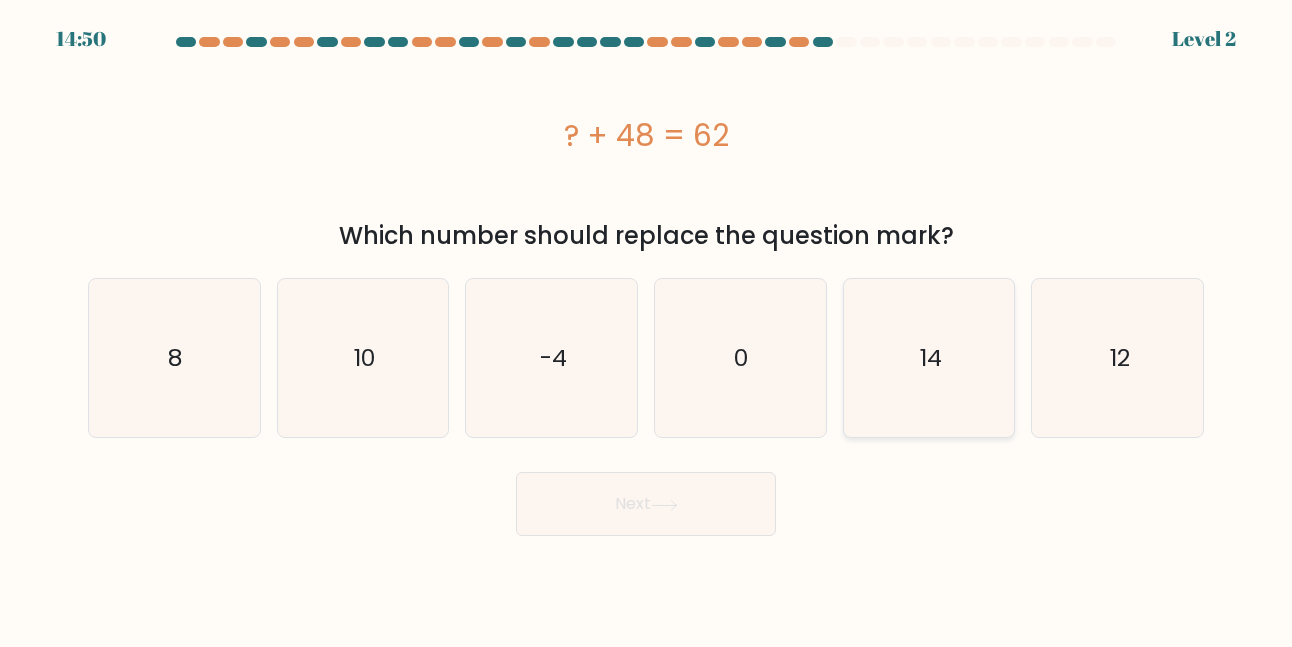 click on "14" 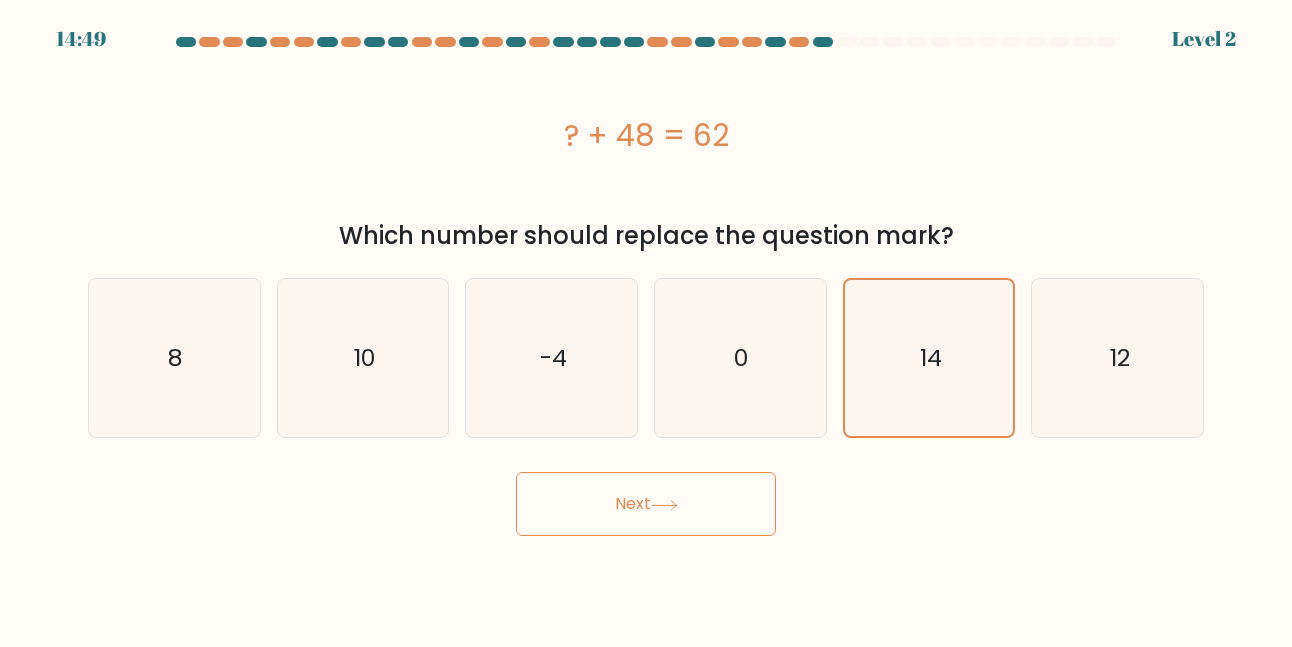 click on "Next" at bounding box center (646, 504) 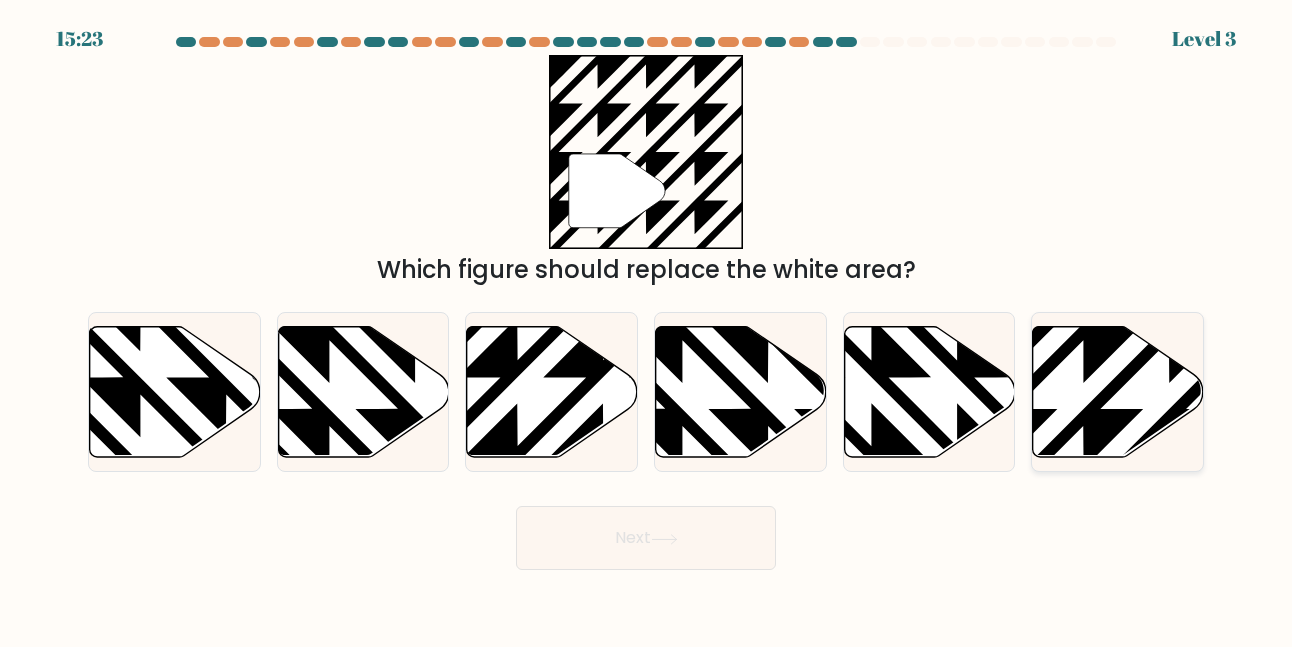 click 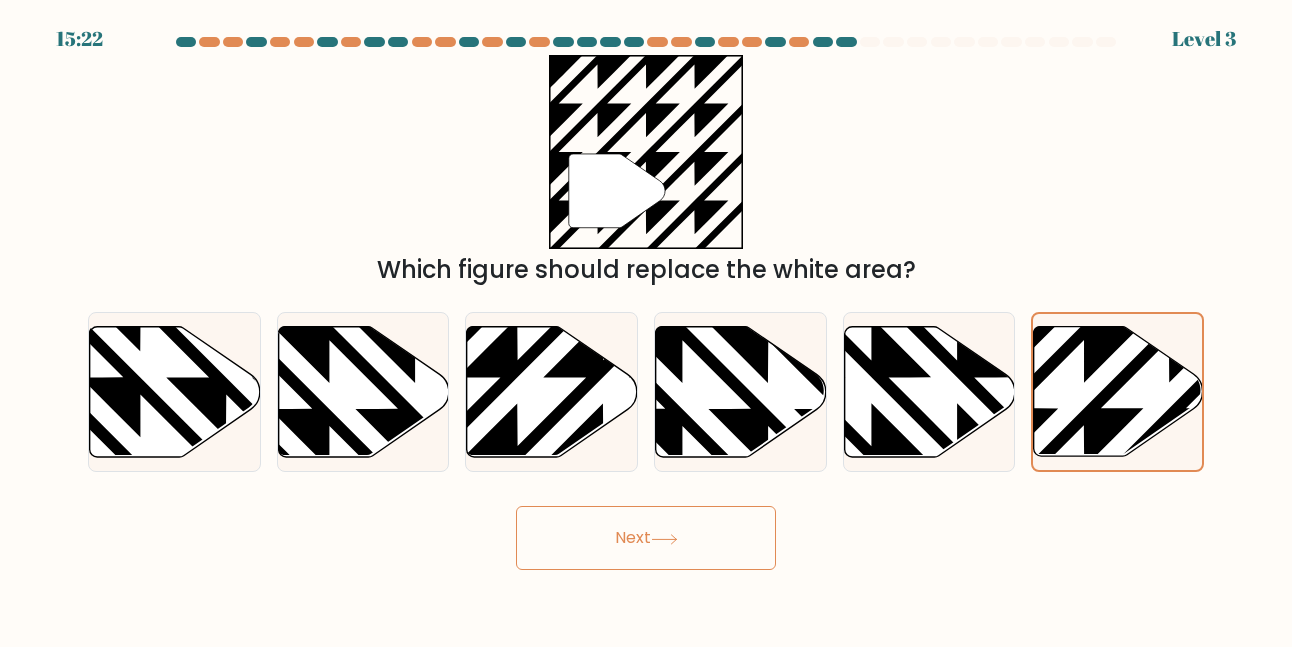 click on "Next" at bounding box center (646, 538) 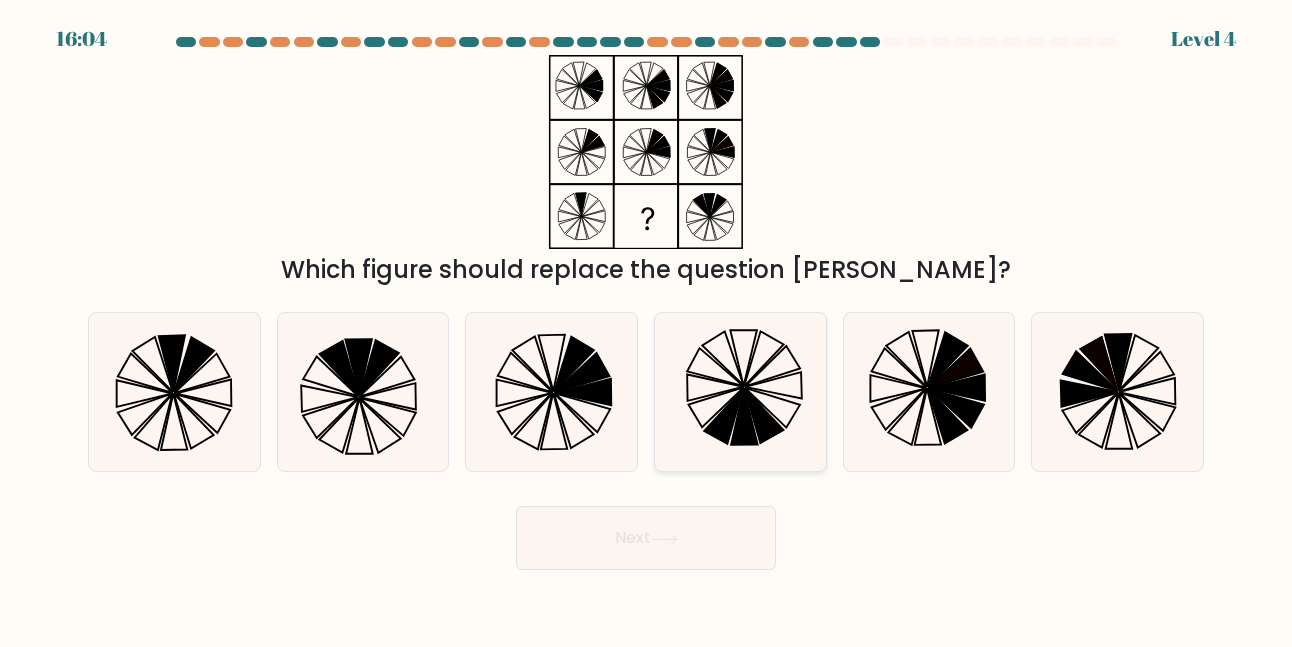 click 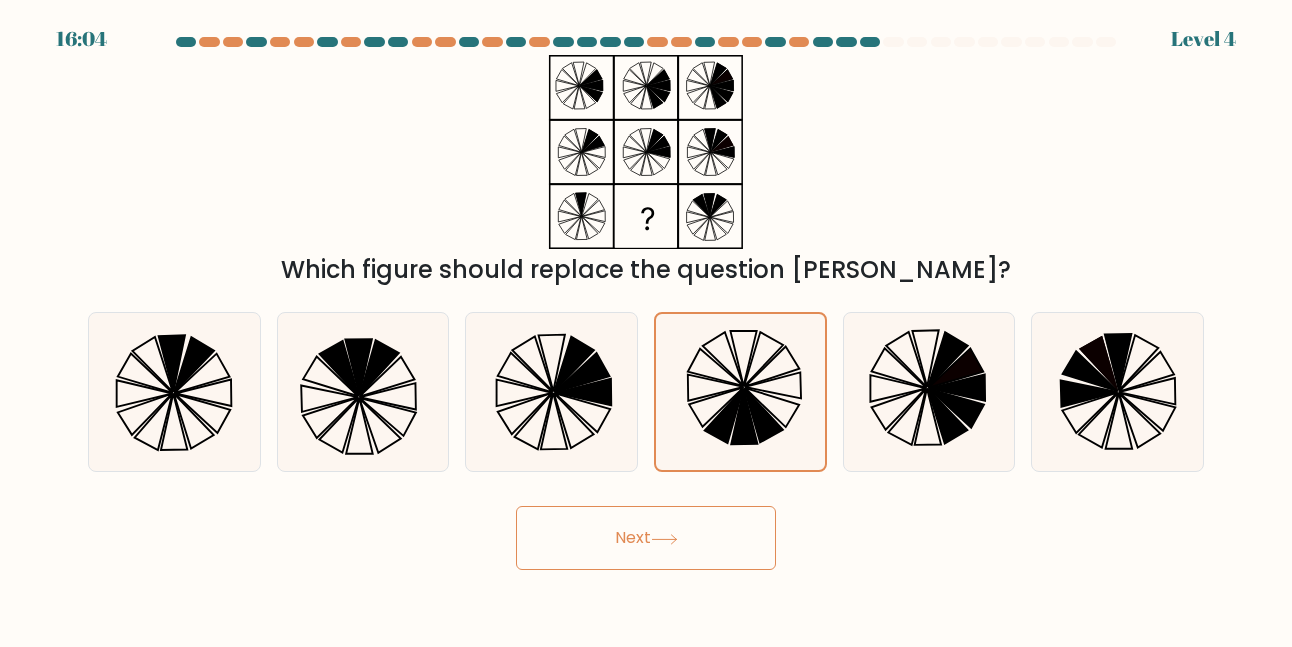 click on "Next" at bounding box center (646, 538) 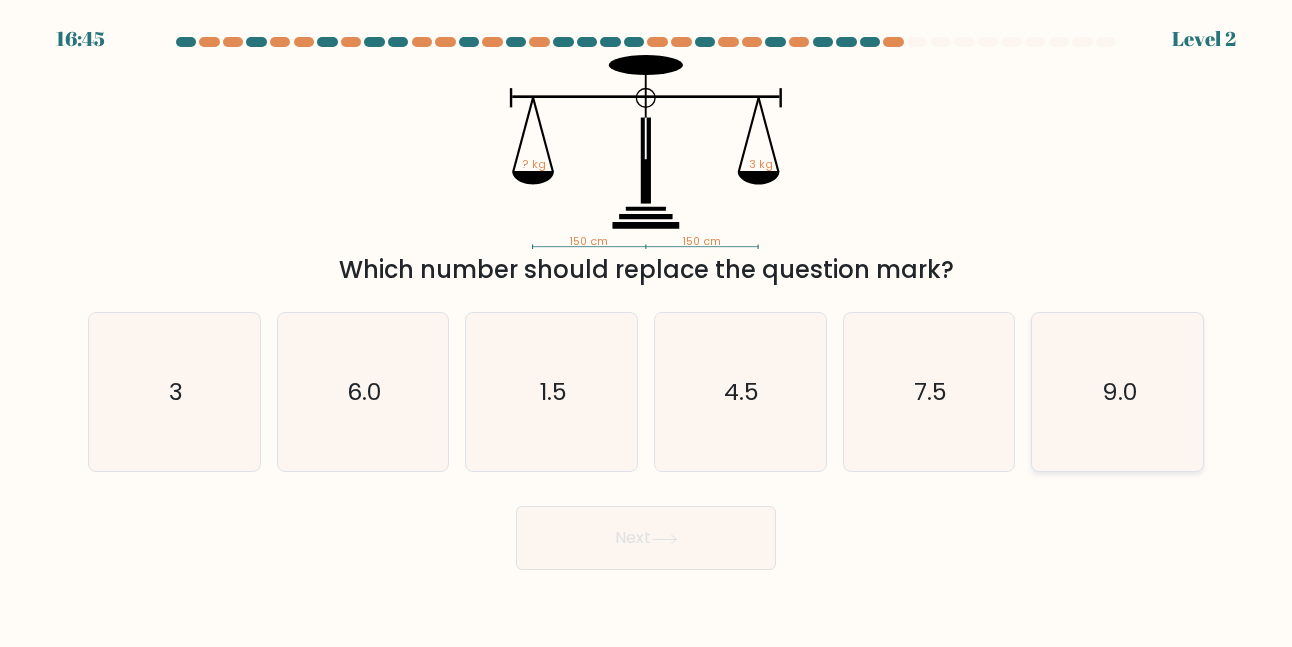 click on "9.0" 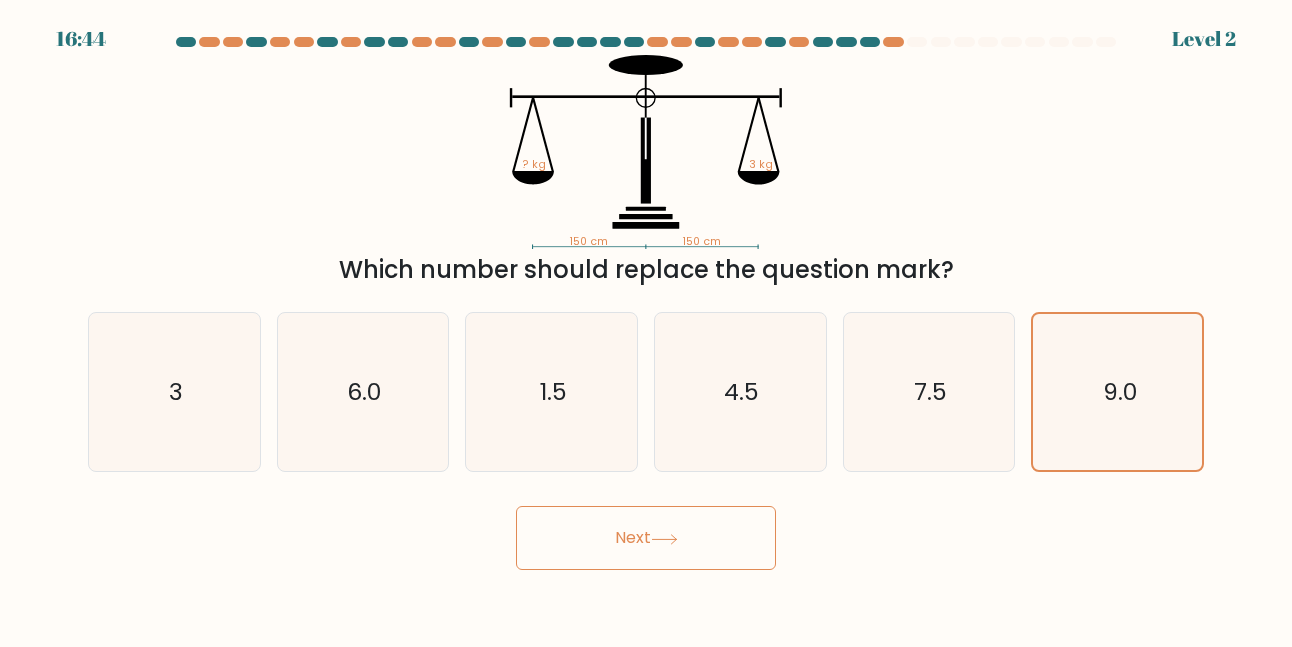 click on "Next" at bounding box center [646, 538] 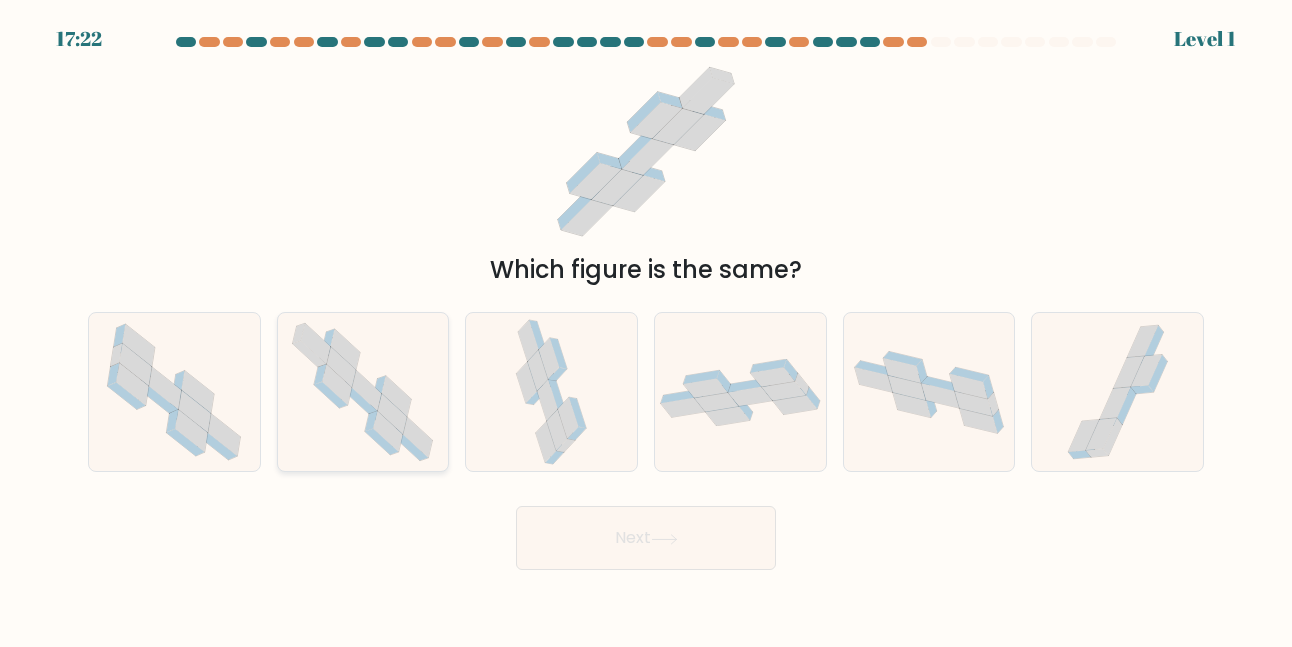 click 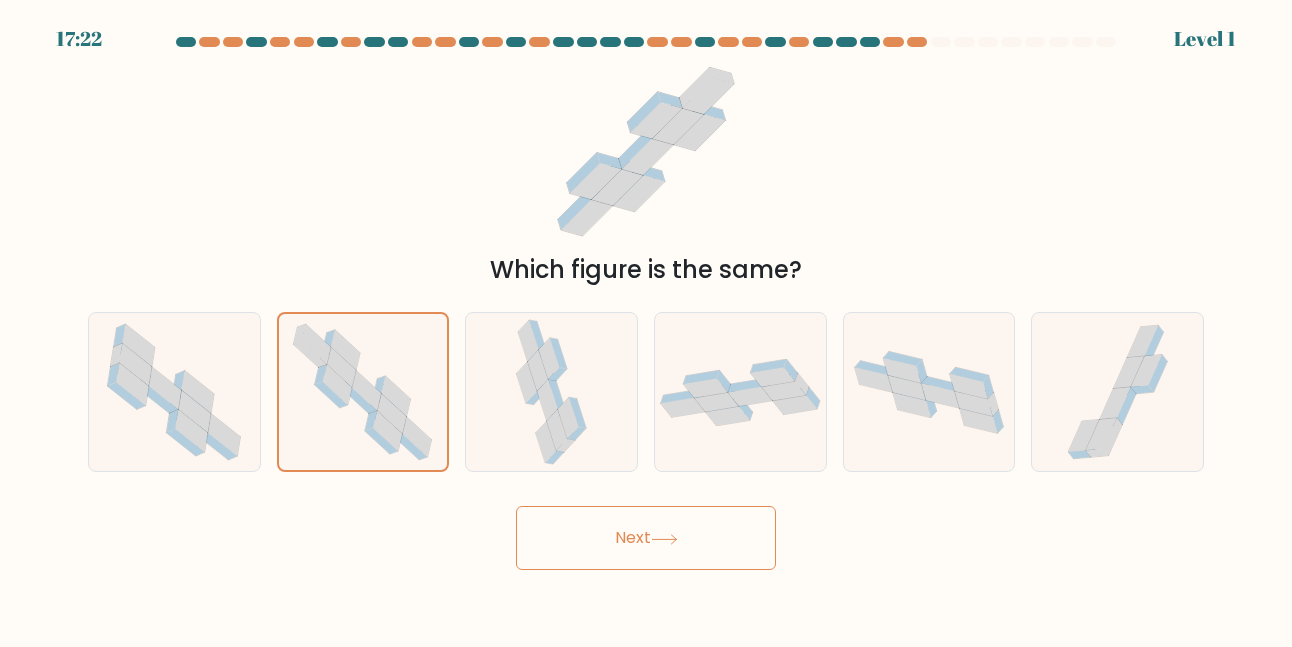 click on "Next" at bounding box center (646, 538) 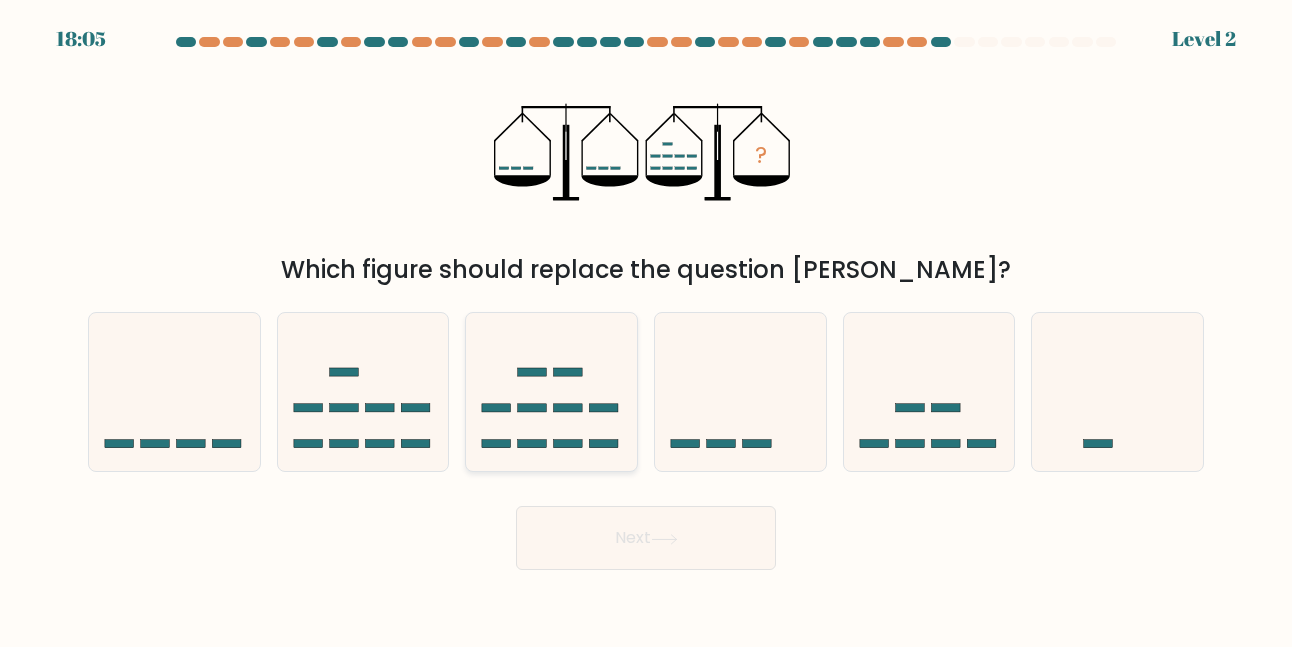 click 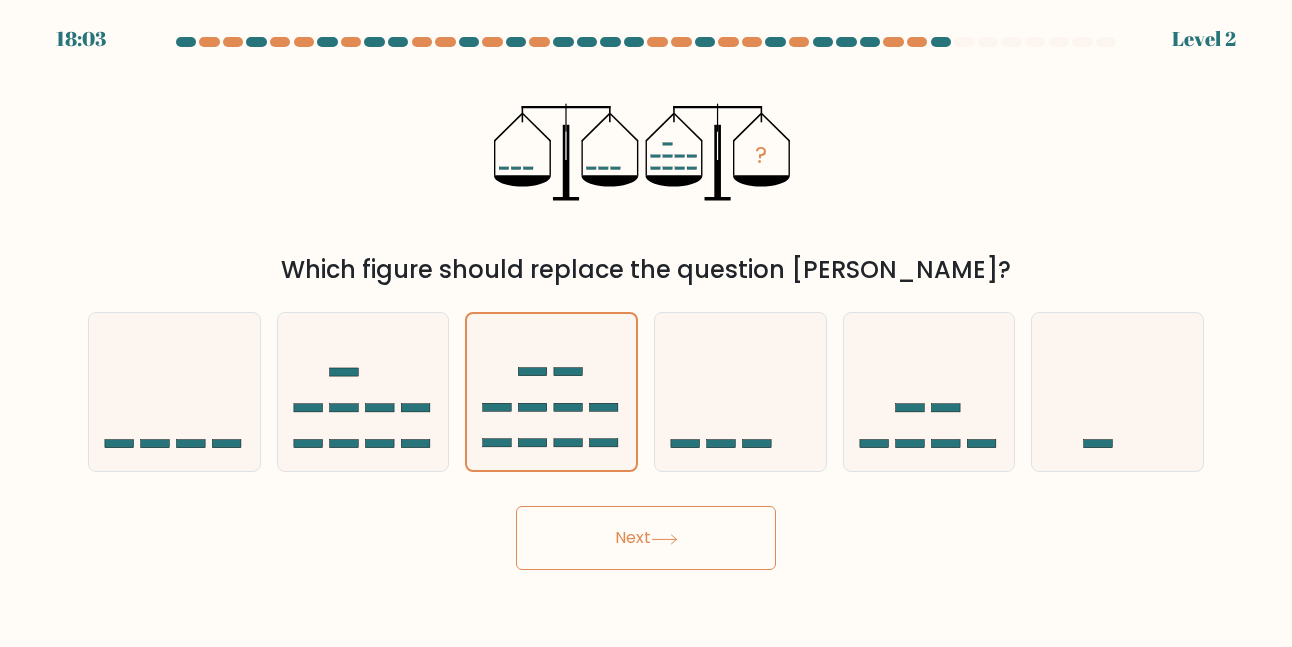 click on "Next" at bounding box center [646, 538] 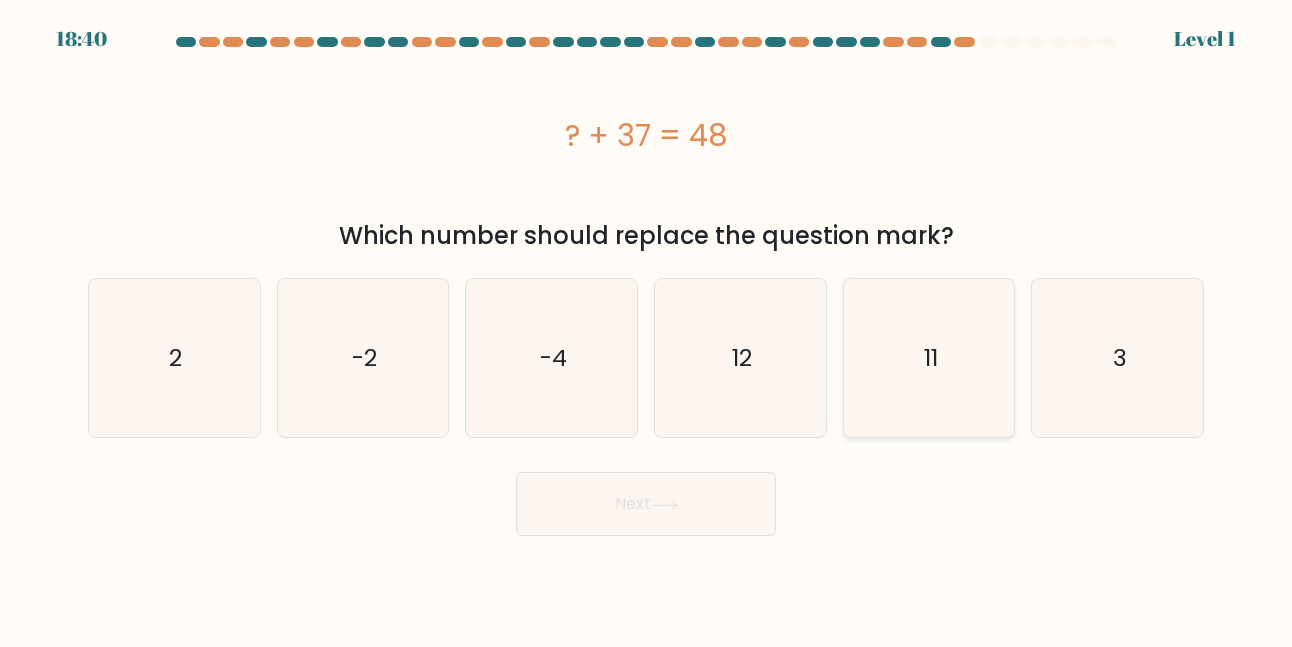 click on "11" 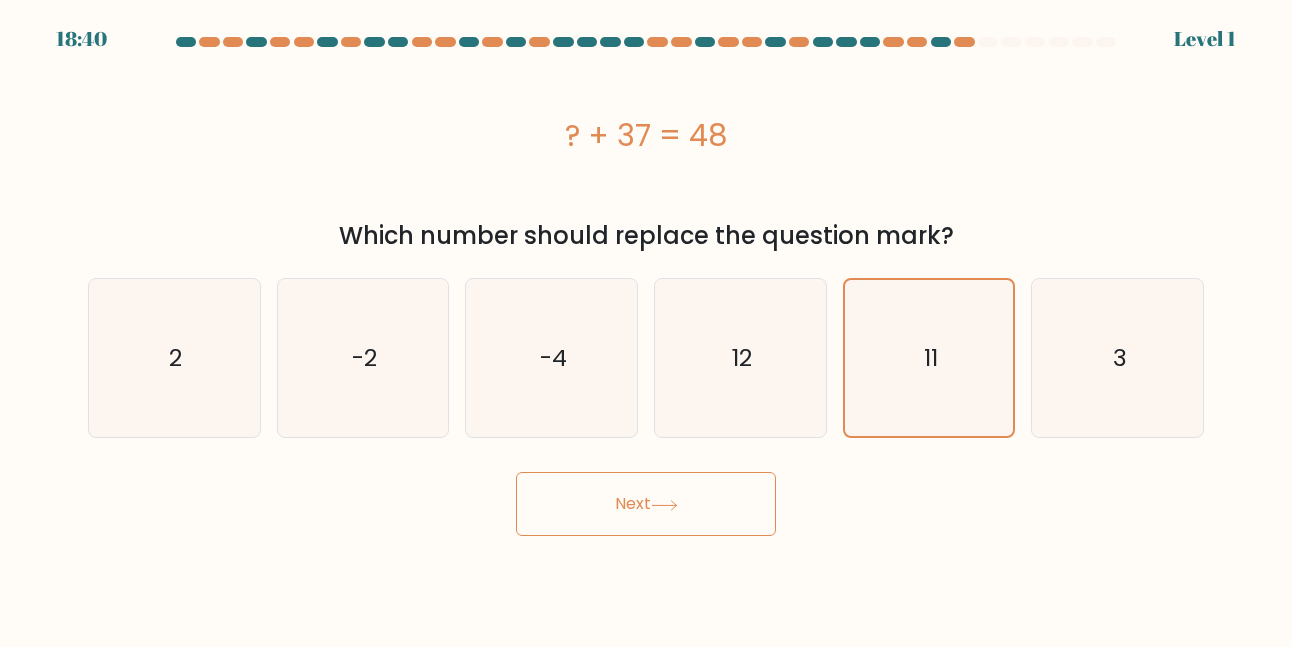 click on "Next" at bounding box center [646, 504] 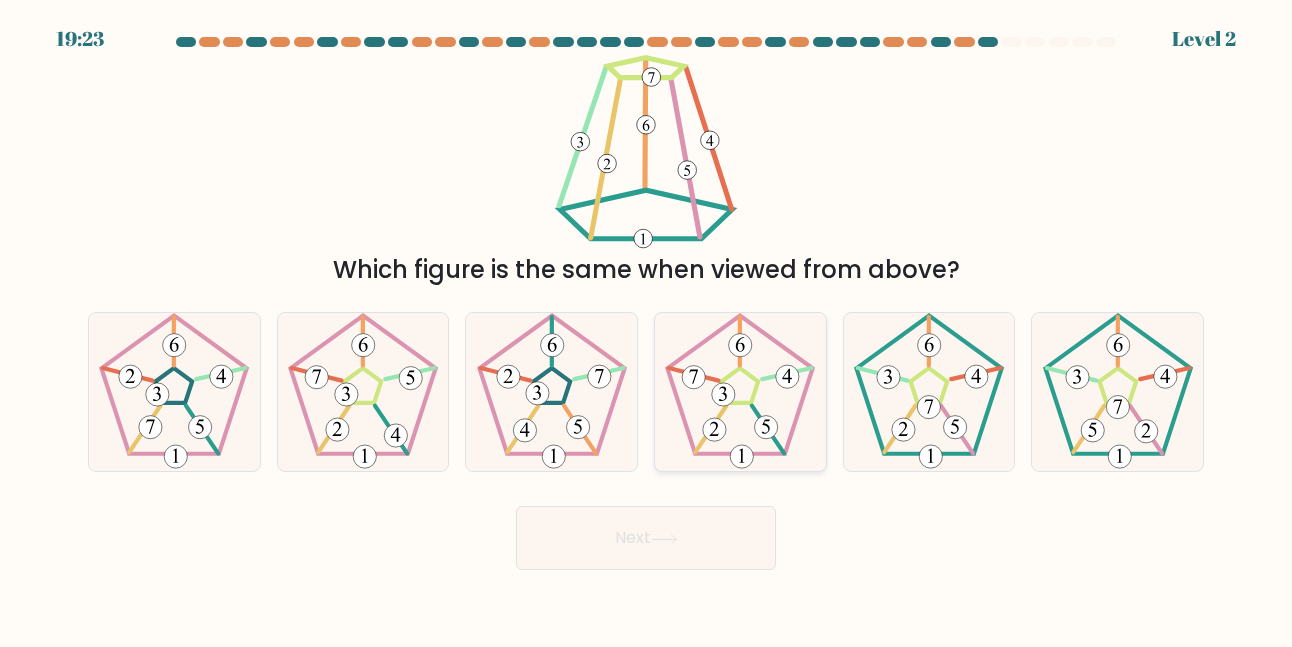 click 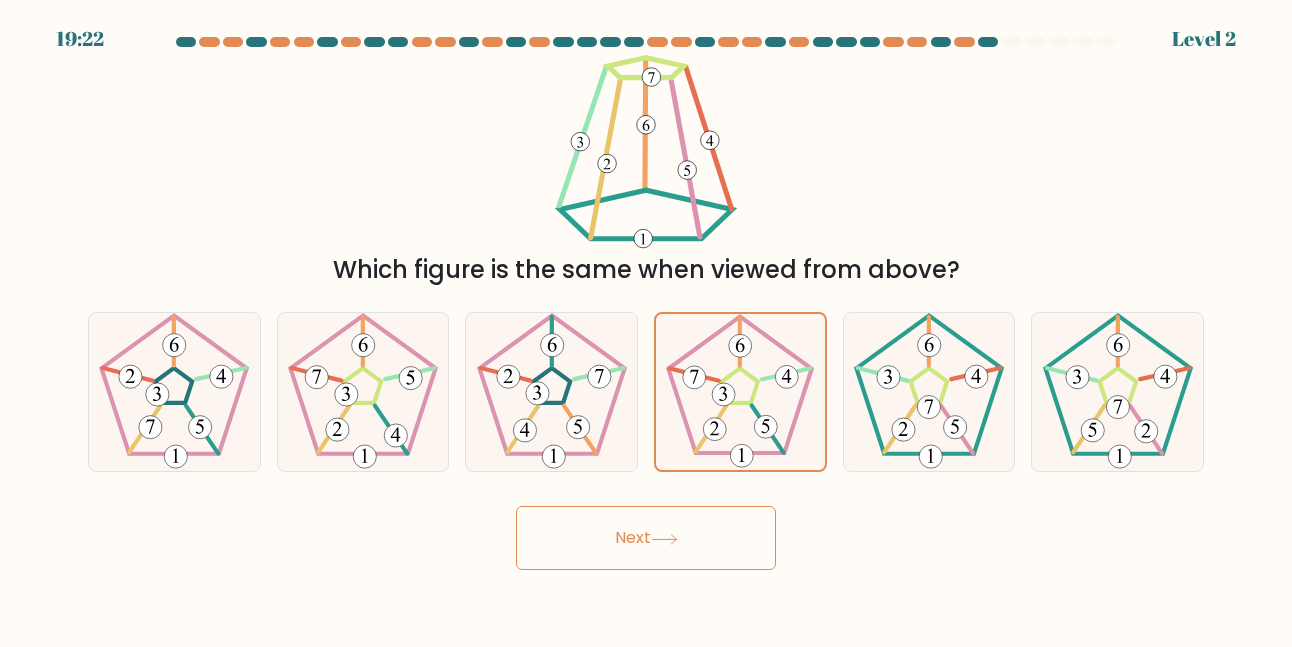 click on "Next" at bounding box center (646, 538) 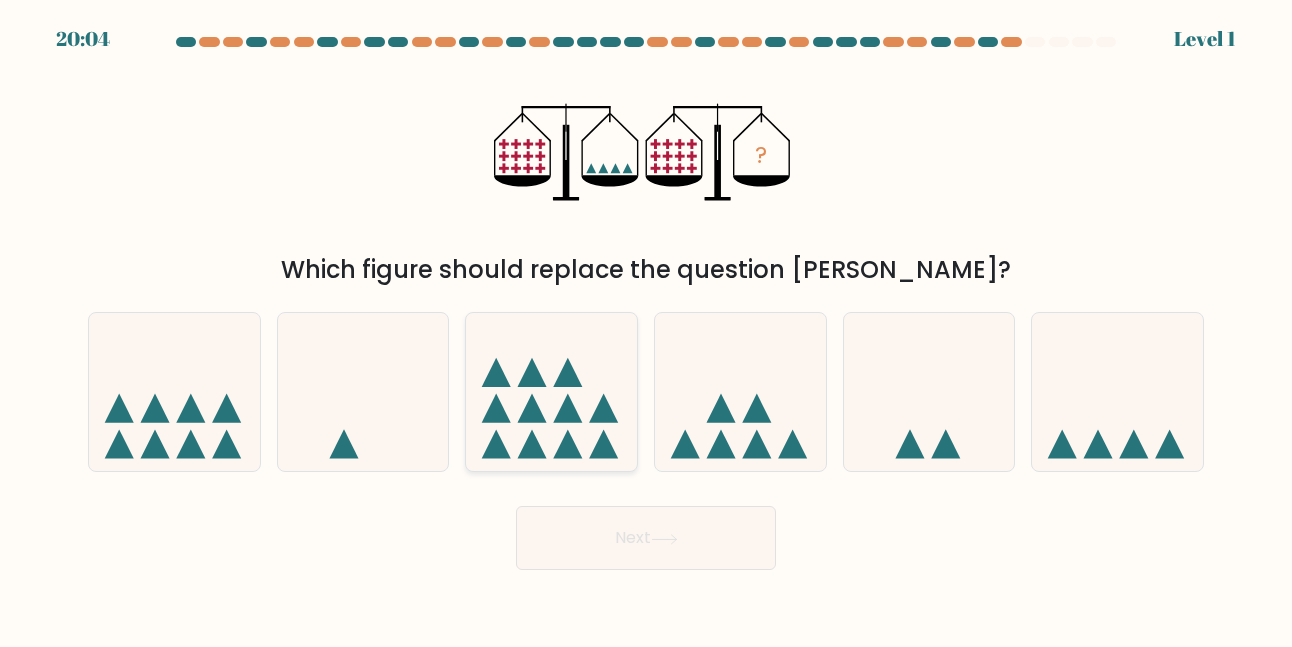 click 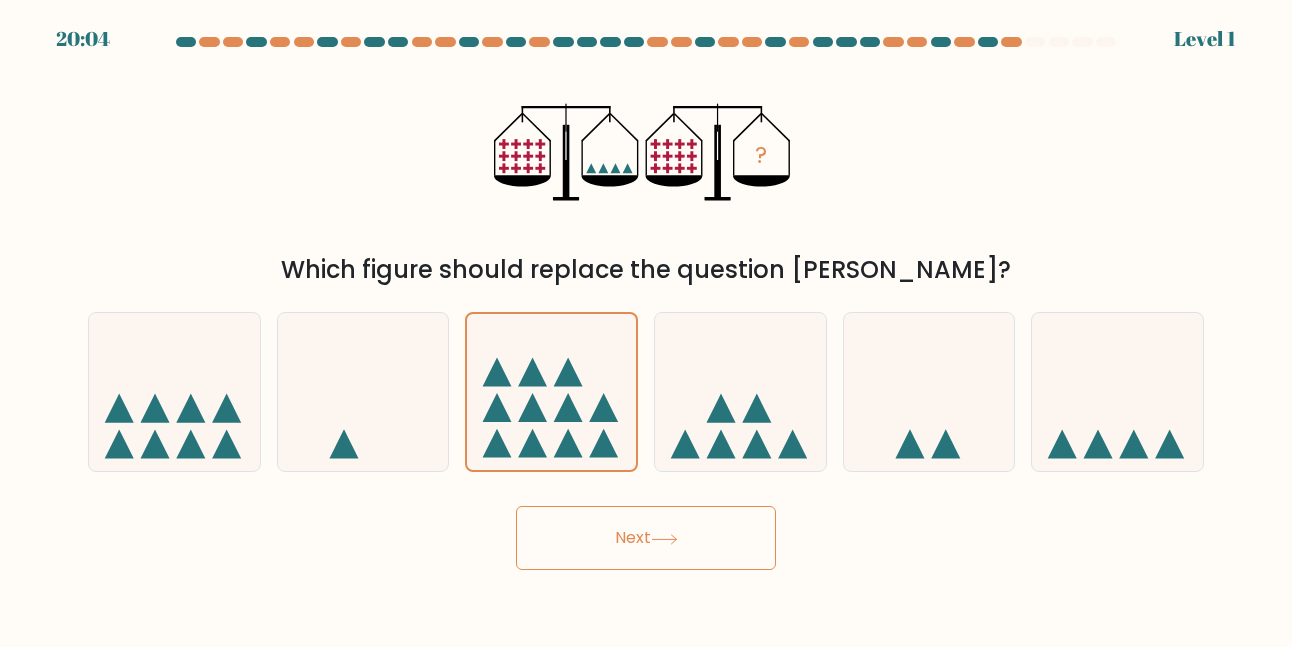 click on "Next" at bounding box center (646, 538) 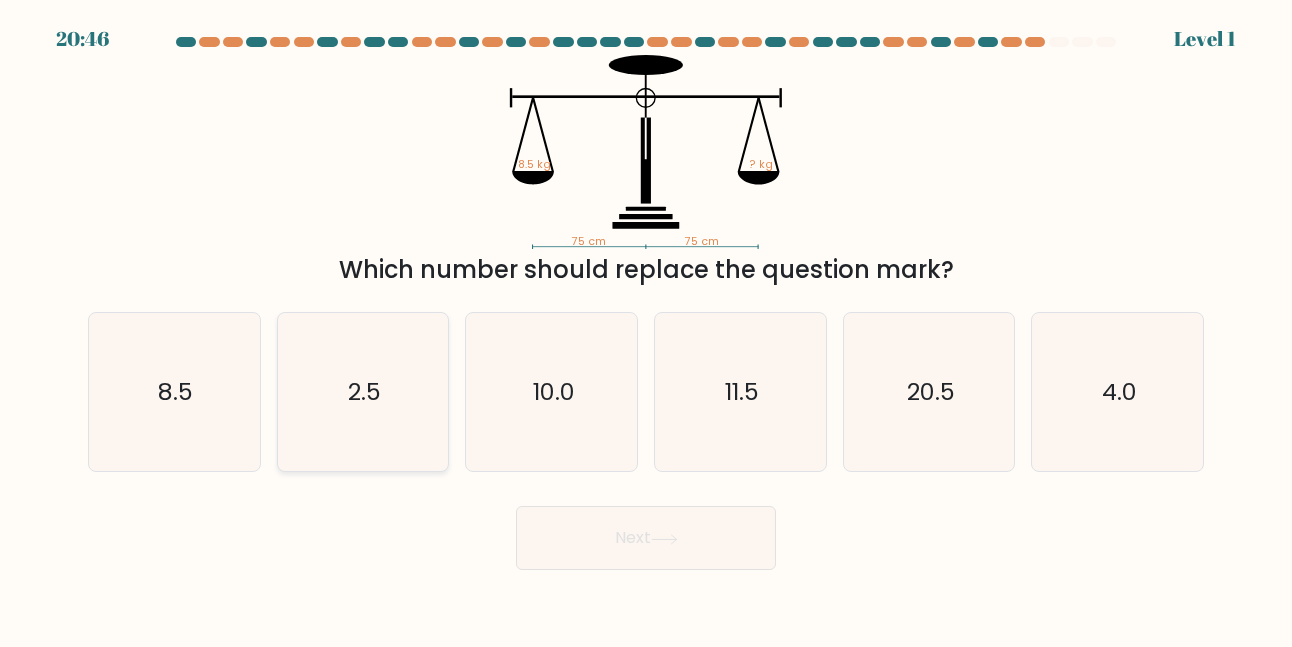 click on "2.5" 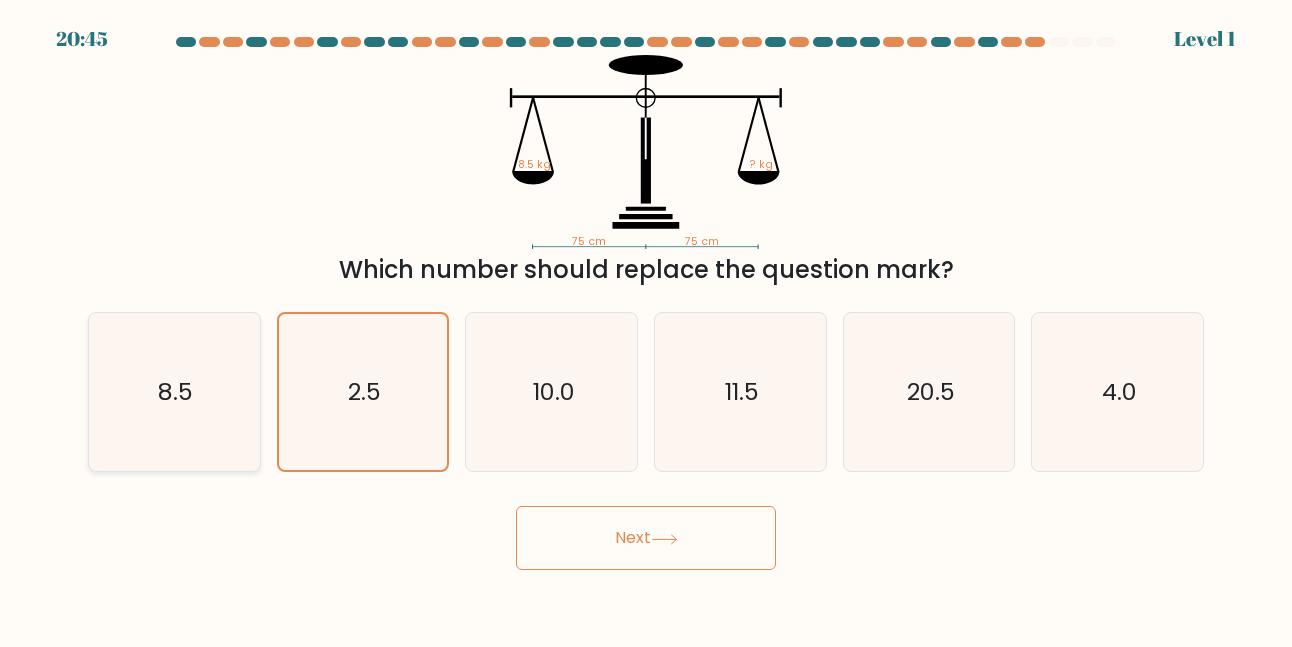 click on "8.5" 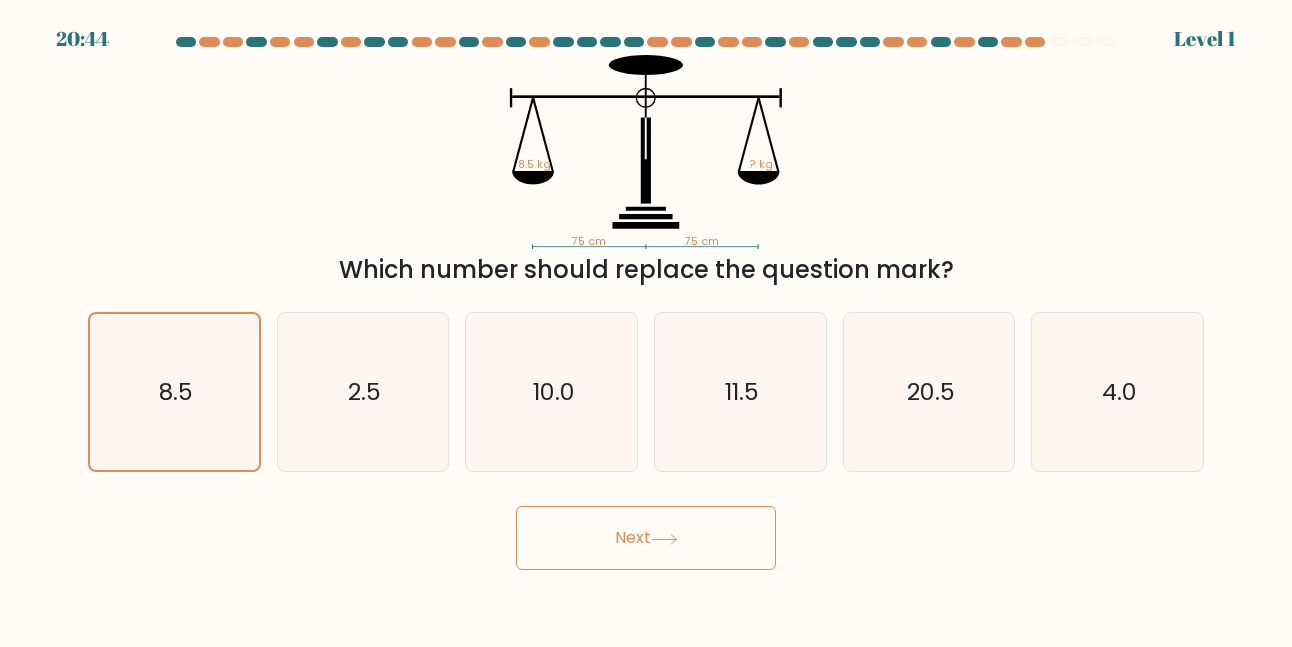click on "Next" at bounding box center [646, 538] 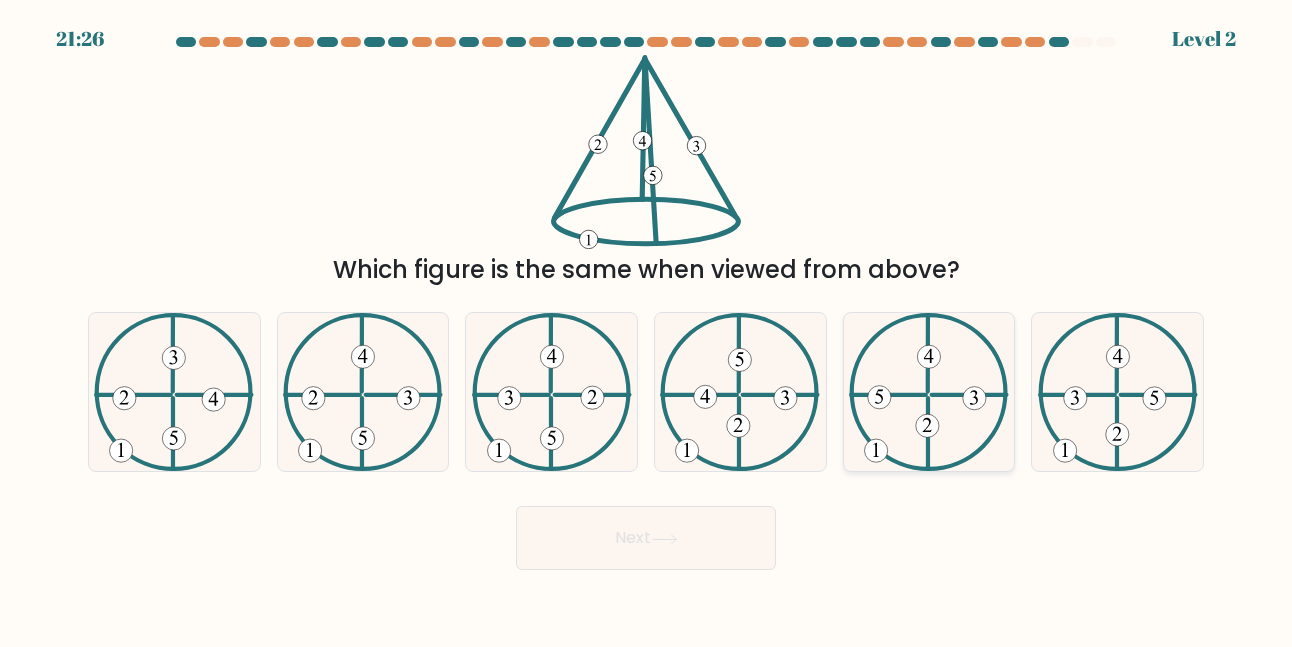 click 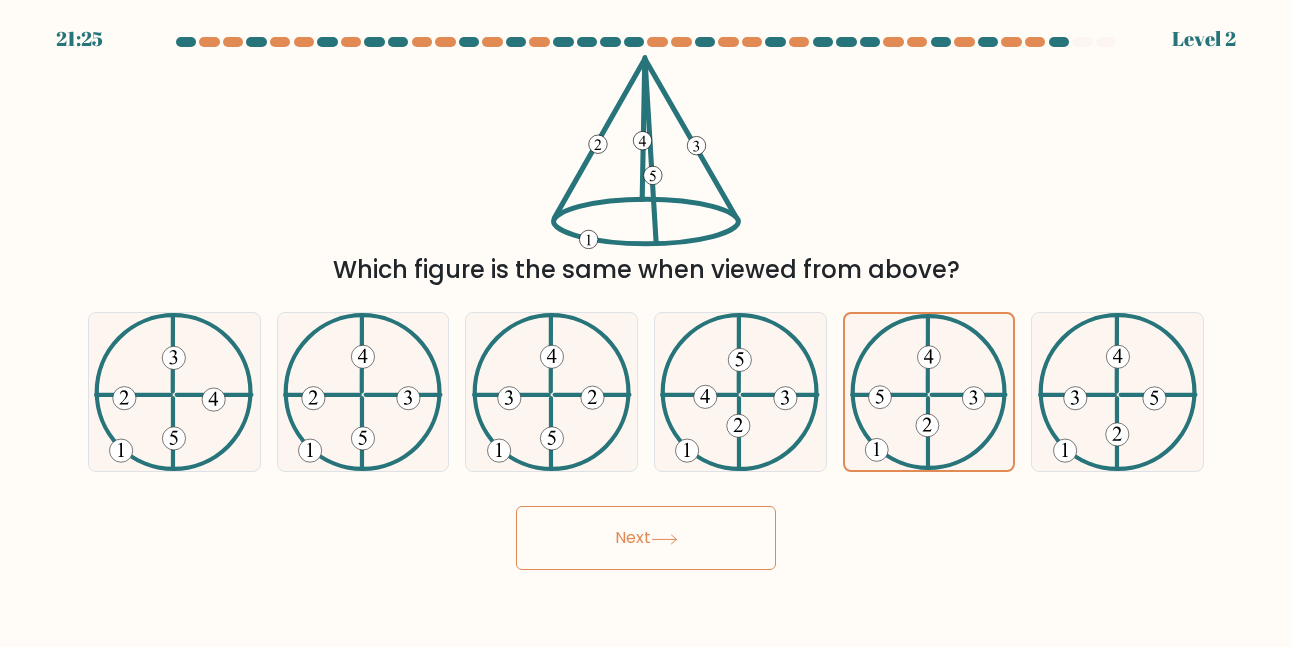 click on "Next" at bounding box center [646, 538] 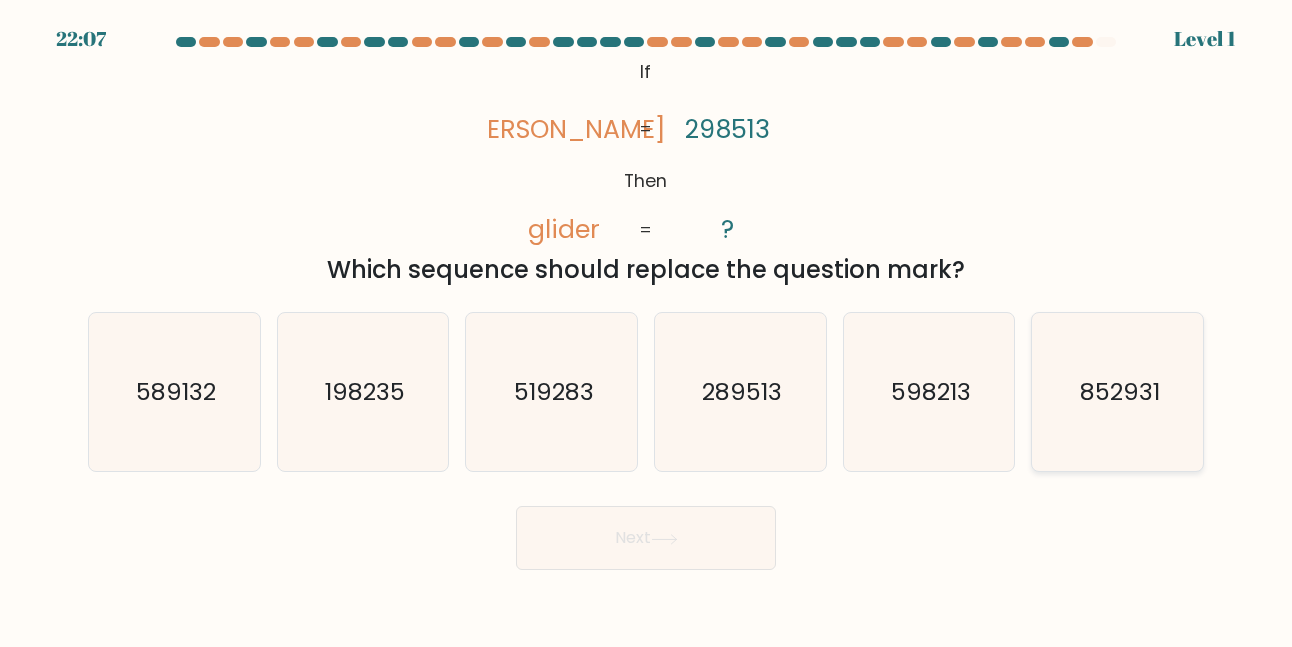 click on "852931" 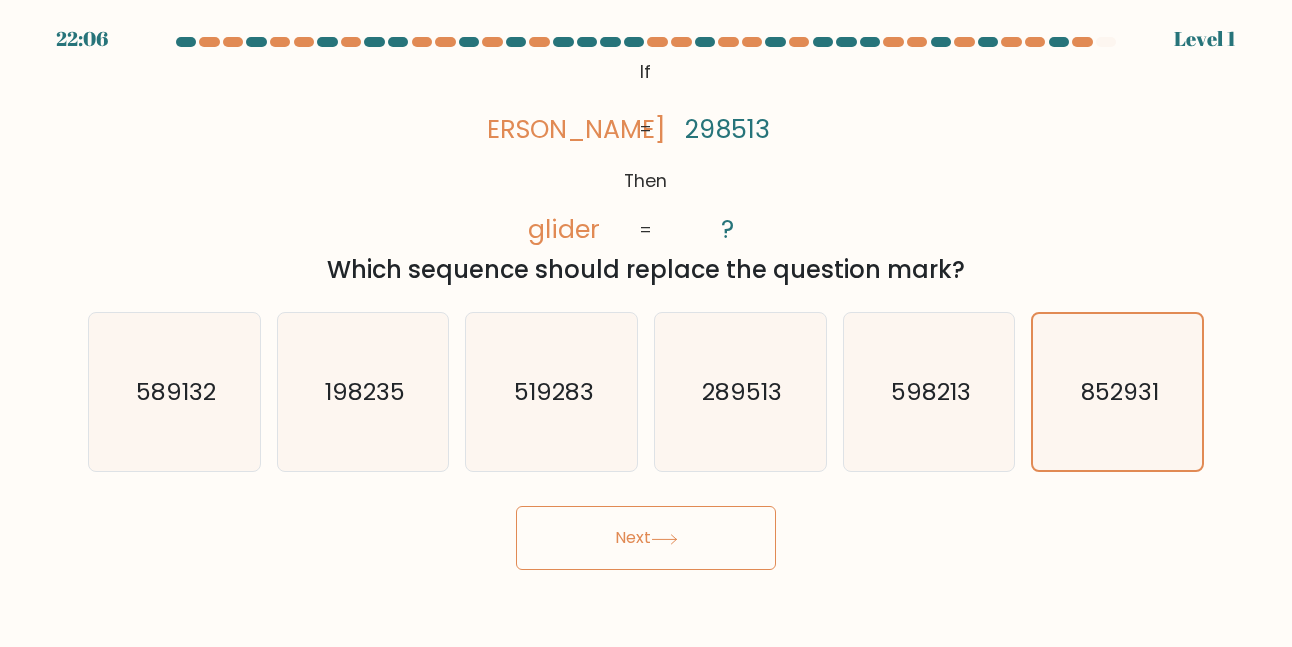 click on "Next" at bounding box center (646, 538) 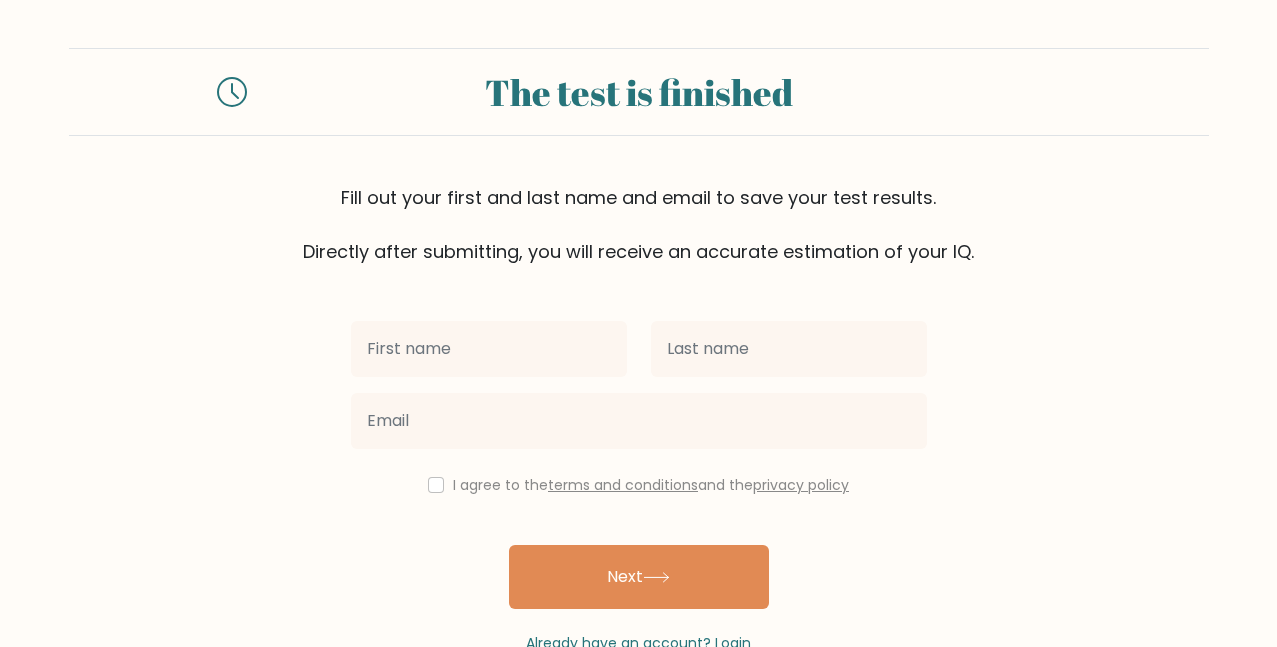 scroll, scrollTop: 0, scrollLeft: 0, axis: both 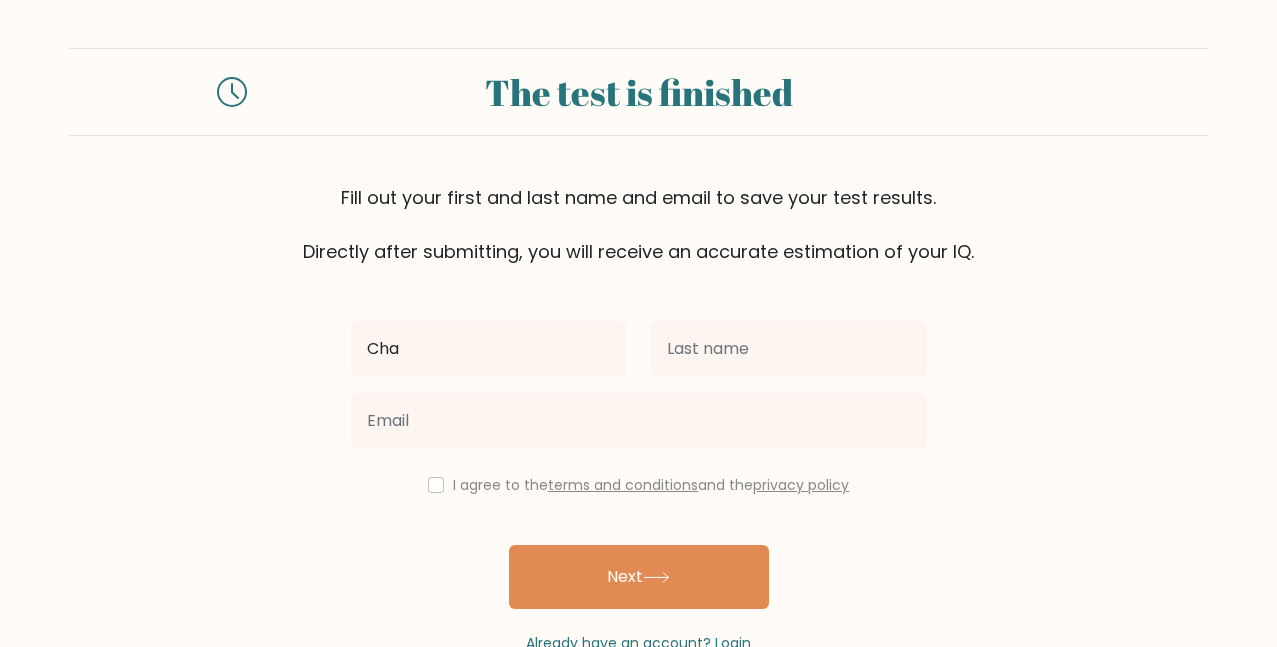 type on "[PERSON_NAME]" 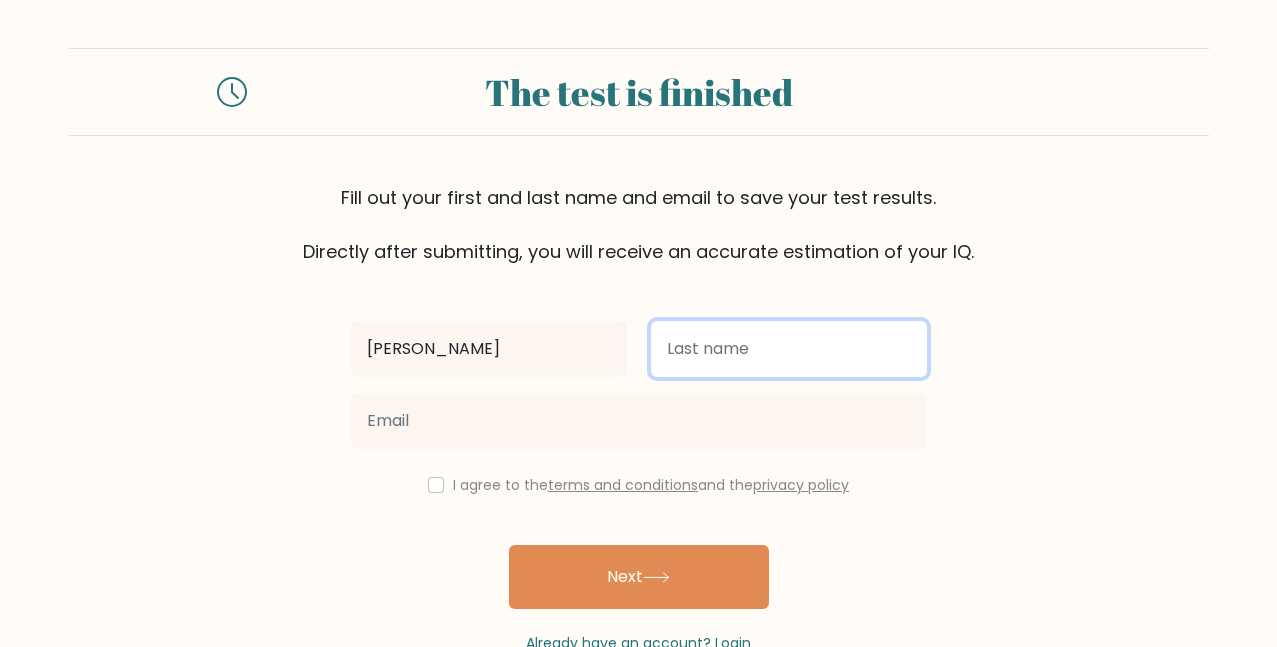 click at bounding box center [789, 349] 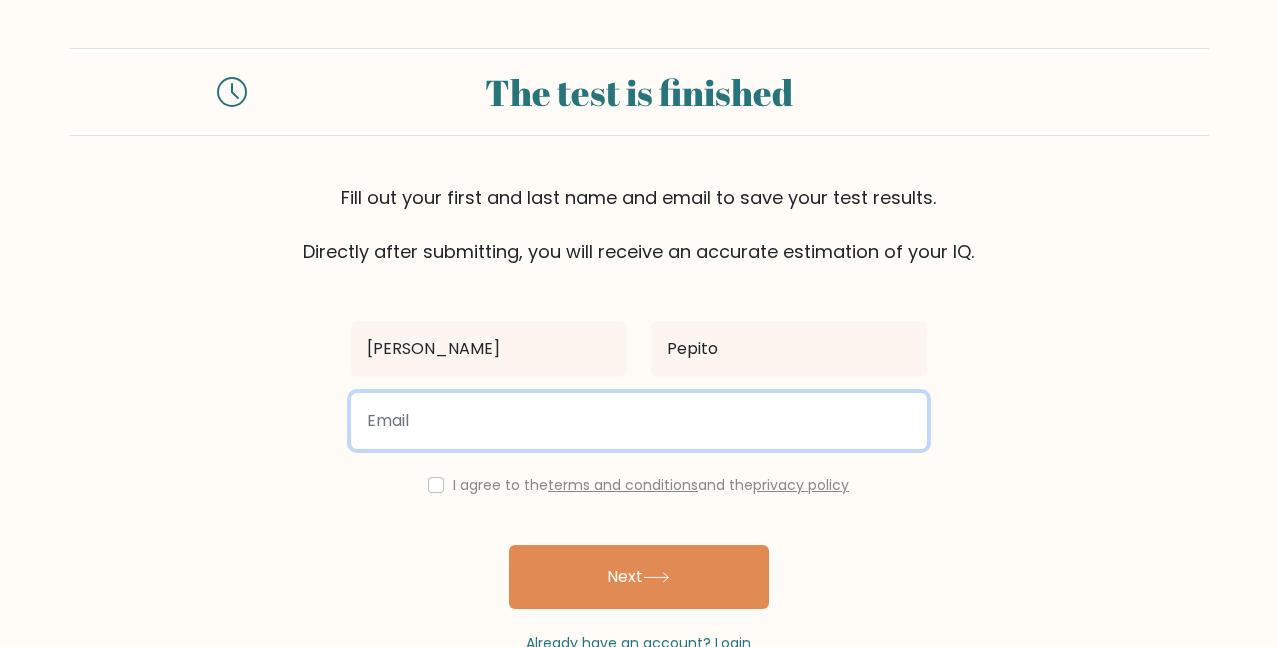 click at bounding box center [639, 421] 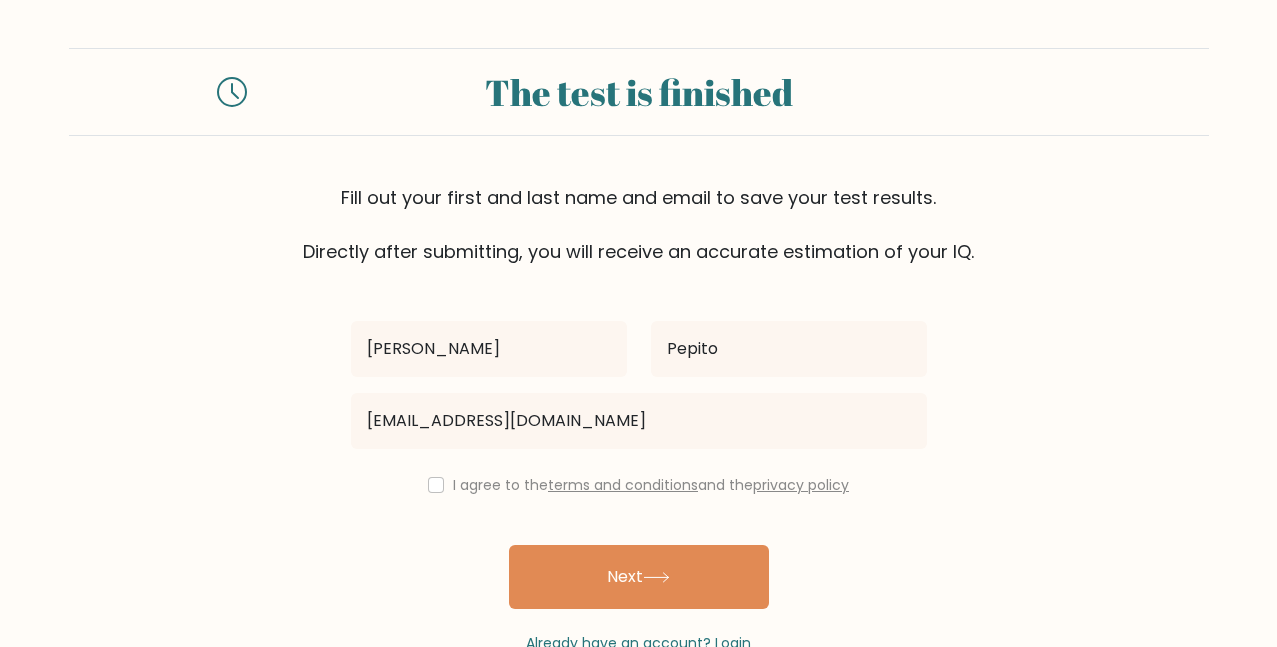 click on "I agree to the  terms and conditions  and the  privacy policy" at bounding box center (639, 485) 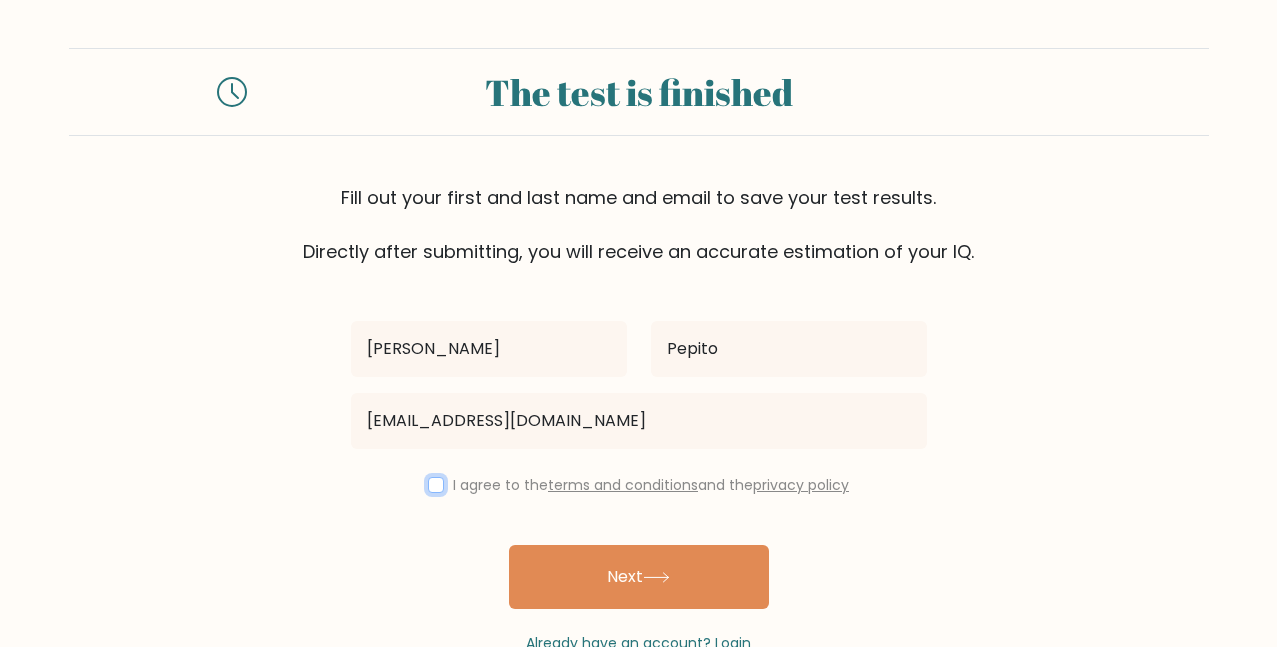 click at bounding box center [436, 485] 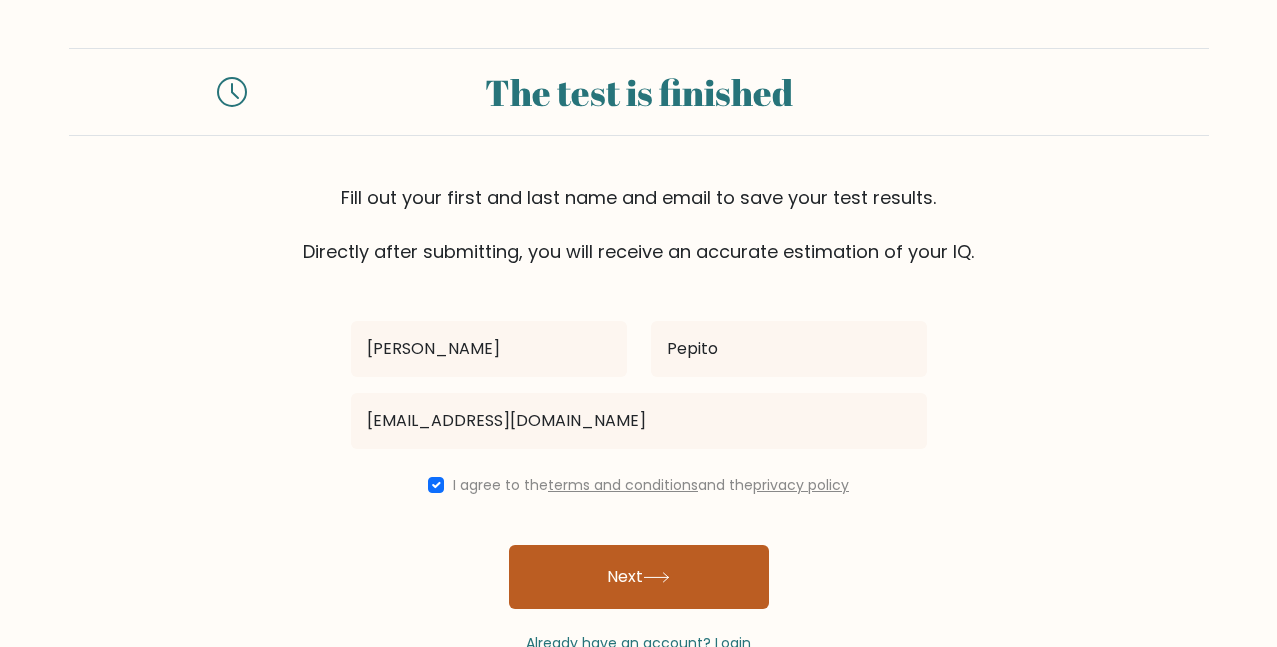 click on "Next" at bounding box center [639, 577] 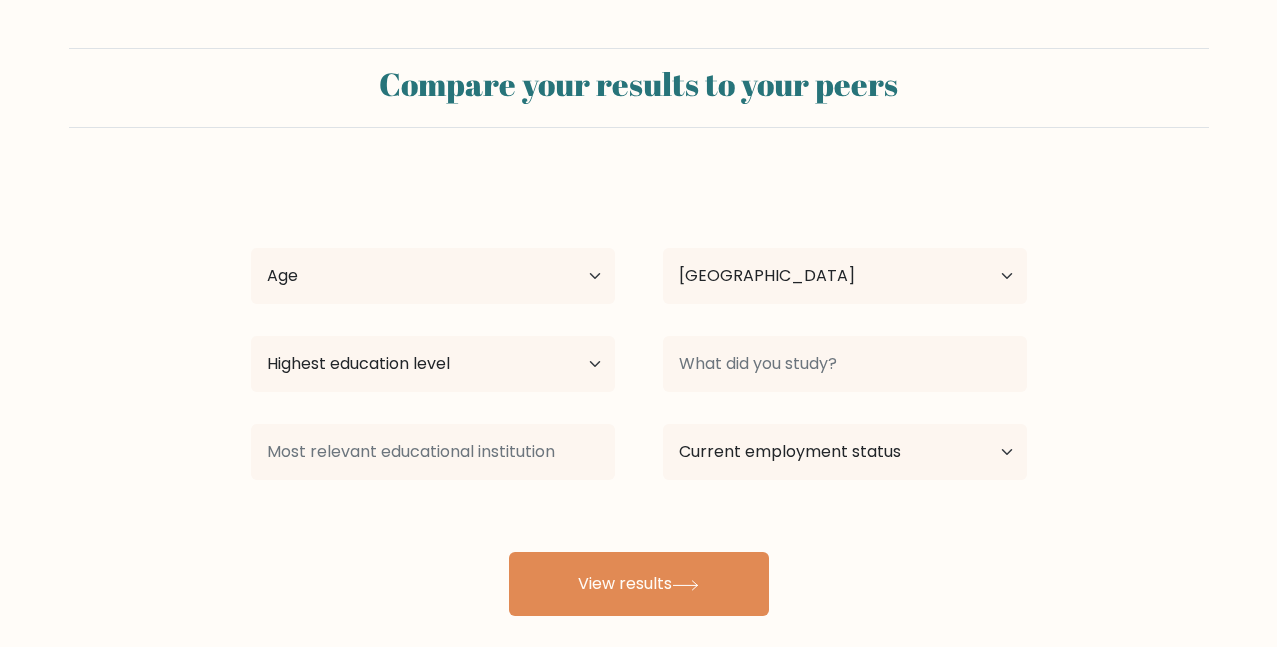 select on "PH" 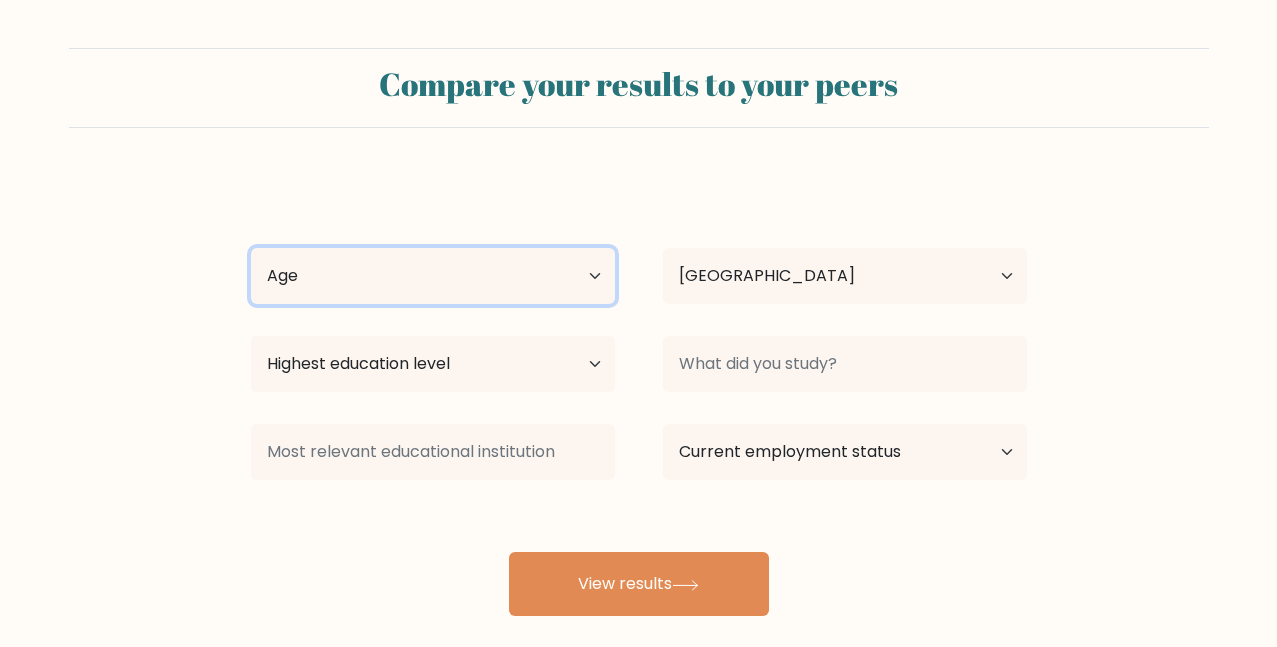 click on "Age
Under [DEMOGRAPHIC_DATA]
[DEMOGRAPHIC_DATA]
[DEMOGRAPHIC_DATA]
[DEMOGRAPHIC_DATA]
[DEMOGRAPHIC_DATA]
[DEMOGRAPHIC_DATA]
[DEMOGRAPHIC_DATA] and above" at bounding box center [433, 276] 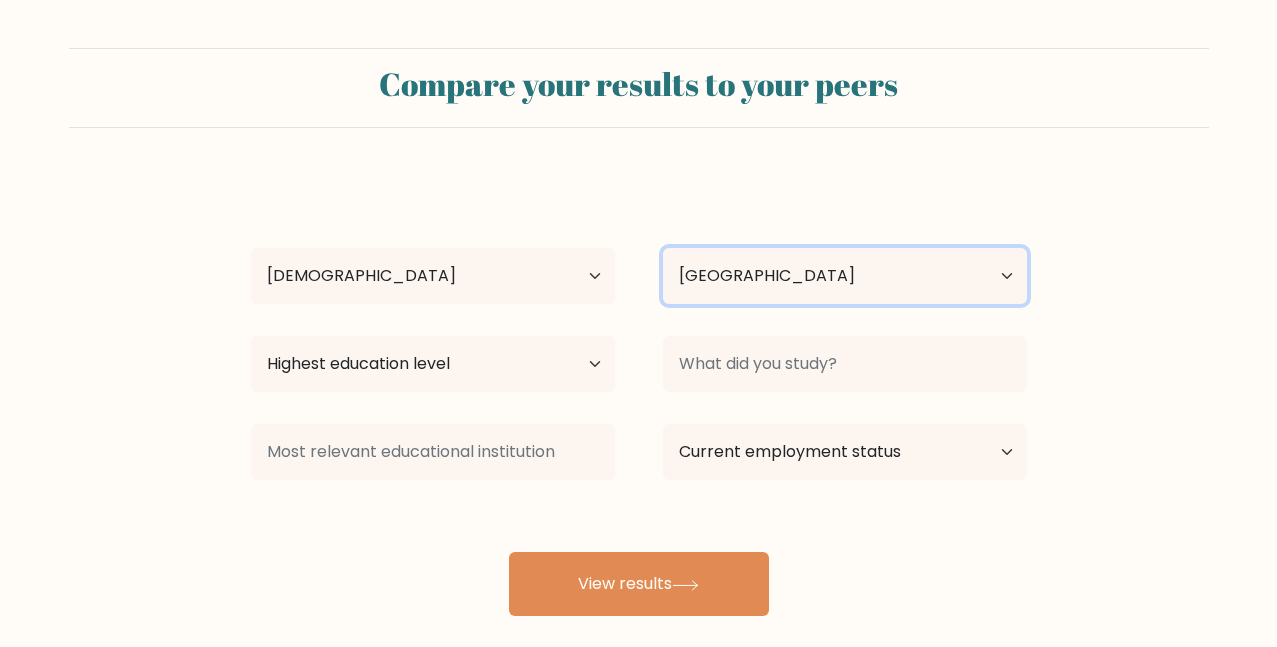 click on "Country
[GEOGRAPHIC_DATA]
[GEOGRAPHIC_DATA]
[GEOGRAPHIC_DATA]
[US_STATE]
[GEOGRAPHIC_DATA]
[GEOGRAPHIC_DATA]
[GEOGRAPHIC_DATA]
[GEOGRAPHIC_DATA]
[GEOGRAPHIC_DATA]
[GEOGRAPHIC_DATA]
[GEOGRAPHIC_DATA]
[GEOGRAPHIC_DATA]
[GEOGRAPHIC_DATA]
[GEOGRAPHIC_DATA]
[GEOGRAPHIC_DATA]
[GEOGRAPHIC_DATA]
[GEOGRAPHIC_DATA]
[GEOGRAPHIC_DATA]
[GEOGRAPHIC_DATA]
[GEOGRAPHIC_DATA]
[GEOGRAPHIC_DATA]
[GEOGRAPHIC_DATA]
[GEOGRAPHIC_DATA]
[GEOGRAPHIC_DATA]
[GEOGRAPHIC_DATA]
[GEOGRAPHIC_DATA]
[GEOGRAPHIC_DATA]
[GEOGRAPHIC_DATA]
[GEOGRAPHIC_DATA]
[GEOGRAPHIC_DATA]
[GEOGRAPHIC_DATA]
[GEOGRAPHIC_DATA]
[GEOGRAPHIC_DATA]
[GEOGRAPHIC_DATA]
[GEOGRAPHIC_DATA]
[GEOGRAPHIC_DATA]
[GEOGRAPHIC_DATA]
[GEOGRAPHIC_DATA]
[GEOGRAPHIC_DATA]
[GEOGRAPHIC_DATA]
[GEOGRAPHIC_DATA]
[GEOGRAPHIC_DATA]
[GEOGRAPHIC_DATA]
[GEOGRAPHIC_DATA]
[GEOGRAPHIC_DATA]
[GEOGRAPHIC_DATA]
[GEOGRAPHIC_DATA]
[GEOGRAPHIC_DATA]
[GEOGRAPHIC_DATA]
[GEOGRAPHIC_DATA]
[GEOGRAPHIC_DATA] ([GEOGRAPHIC_DATA])
[GEOGRAPHIC_DATA]
[GEOGRAPHIC_DATA]
[GEOGRAPHIC_DATA]
[GEOGRAPHIC_DATA]
[GEOGRAPHIC_DATA]" at bounding box center (845, 276) 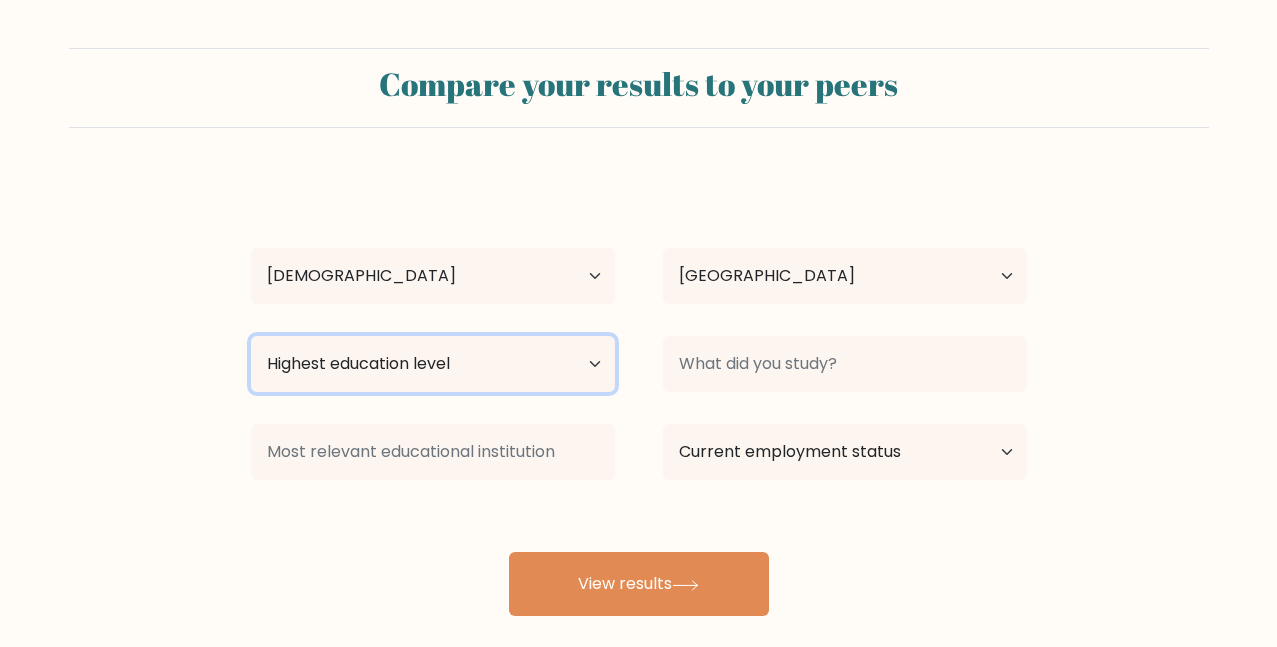 click on "Highest education level
No schooling
Primary
Lower Secondary
Upper Secondary
Occupation Specific
Bachelor's degree
Master's degree
Doctoral degree" at bounding box center [433, 364] 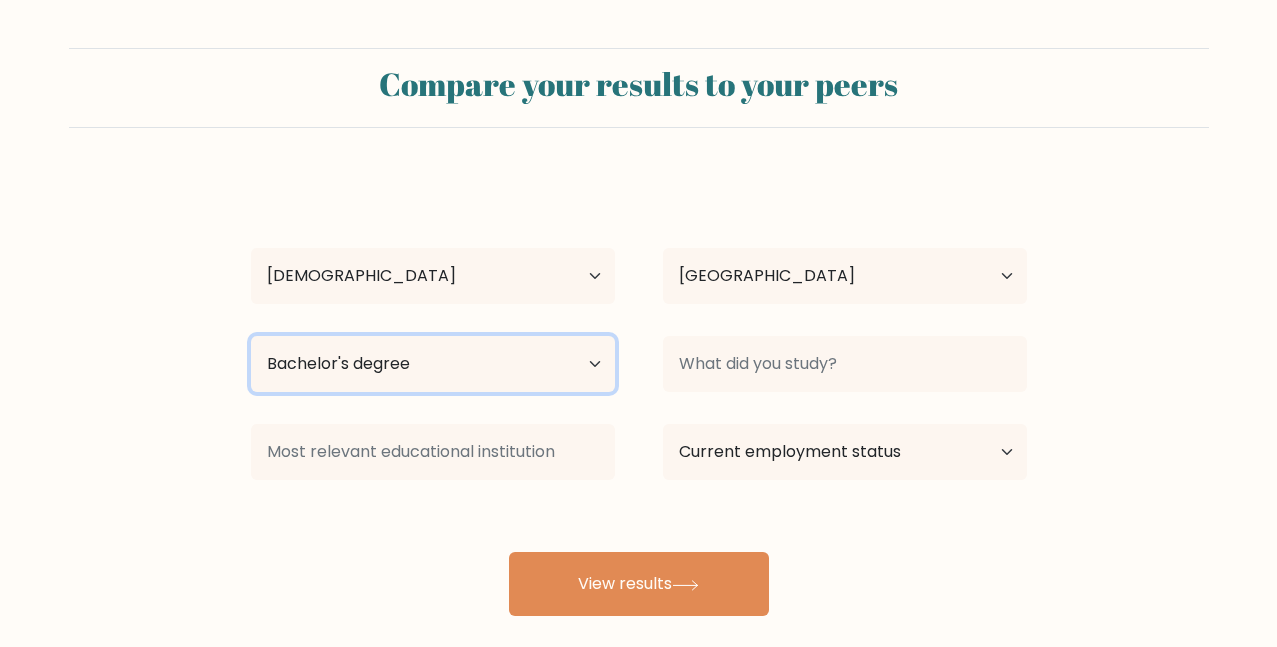 click on "Highest education level
No schooling
Primary
Lower Secondary
Upper Secondary
Occupation Specific
Bachelor's degree
Master's degree
Doctoral degree" at bounding box center (433, 364) 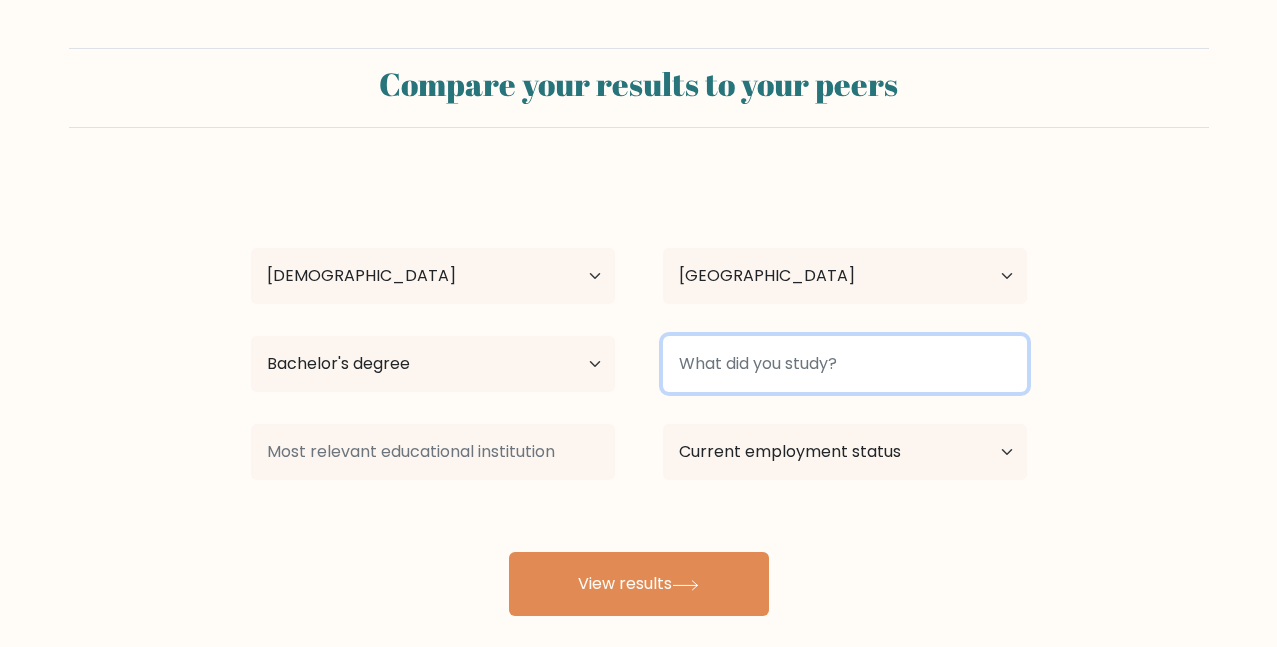 click at bounding box center [845, 364] 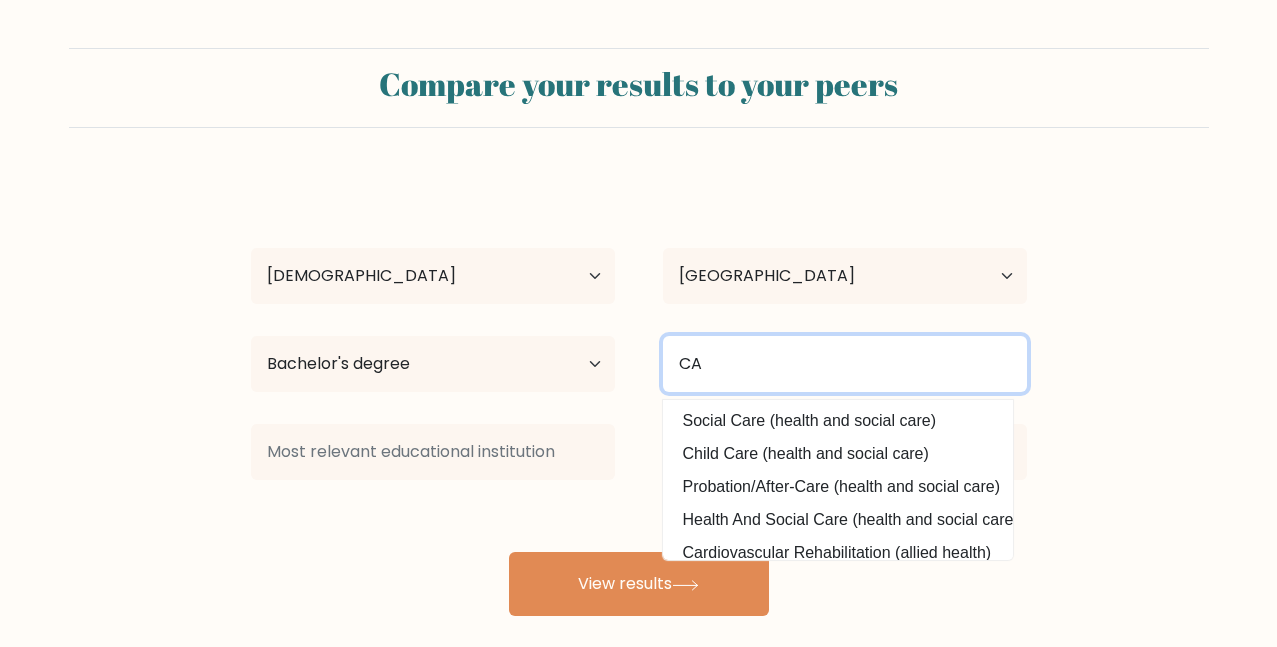 type on "C" 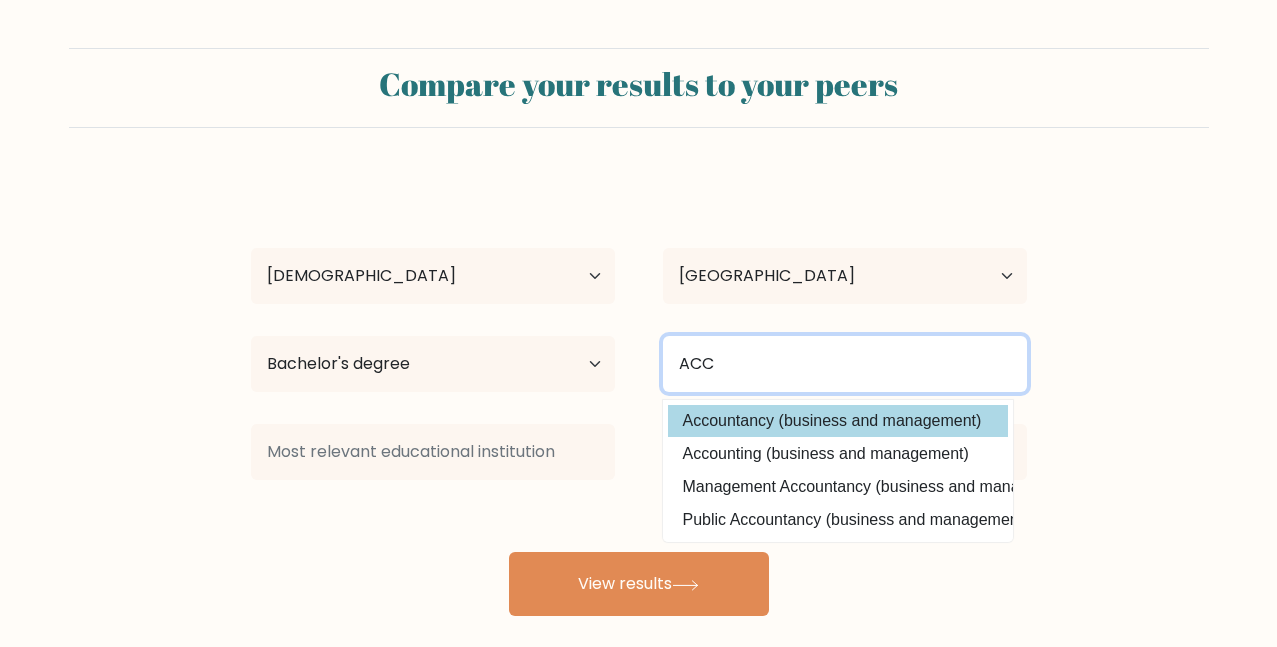 type on "ACC" 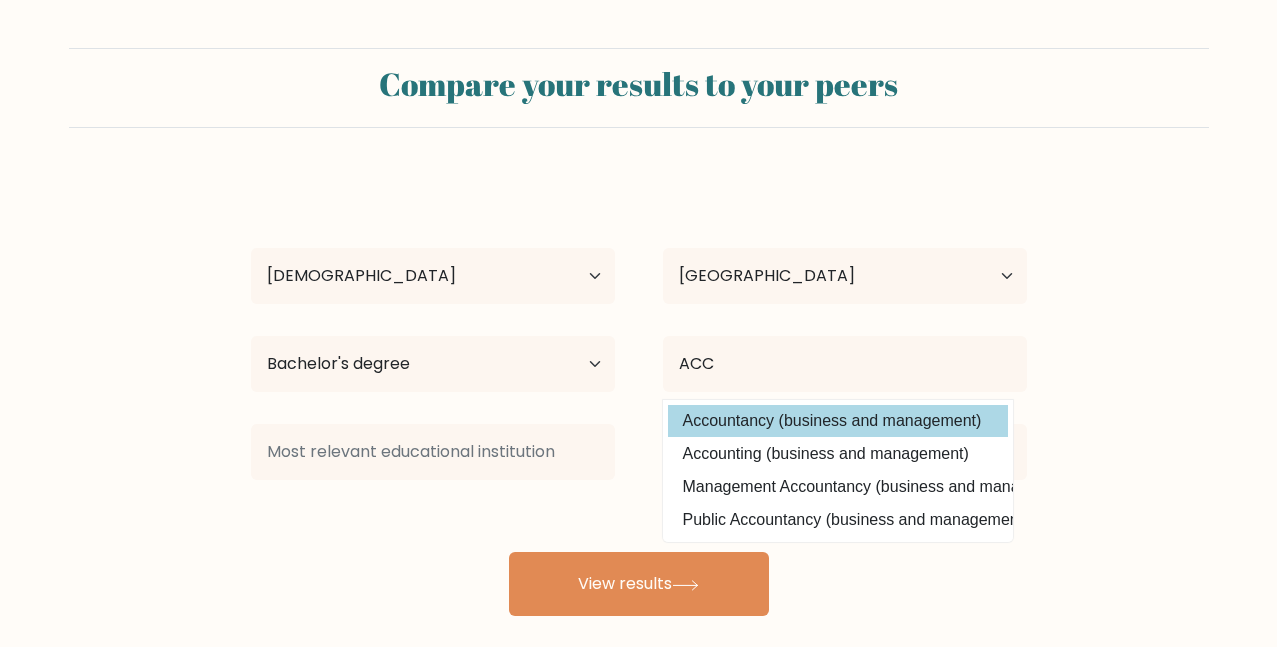 click on "[PERSON_NAME]
Age
Under [DEMOGRAPHIC_DATA]
[DEMOGRAPHIC_DATA]
[DEMOGRAPHIC_DATA]
[DEMOGRAPHIC_DATA]
[DEMOGRAPHIC_DATA]
[DEMOGRAPHIC_DATA]
[DEMOGRAPHIC_DATA] and above
Country
[GEOGRAPHIC_DATA]
[GEOGRAPHIC_DATA]
[GEOGRAPHIC_DATA]
[US_STATE]
[GEOGRAPHIC_DATA]
[GEOGRAPHIC_DATA]
[GEOGRAPHIC_DATA]
[GEOGRAPHIC_DATA]
[GEOGRAPHIC_DATA]
[GEOGRAPHIC_DATA]
[GEOGRAPHIC_DATA]
[GEOGRAPHIC_DATA]
[GEOGRAPHIC_DATA]
[GEOGRAPHIC_DATA]
[GEOGRAPHIC_DATA]
[GEOGRAPHIC_DATA]
[GEOGRAPHIC_DATA]
[GEOGRAPHIC_DATA]
[GEOGRAPHIC_DATA]
[GEOGRAPHIC_DATA]
[GEOGRAPHIC_DATA]
[GEOGRAPHIC_DATA]
[GEOGRAPHIC_DATA]
[GEOGRAPHIC_DATA]
[GEOGRAPHIC_DATA]
[GEOGRAPHIC_DATA]
[GEOGRAPHIC_DATA]
[GEOGRAPHIC_DATA]
[GEOGRAPHIC_DATA]
[GEOGRAPHIC_DATA]
[GEOGRAPHIC_DATA]
[GEOGRAPHIC_DATA]" at bounding box center (639, 396) 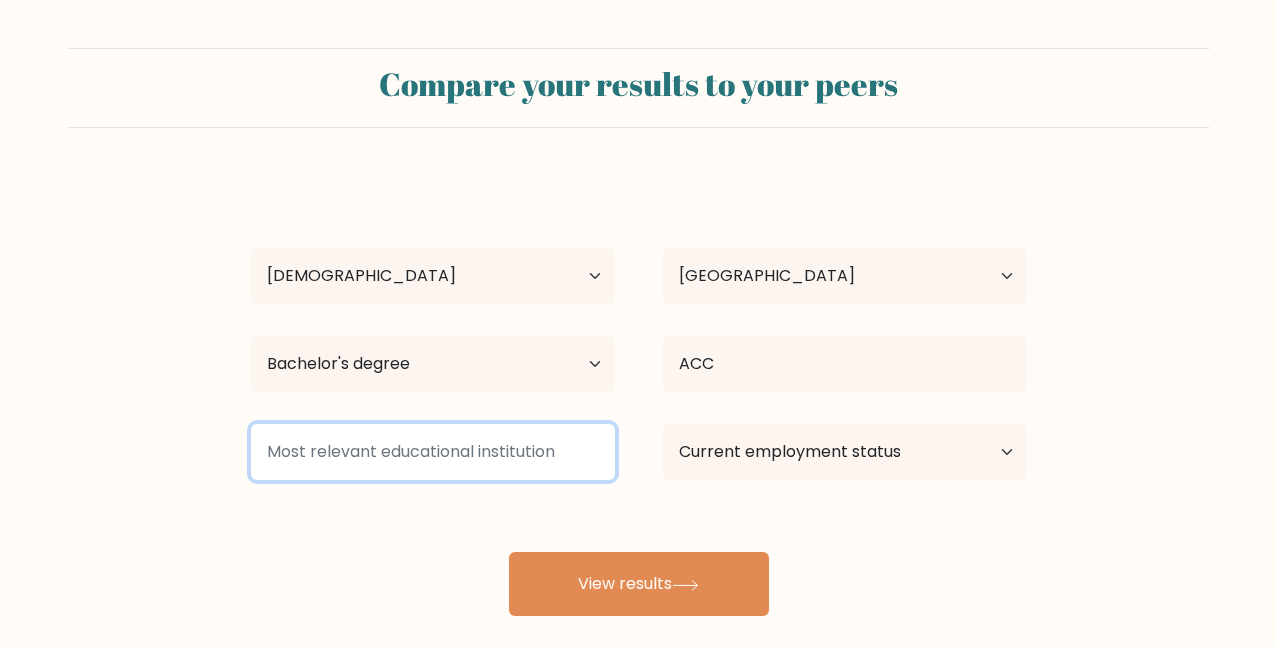 click at bounding box center (433, 452) 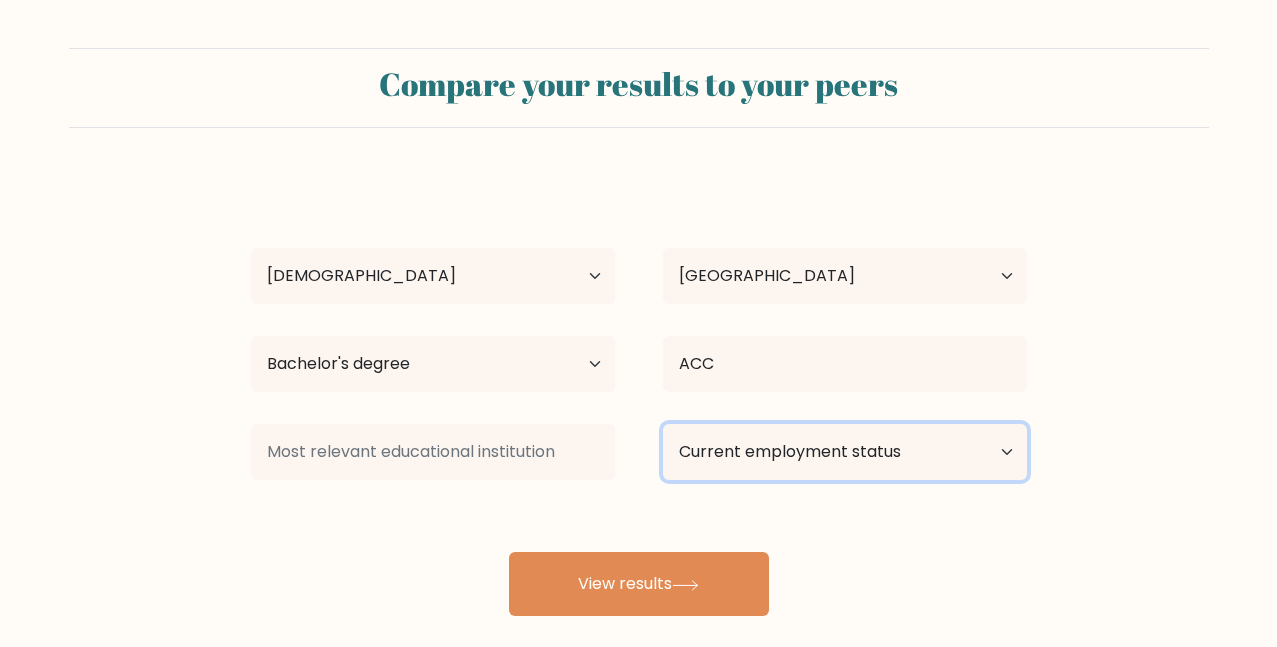 click on "Current employment status
Employed
Student
Retired
Other / prefer not to answer" at bounding box center (845, 452) 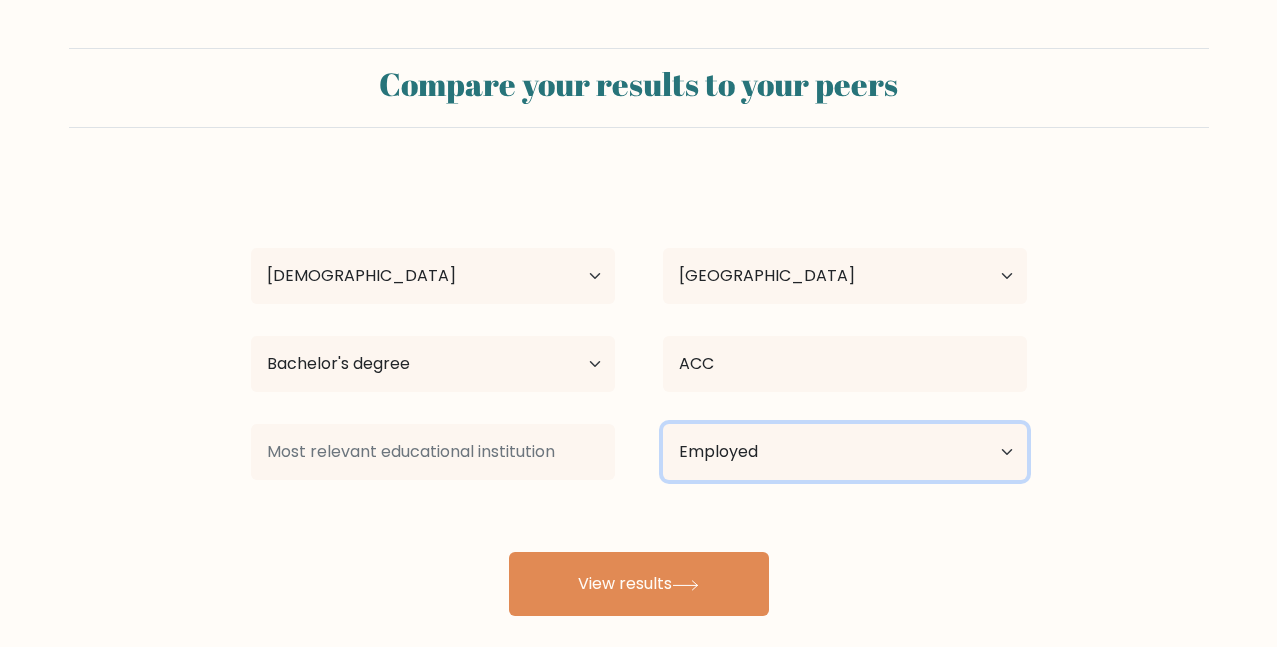 click on "Current employment status
Employed
Student
Retired
Other / prefer not to answer" at bounding box center (845, 452) 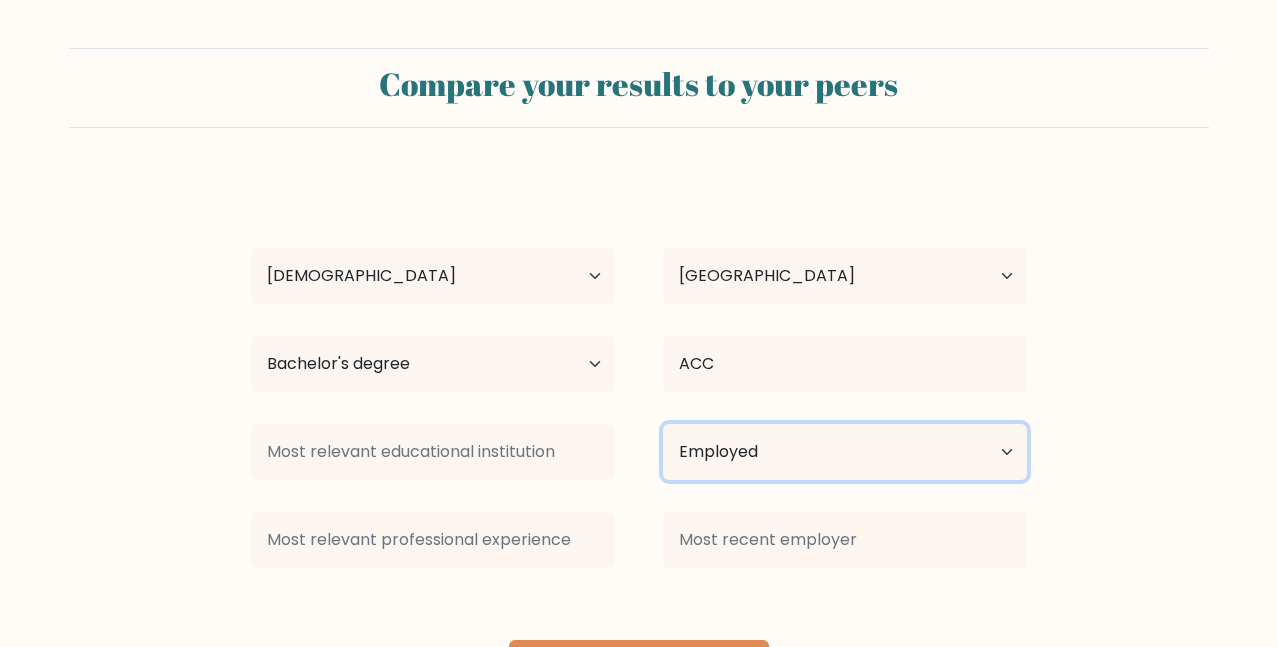 scroll, scrollTop: 111, scrollLeft: 0, axis: vertical 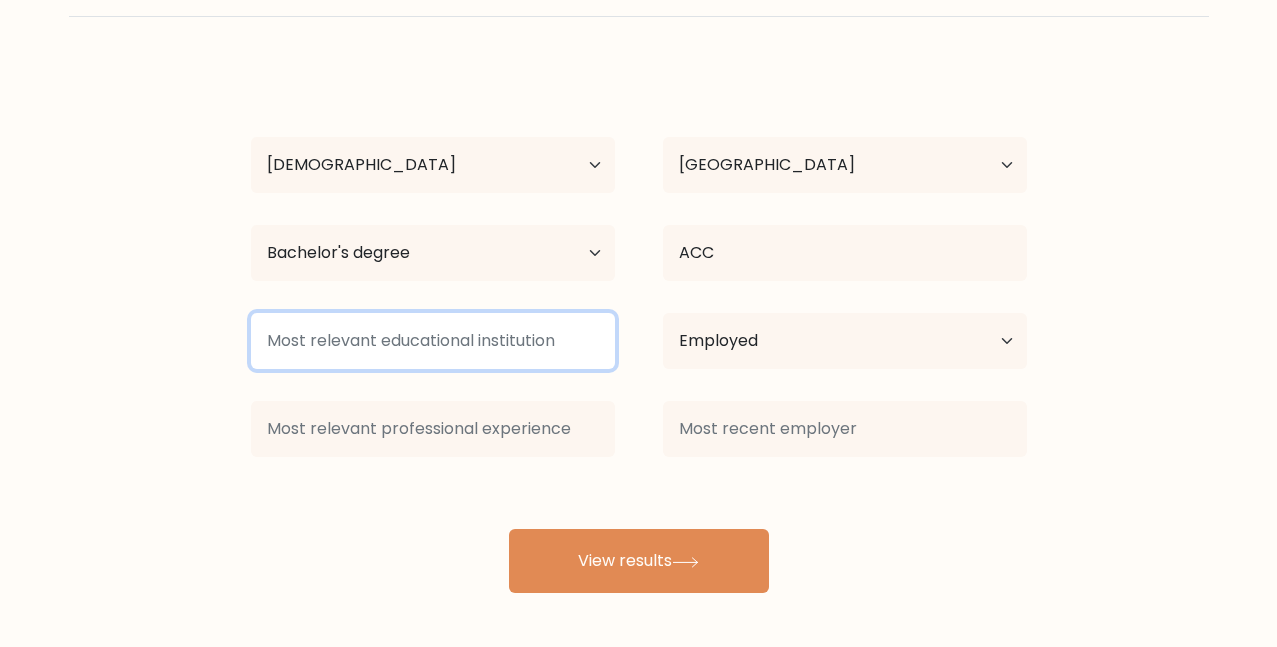 click at bounding box center [433, 341] 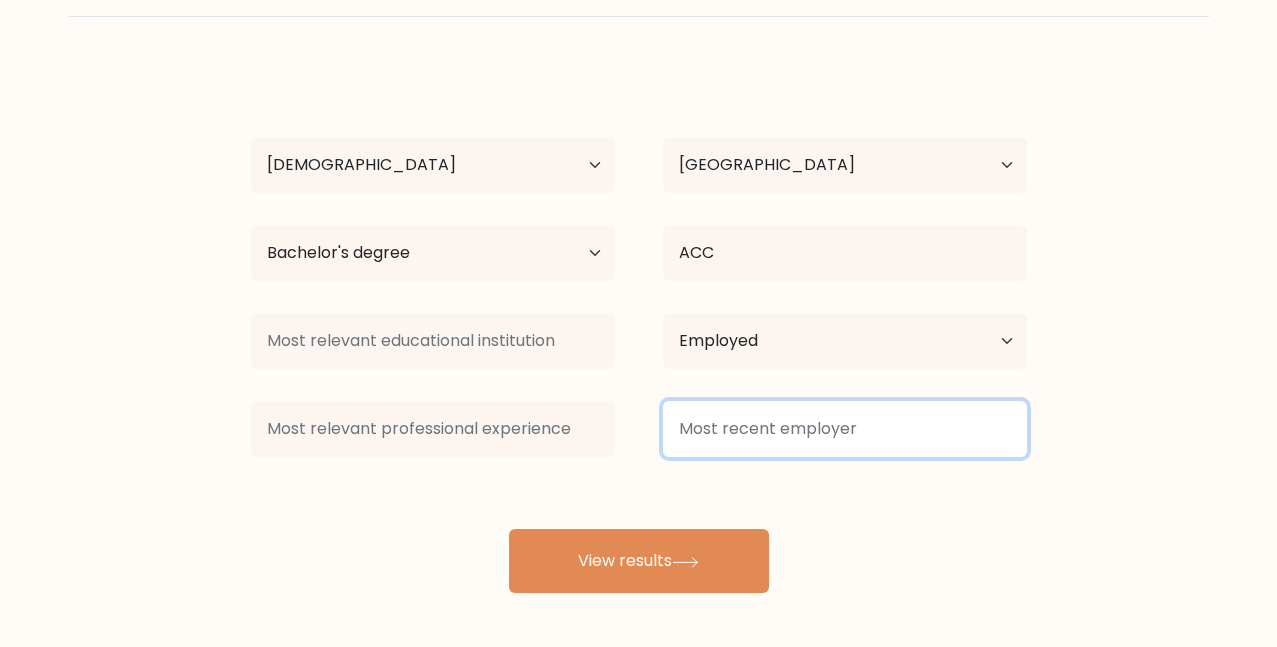 click at bounding box center [845, 429] 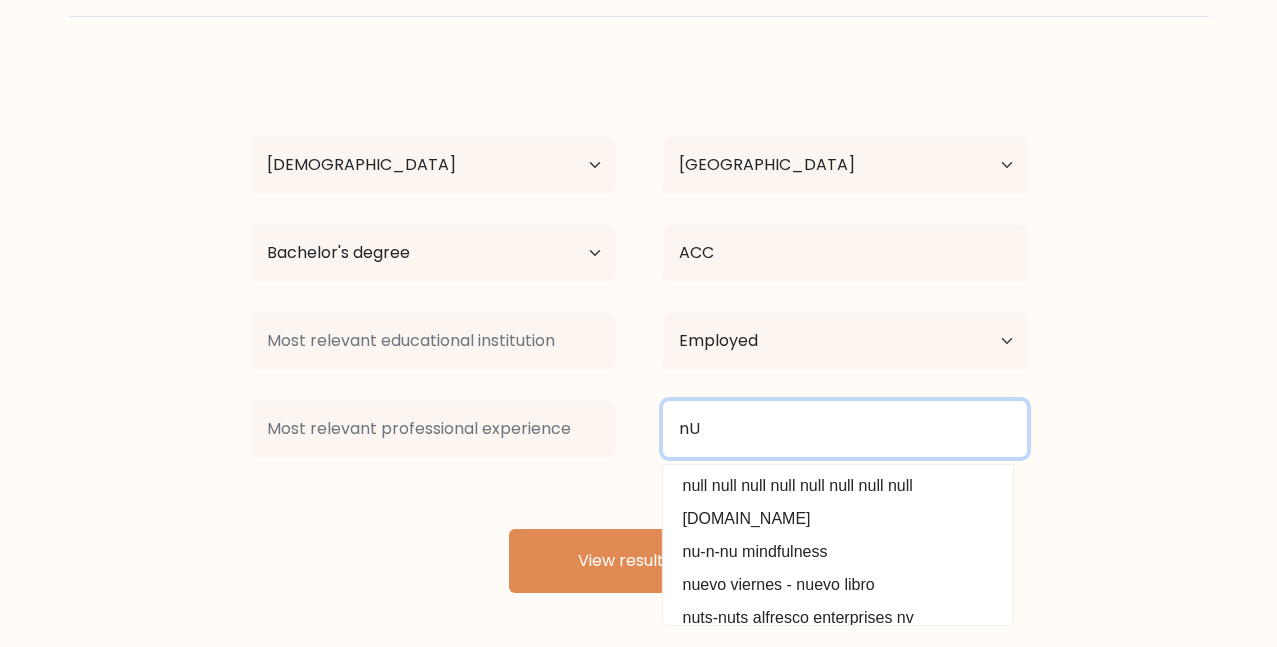 type on "n" 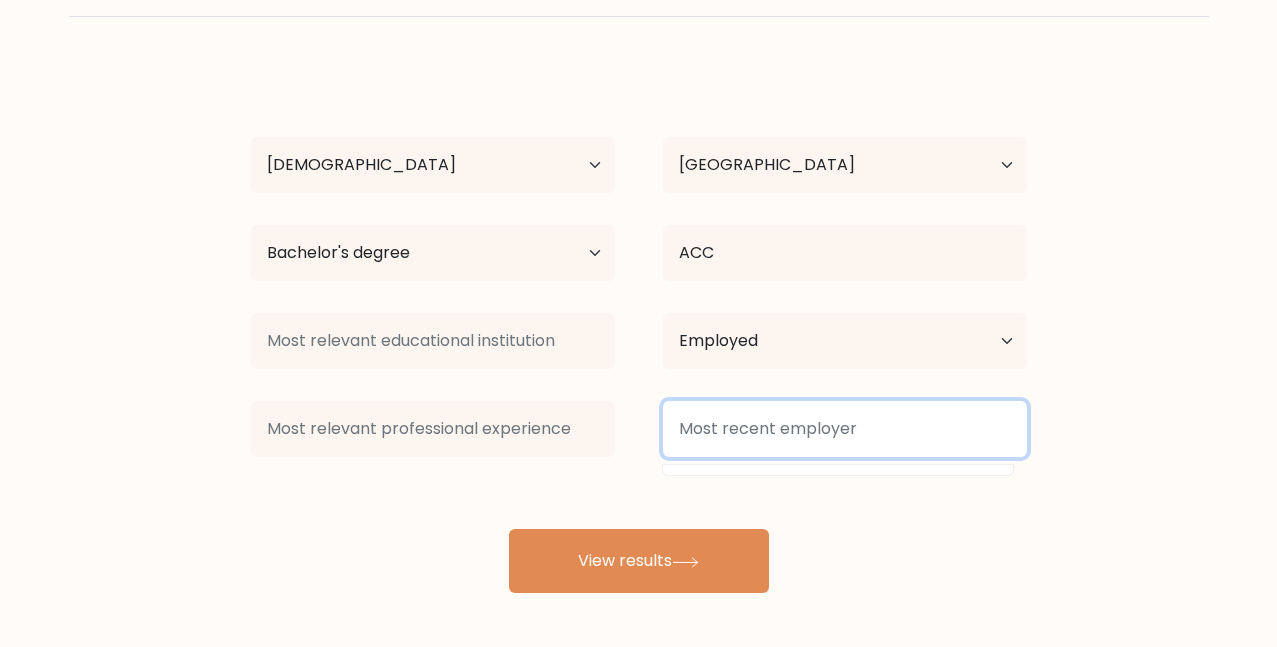 type on "n" 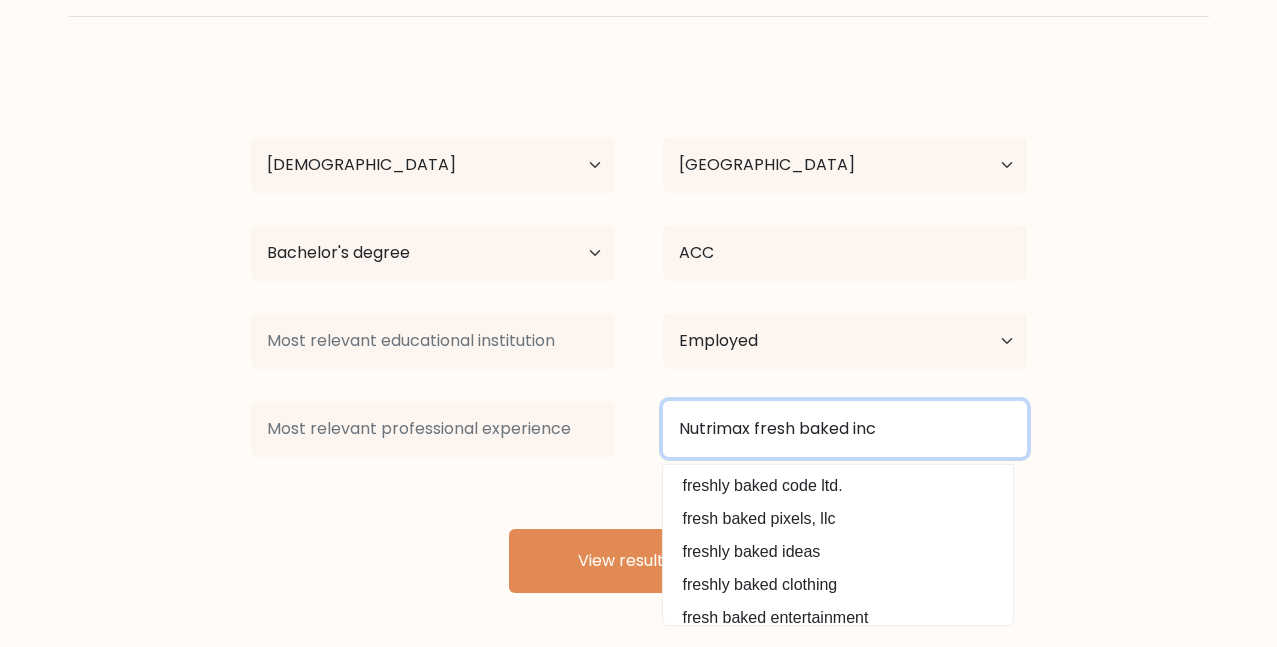 type on "Nutrimax fresh baked inc" 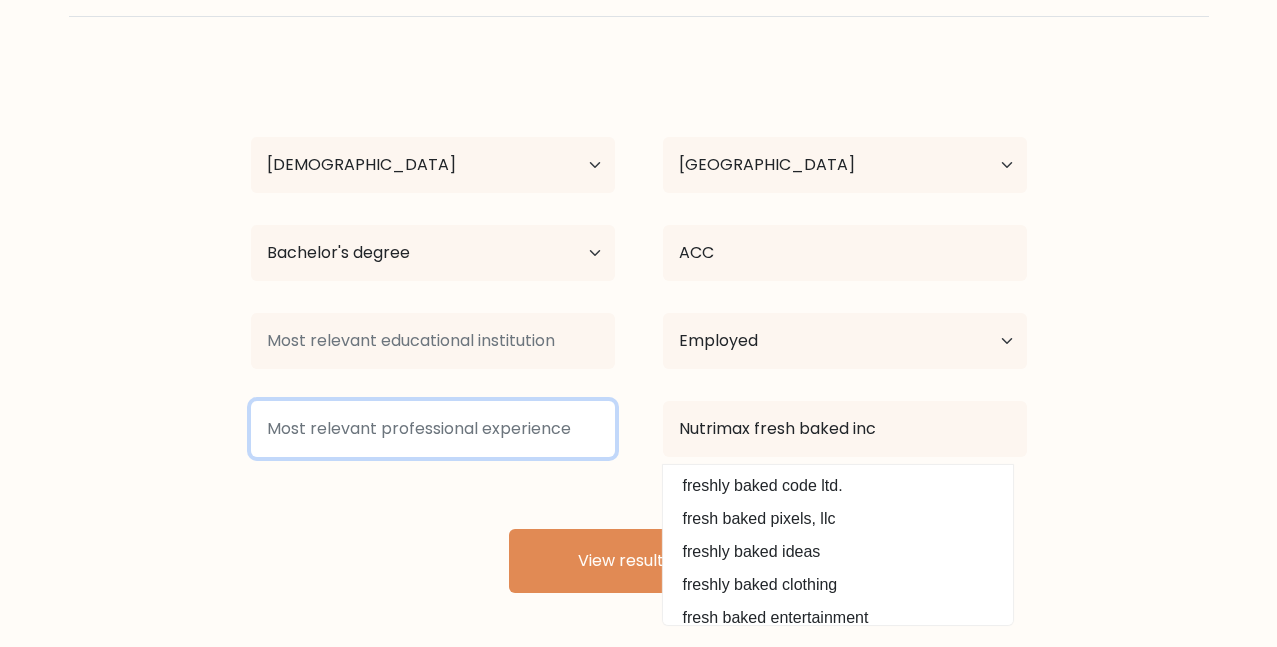 click at bounding box center (433, 429) 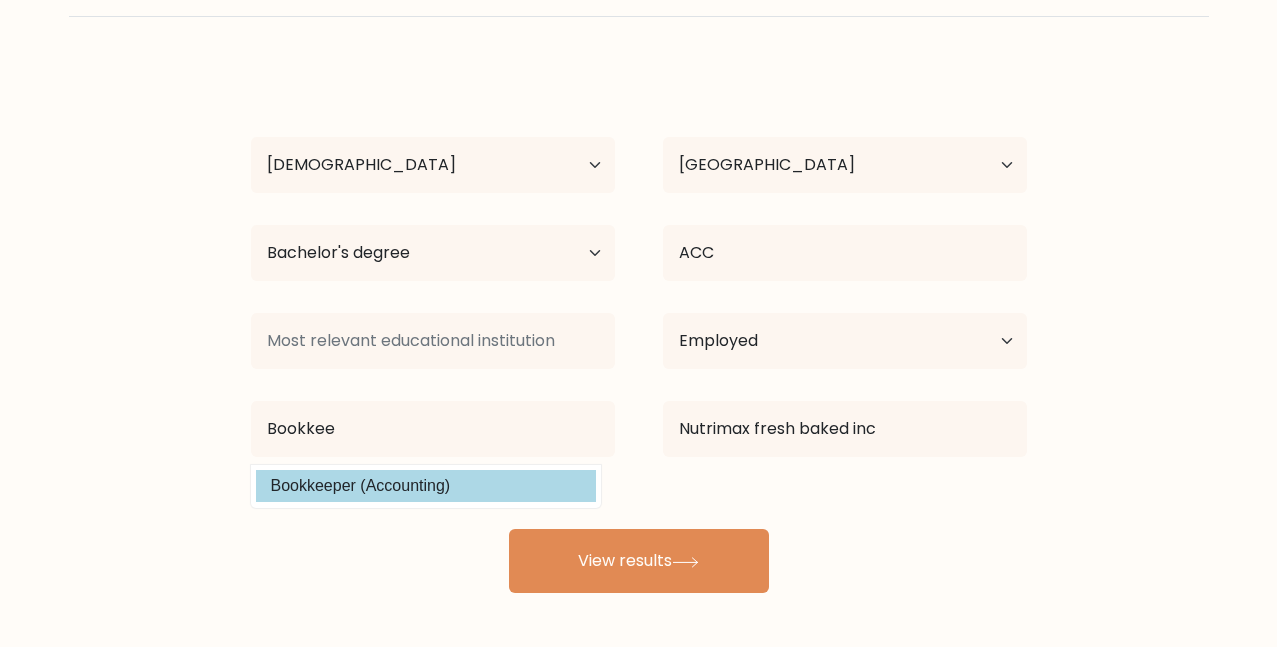 click on "Bookkeeper (Accounting)" at bounding box center [426, 486] 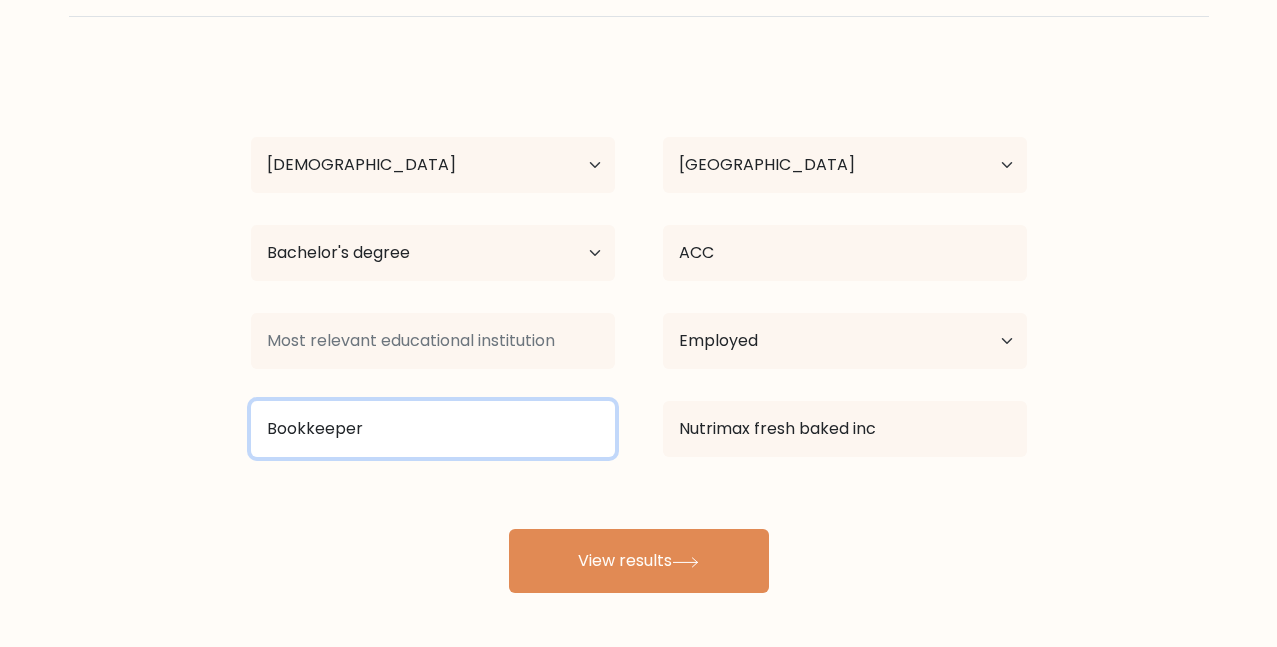 click on "Bookkeeper" at bounding box center [433, 429] 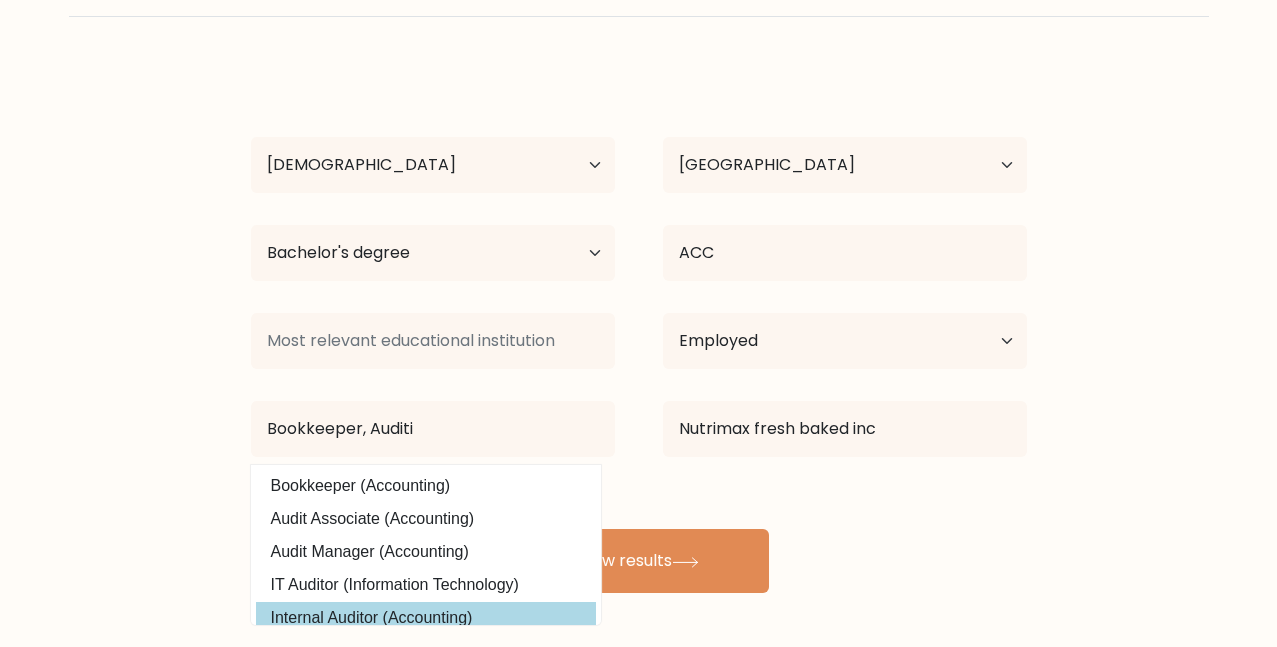 click on "Internal Auditor (Accounting)" at bounding box center (426, 618) 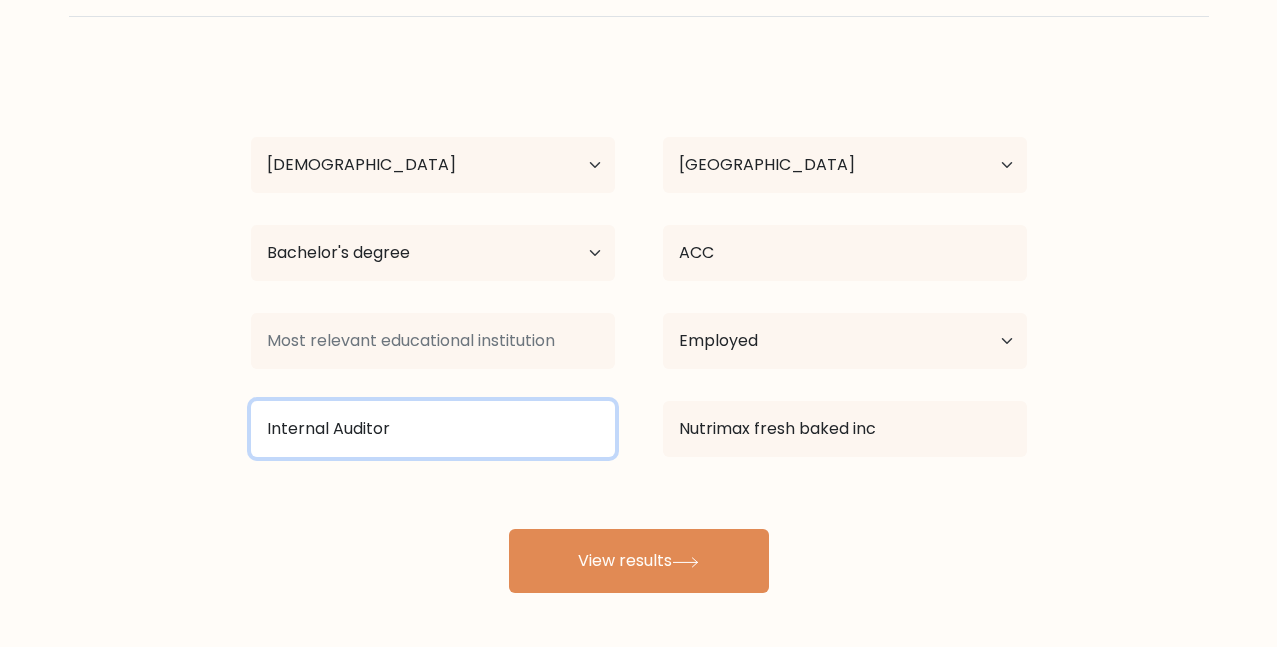 click on "Internal Auditor" at bounding box center (433, 429) 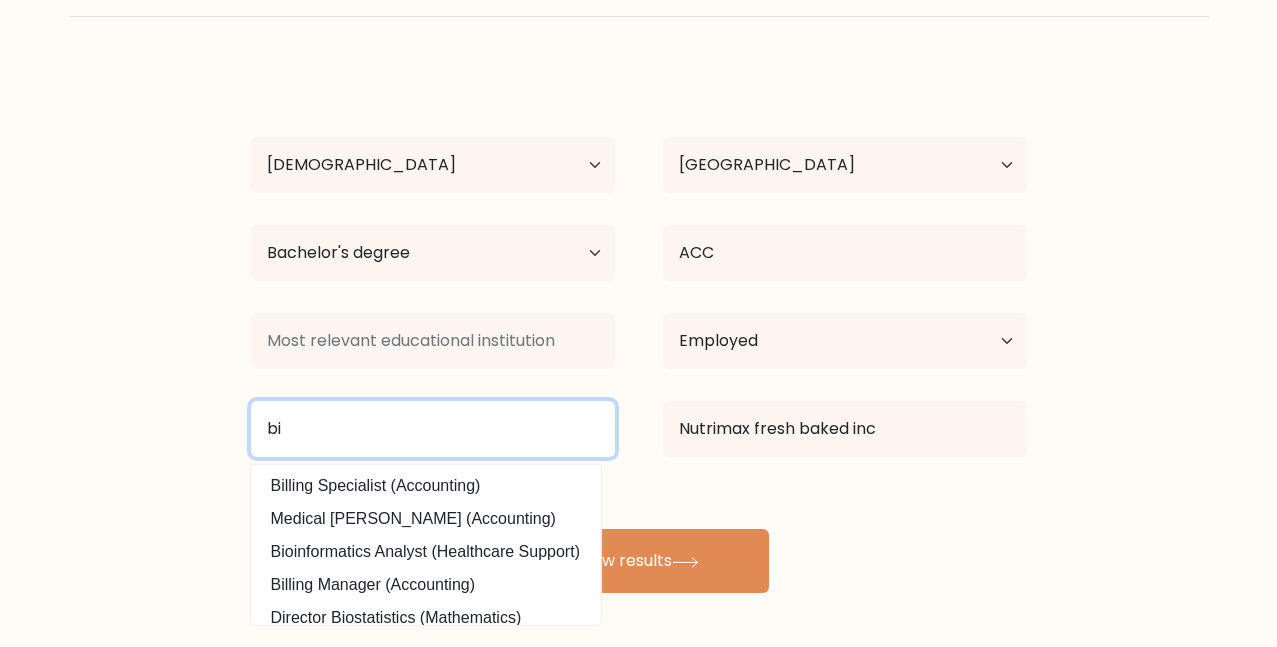 type on "b" 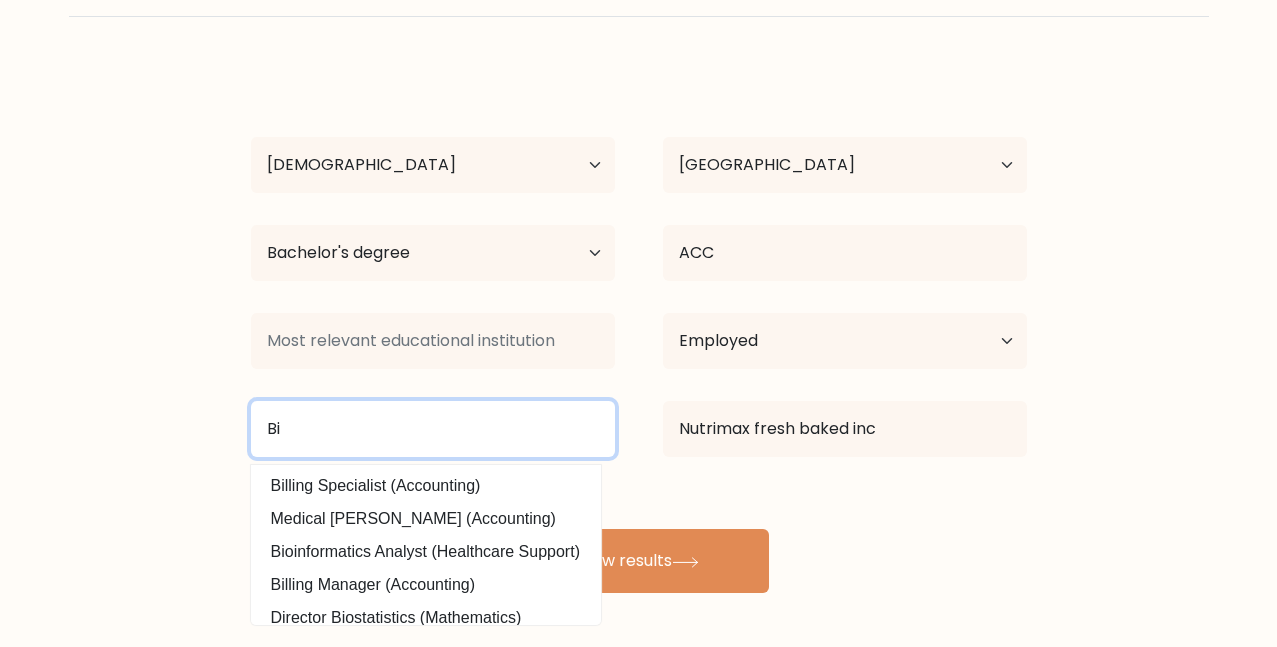 type on "B" 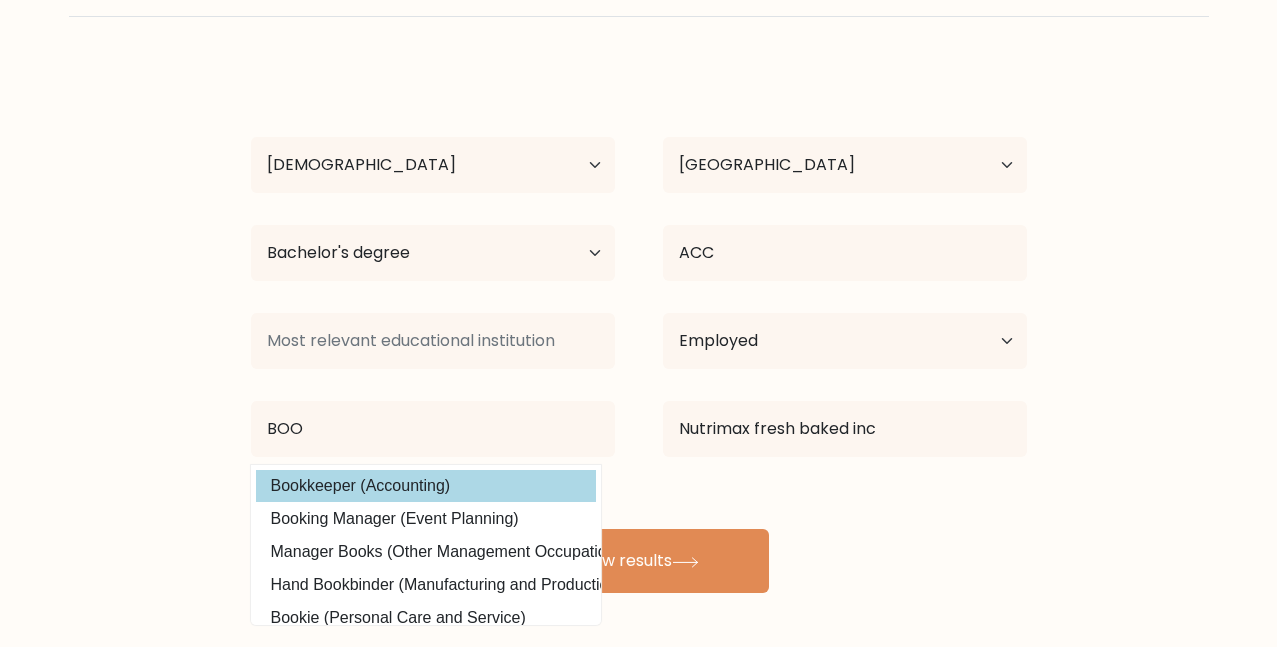 click on "Bookkeeper (Accounting)" at bounding box center (426, 486) 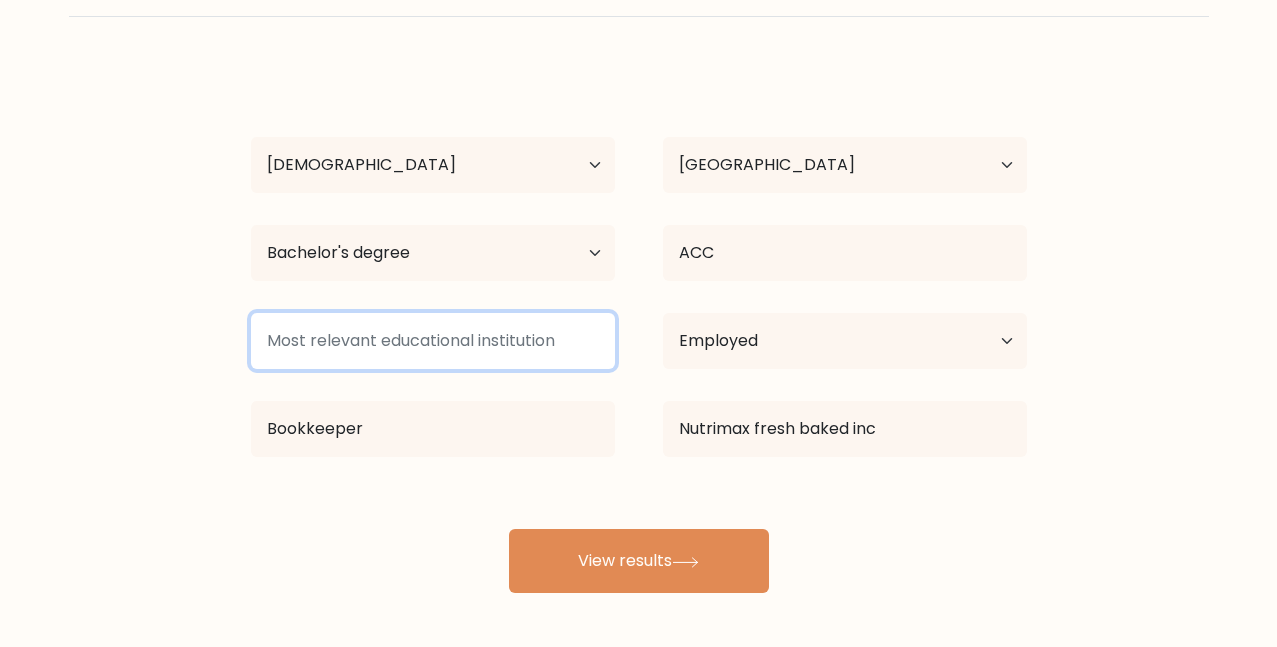 click at bounding box center [433, 341] 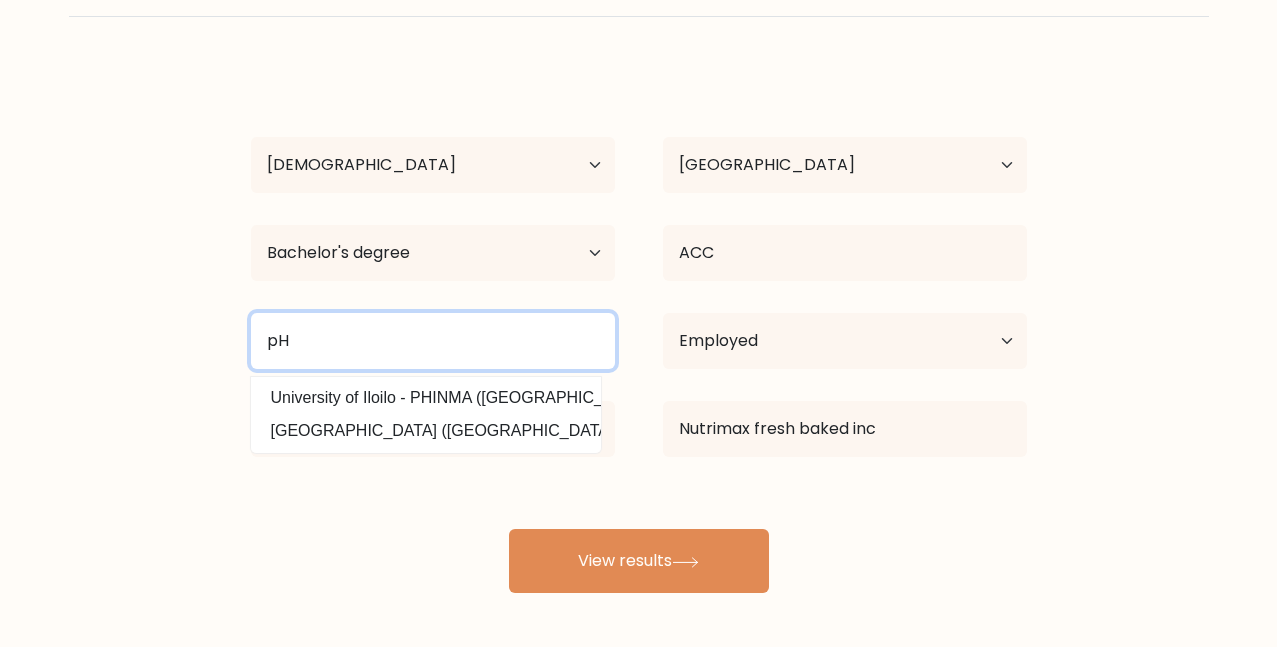 type on "p" 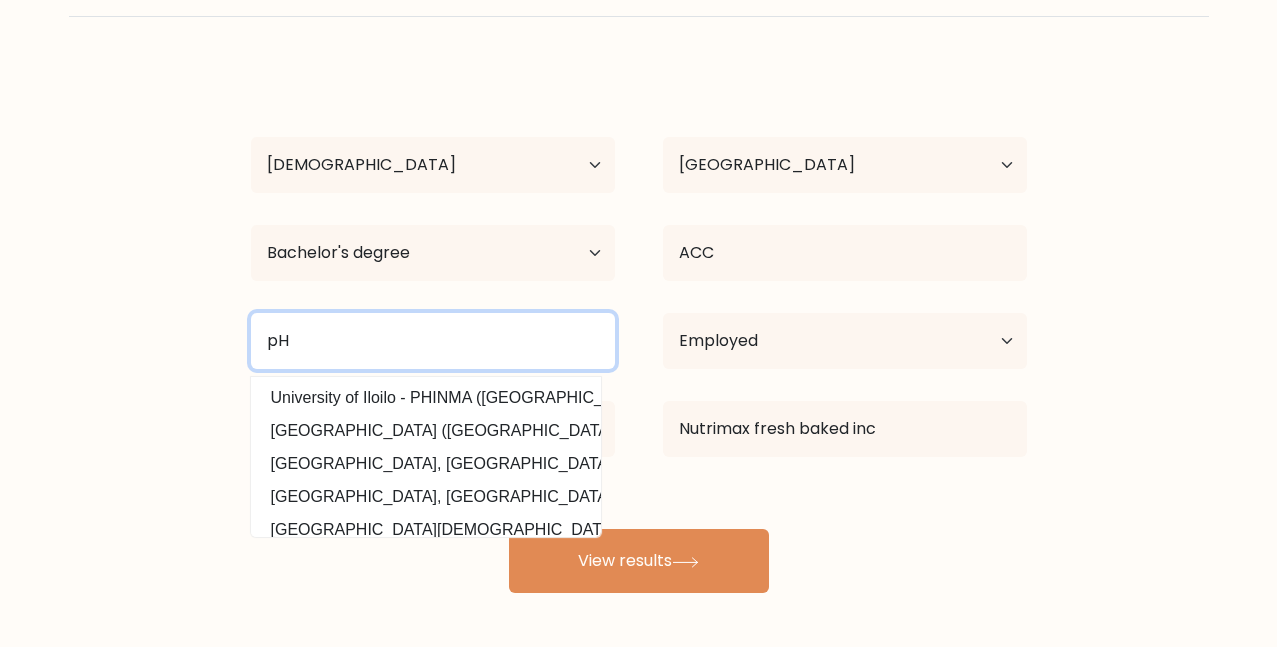 type on "p" 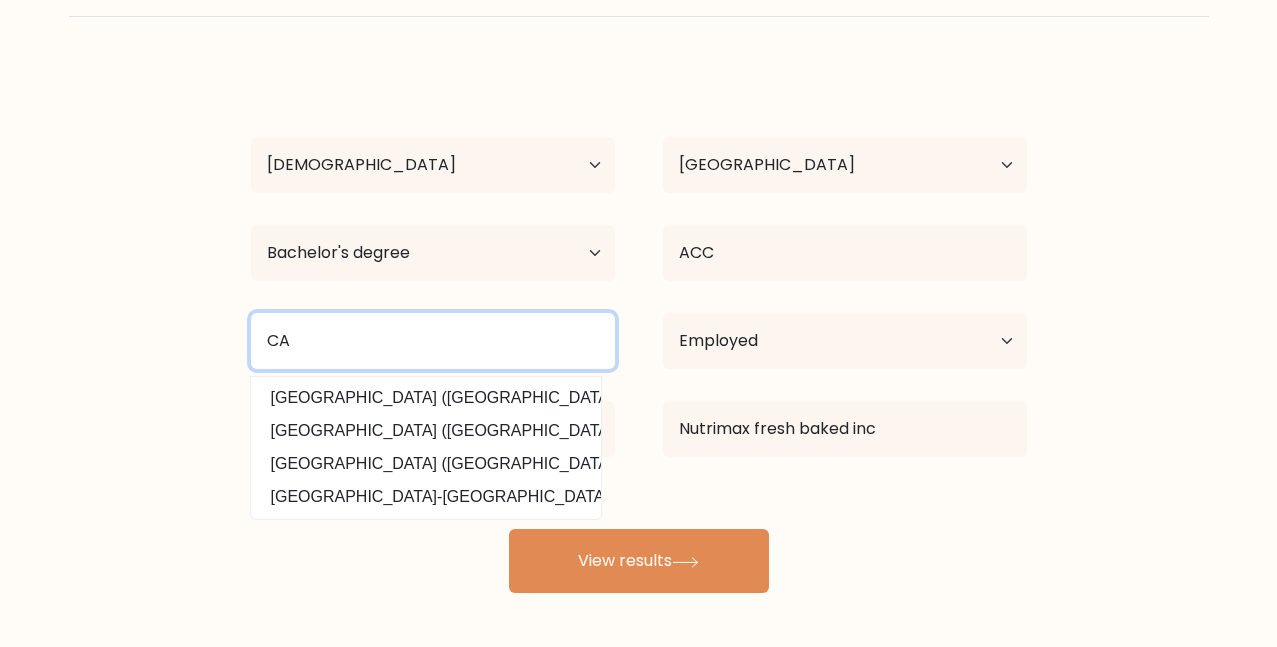 type on "C" 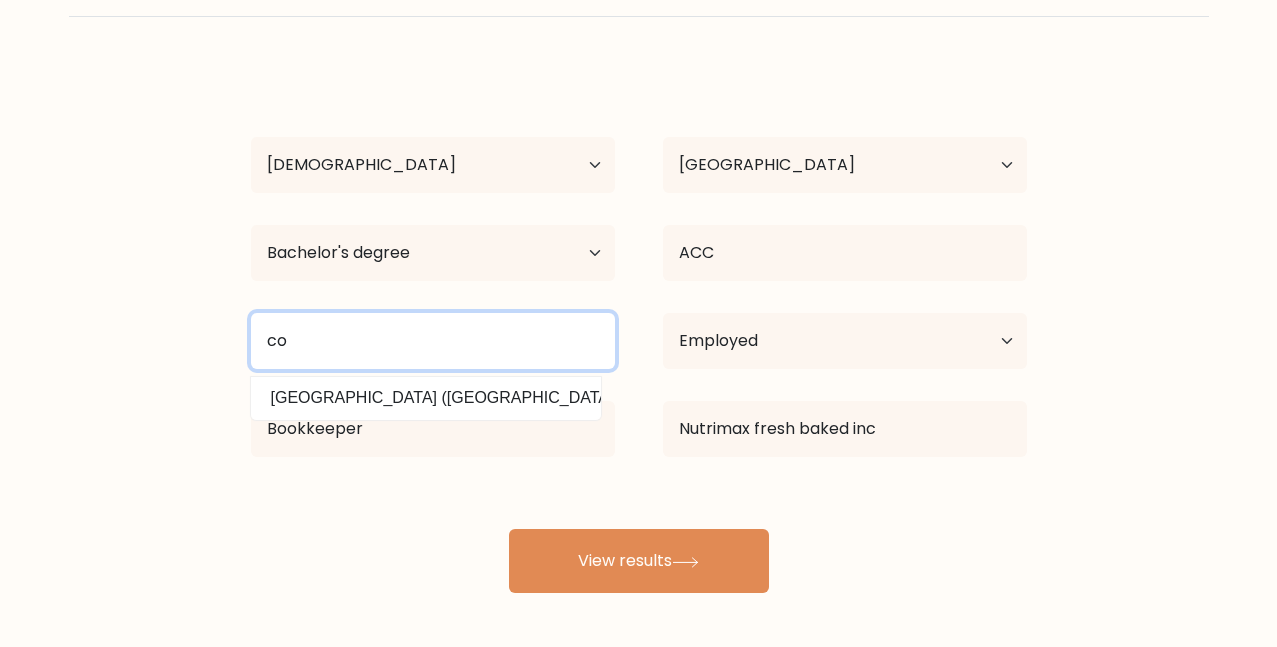 type on "c" 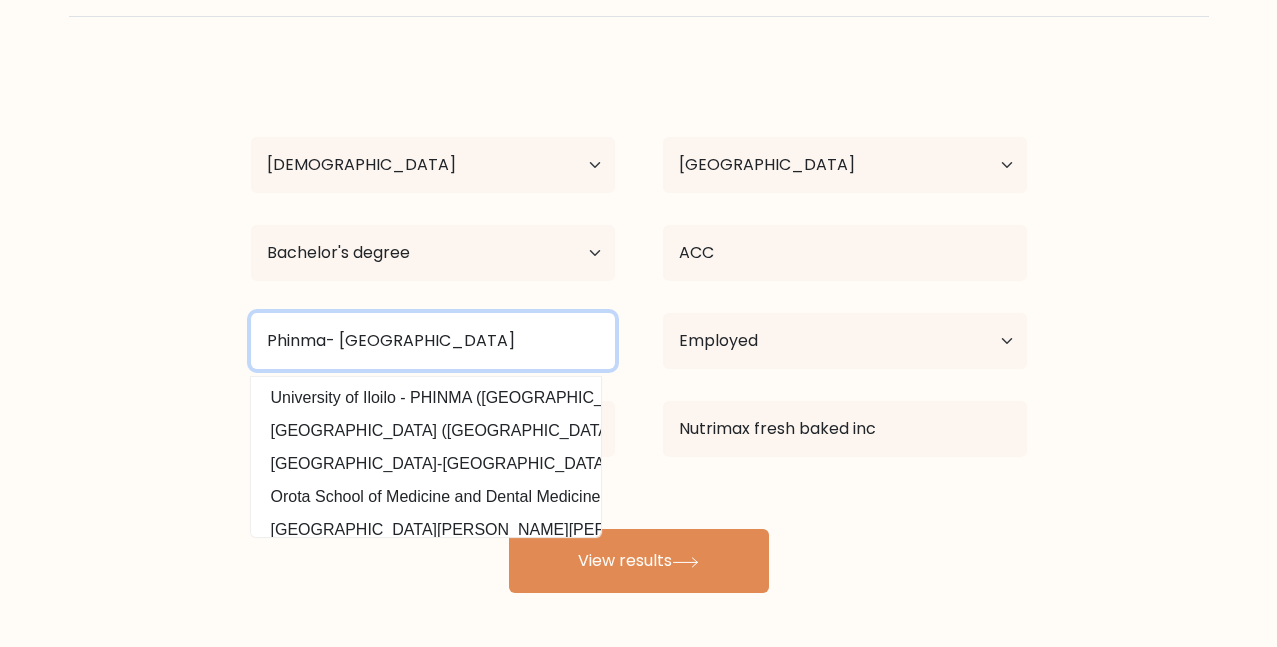 type on "Phinma- Cagayan De Oro college" 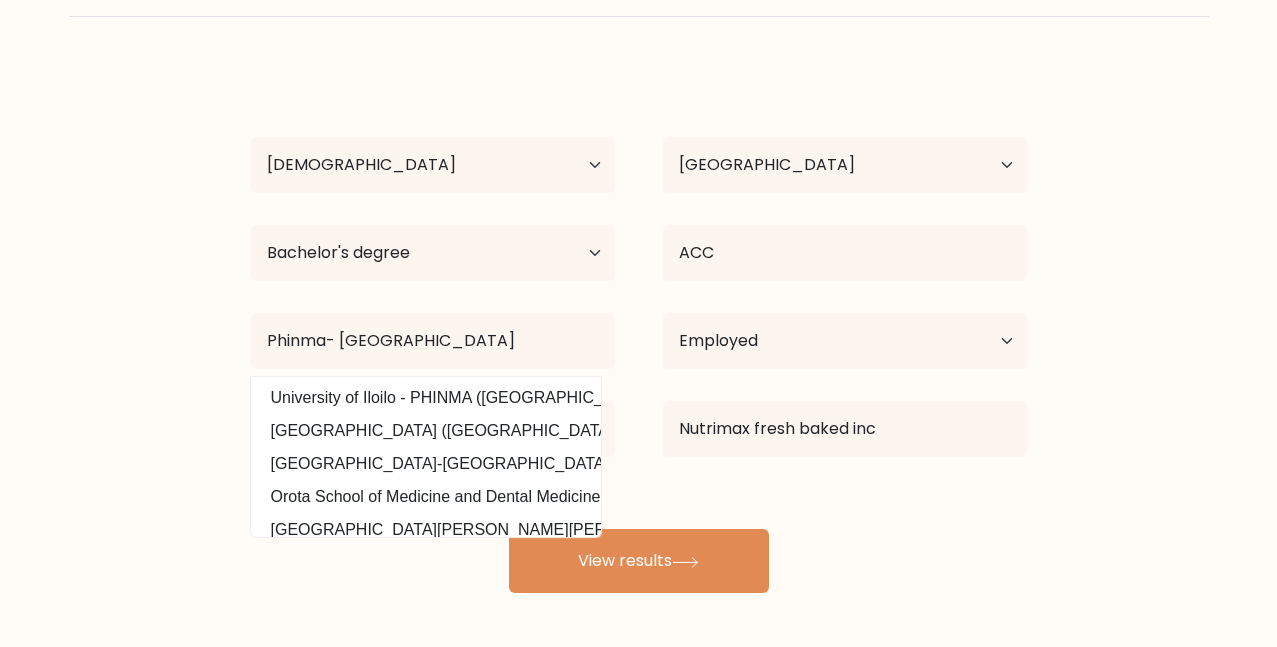 click on "Charisse
Pepito
Age
Under 18 years old
18-24 years old
25-34 years old
35-44 years old
45-54 years old
55-64 years old
65 years old and above
Country
Afghanistan
Albania
Algeria
American Samoa
Andorra
Angola
Anguilla
Antarctica
Antigua and Barbuda
Argentina
Armenia
Aruba
Australia
Austria
Azerbaijan
Bahamas
Bahrain
Bangladesh
Barbados
Belarus
Belgium
Belize
Benin
Bermuda
Bhutan
Bolivia
Bonaire, Sint Eustatius and Saba
Bosnia and Herzegovina
Botswana
Bouvet Island
Brazil
Brunei" at bounding box center (639, 329) 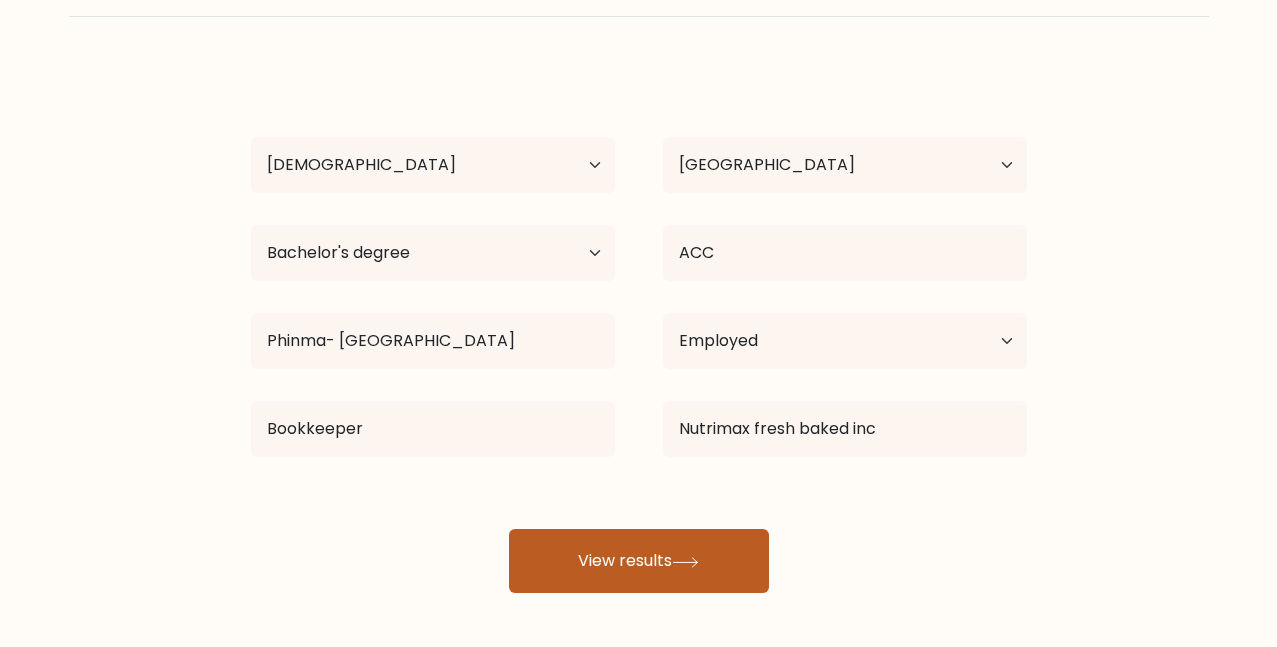 click on "View results" at bounding box center [639, 561] 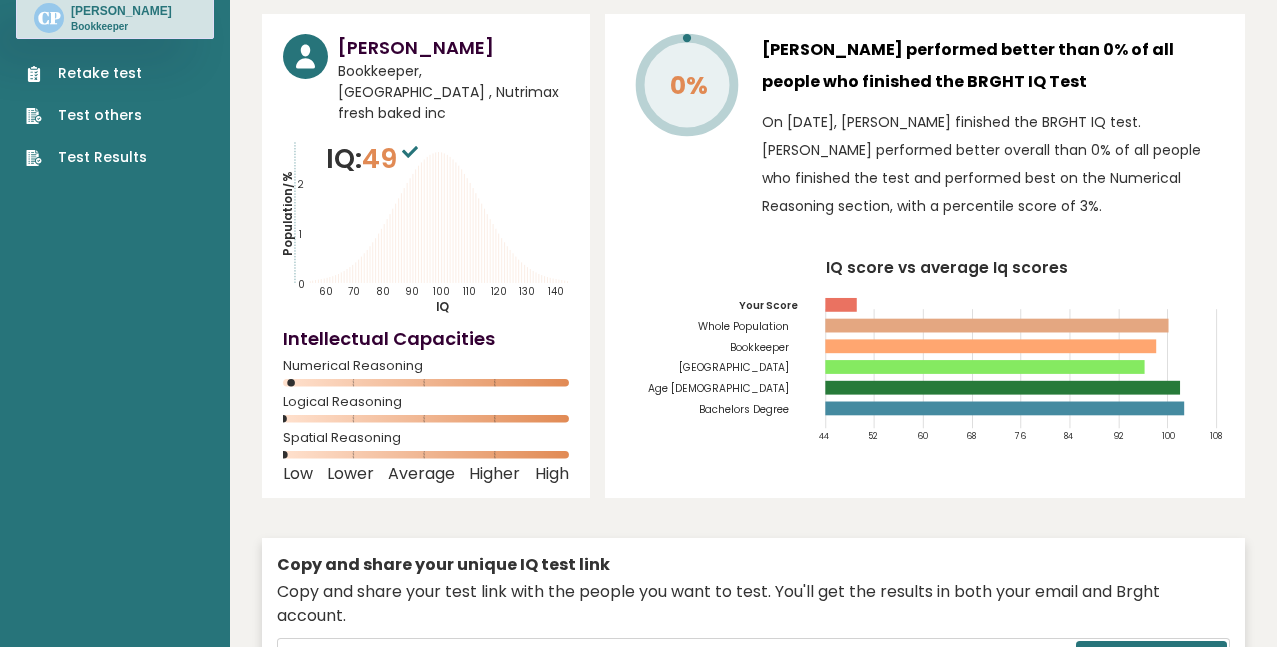scroll, scrollTop: 0, scrollLeft: 0, axis: both 